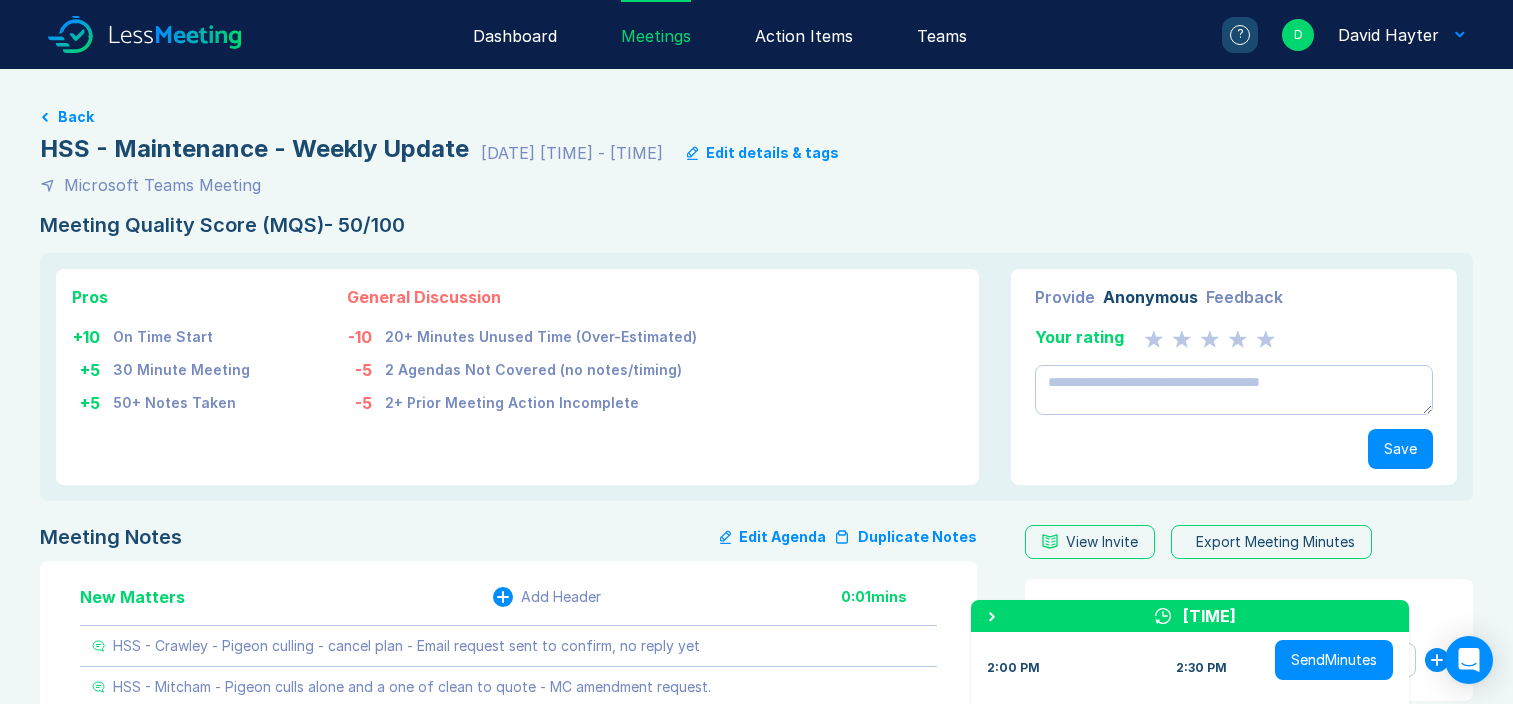 scroll, scrollTop: 100, scrollLeft: 0, axis: vertical 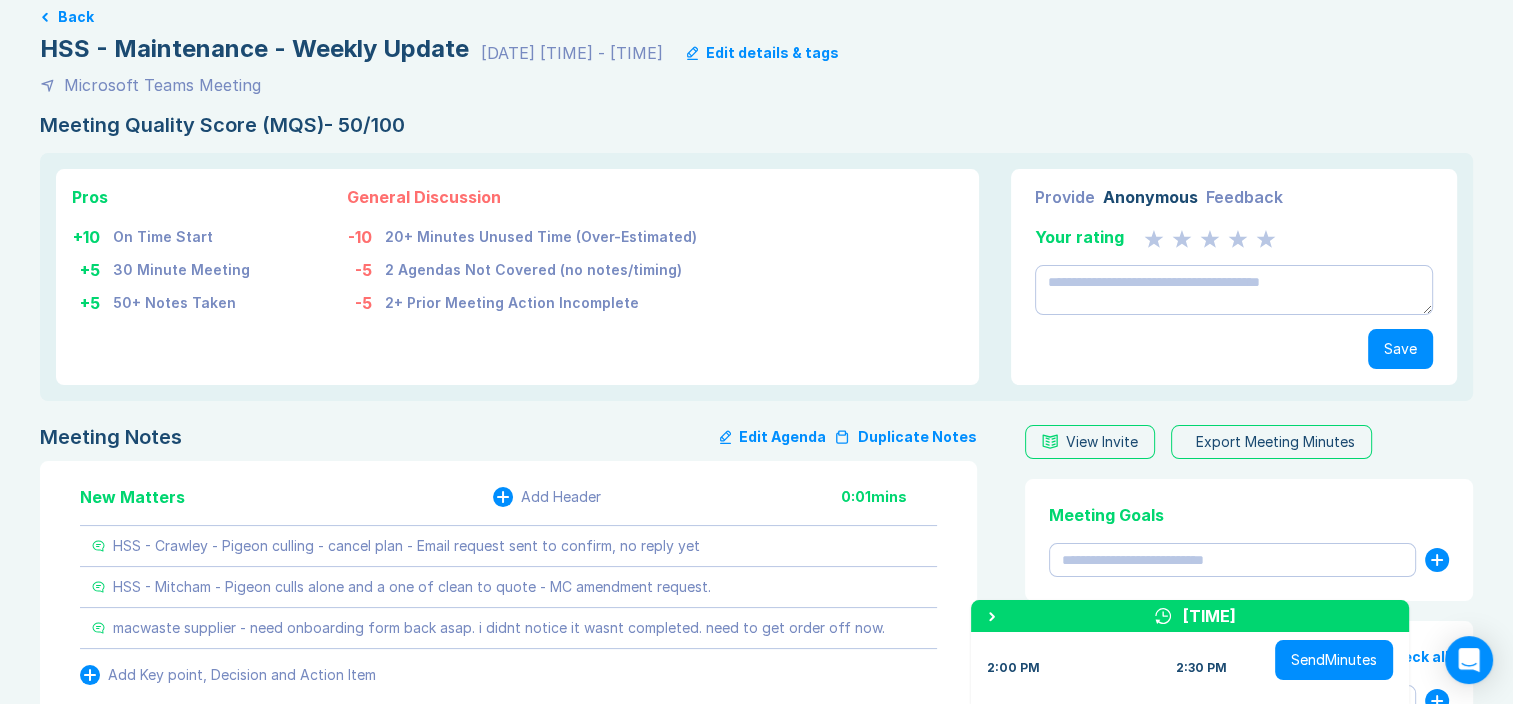 click on "Pros + [NUMBER] On Time Start + [NUMBER] [TIME] Meeting + [NUMBER] [NUMBER]+ Notes Taken General Discussion -[NUMBER] [NUMBER]+ Minutes Unused Time (Over-Estimated) -[NUMBER] [NUMBER] Agendas Not Covered (no notes/timing) -[NUMBER] [NUMBER]+ Prior Meeting Action Incomplete Provide Anonymous Feedback Your rating Save" at bounding box center (756, 277) 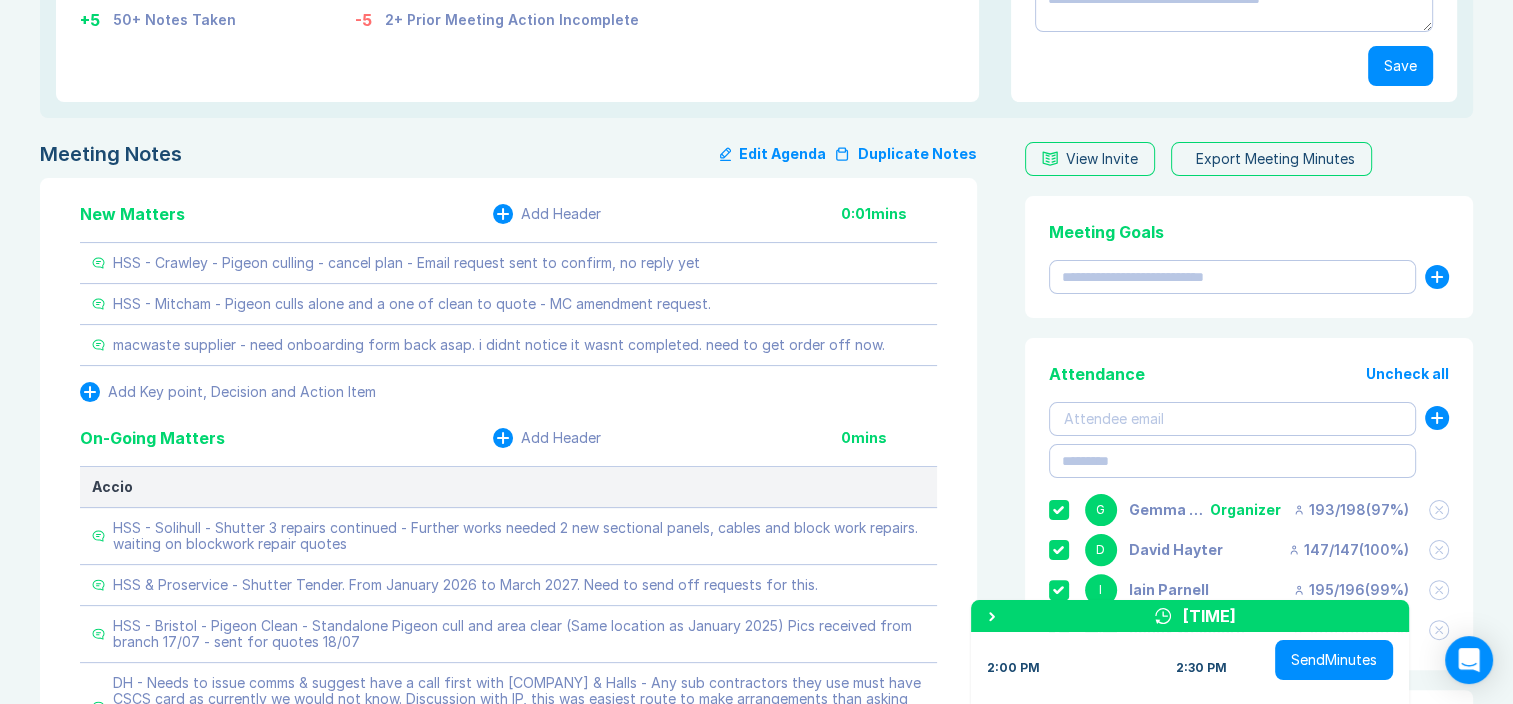 scroll, scrollTop: 420, scrollLeft: 0, axis: vertical 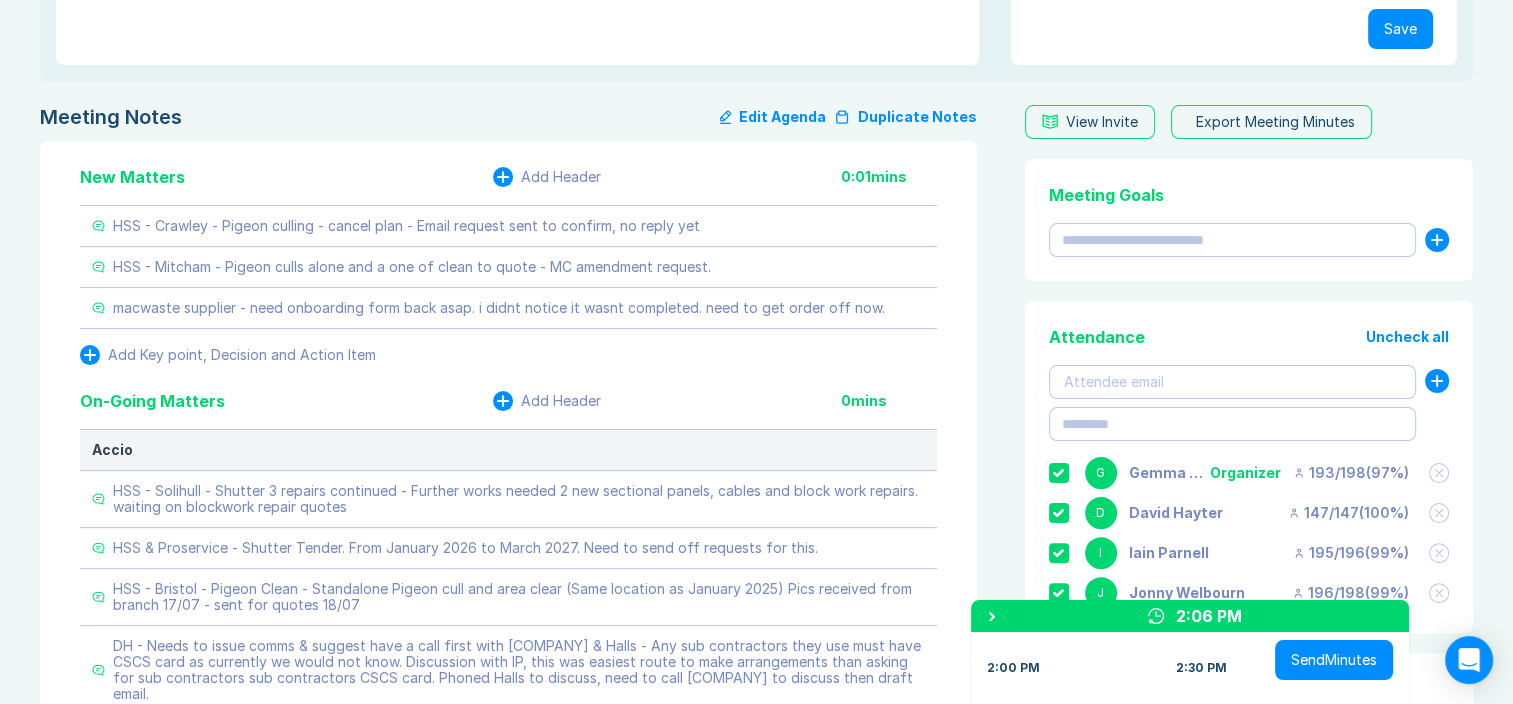 click on "Meeting Notes Edit Agenda Duplicate Notes New Matters Add Header [TIME] mins HSS - Crawley - Pigeon culling - cancel plan - Email request sent to confirm, no reply yet HSS - Mitcham - Pigeon culls alone and a one of clean to quote - MC amendment request. macwaste supplier - need onboarding form back asap. i didnt notice it wasnt completed. need to get order off now. Add Key point, Decision and Action Item On-Going Matters Add Header [TIME] mins Accio HSS - Solihull - Shutter [NUMBER] repairs continued - Further works needed [NUMBER] new sectional panels, cables and block work repairs. waiting on blockwork repair quotes HSS & Proservice - Shutter Tender. From January [YEAR] to March [YEAR]. Need to send off requests for this. HSS - Bristol - Pigeon Clean - Standalone Pigeon cull and area clear (Same location as January [YEAR]) Pics received from branch [DATE] - sent for quotes [DATE] HSS - Reading - Drain smell. - Dalrod want to Descale the drains below shop. I will discuss with JW on his return, DH not convinced this will solve. [TIME] [TIME] [TIME]" at bounding box center (756, 10936) 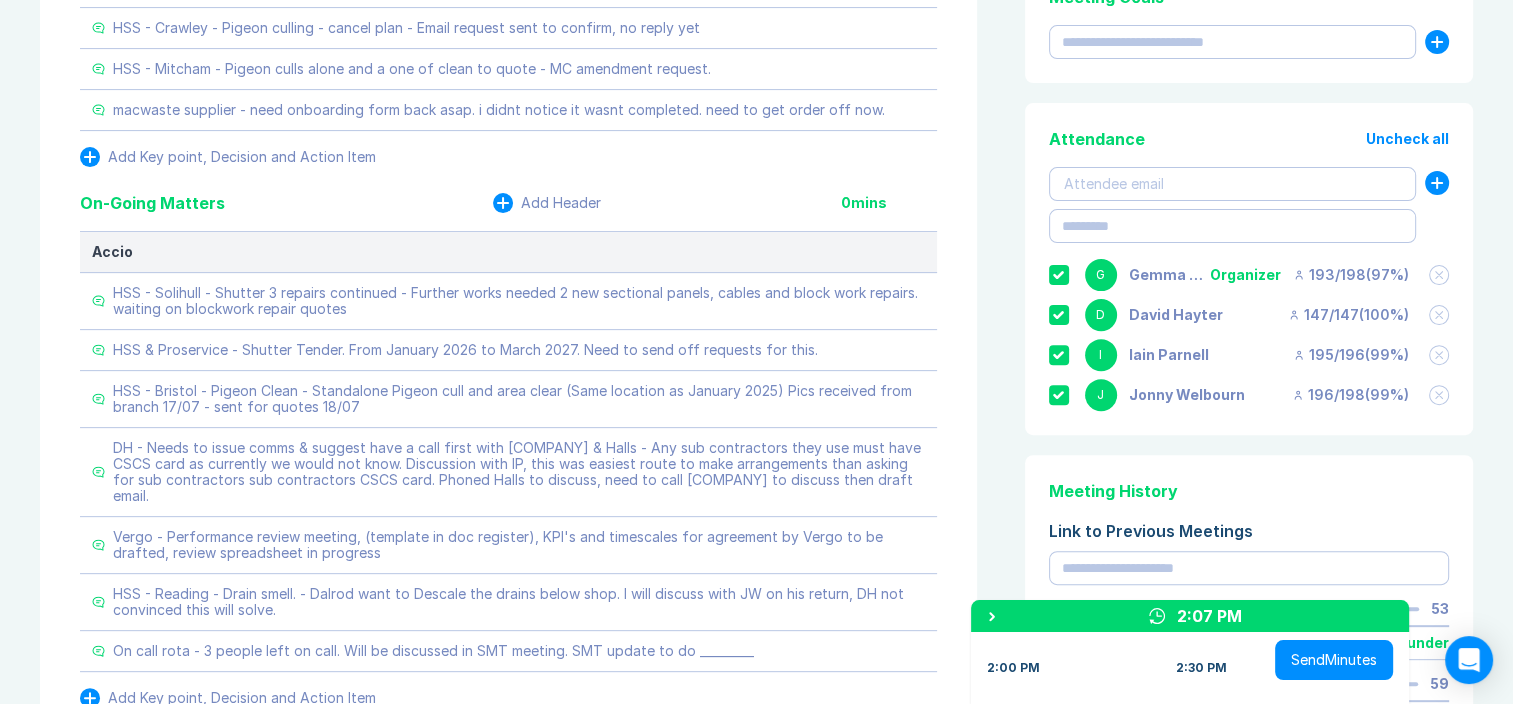 scroll, scrollTop: 620, scrollLeft: 0, axis: vertical 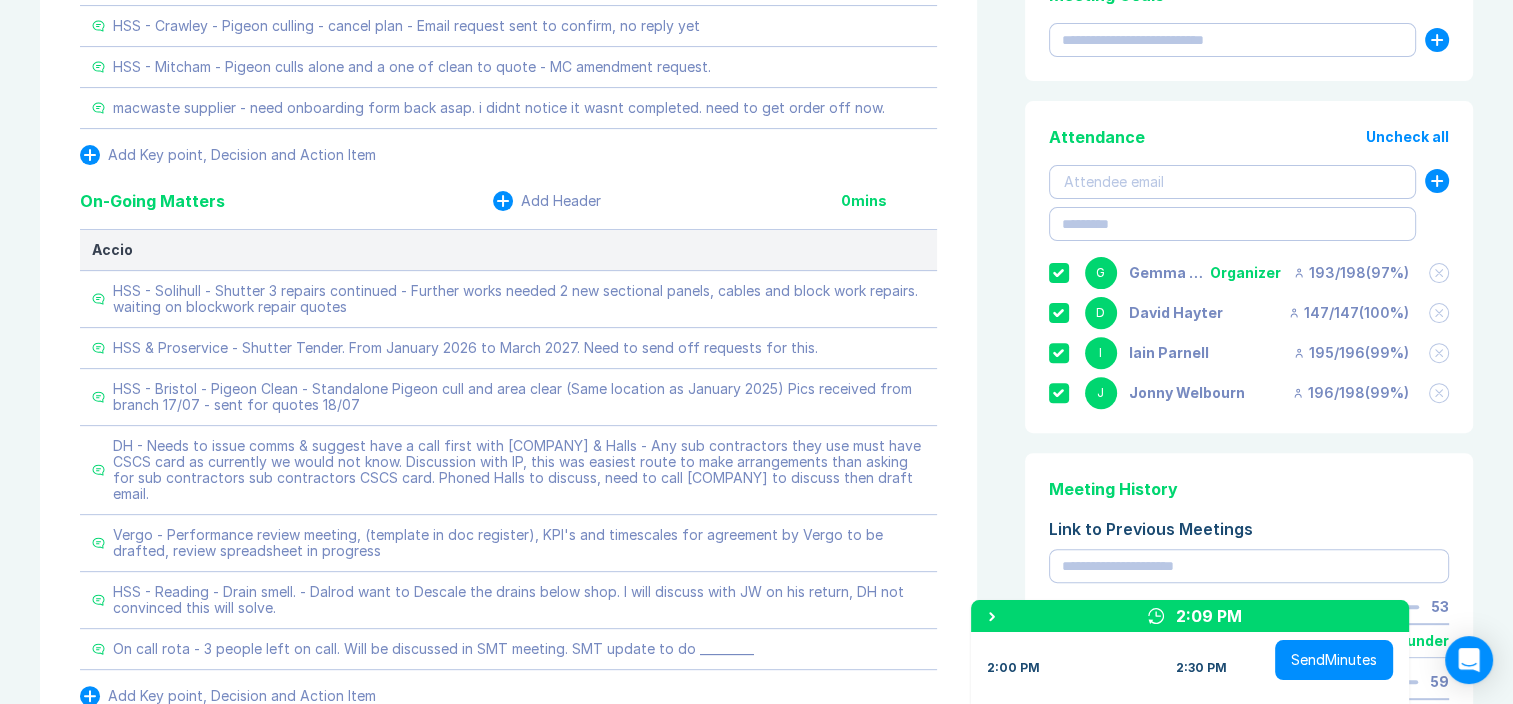 click on "Meeting Notes Edit Agenda Duplicate Notes New Matters Add Header [TIME] mins HSS - Crawley - Pigeon culling - cancel plan - Email request sent to confirm, no reply yet HSS - Mitcham - Pigeon culls alone and a one of clean to quote - MC amendment request. macwaste supplier - need onboarding form back asap. i didnt notice it wasnt completed. need to get order off now. Add Key point, Decision and Action Item On-Going Matters Add Header [TIME] mins Accio HSS - Solihull - Shutter [NUMBER] repairs continued - Further works needed [NUMBER] new sectional panels, cables and block work repairs. waiting on blockwork repair quotes HSS & Proservice - Shutter Tender. From January [YEAR] to March [YEAR]. Need to send off requests for this. HSS - Bristol - Pigeon Clean - Standalone Pigeon cull and area clear (Same location as January [YEAR]) Pics received from branch [DATE] - sent for quotes [DATE] HSS - Reading - Drain smell. - Dalrod want to Descale the drains below shop. I will discuss with JW on his return, DH not convinced this will solve. [TIME] [TIME] [TIME]" at bounding box center (756, 10736) 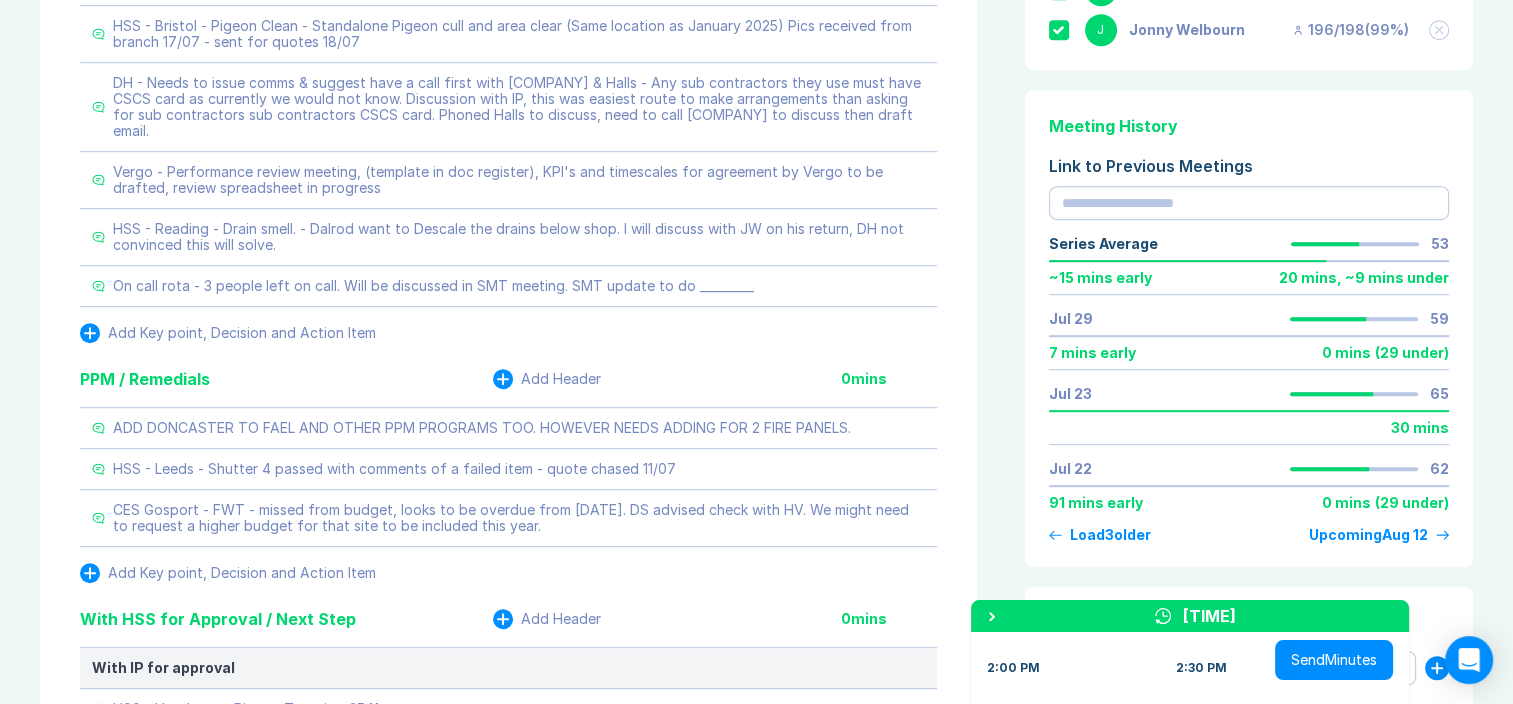 scroll, scrollTop: 980, scrollLeft: 0, axis: vertical 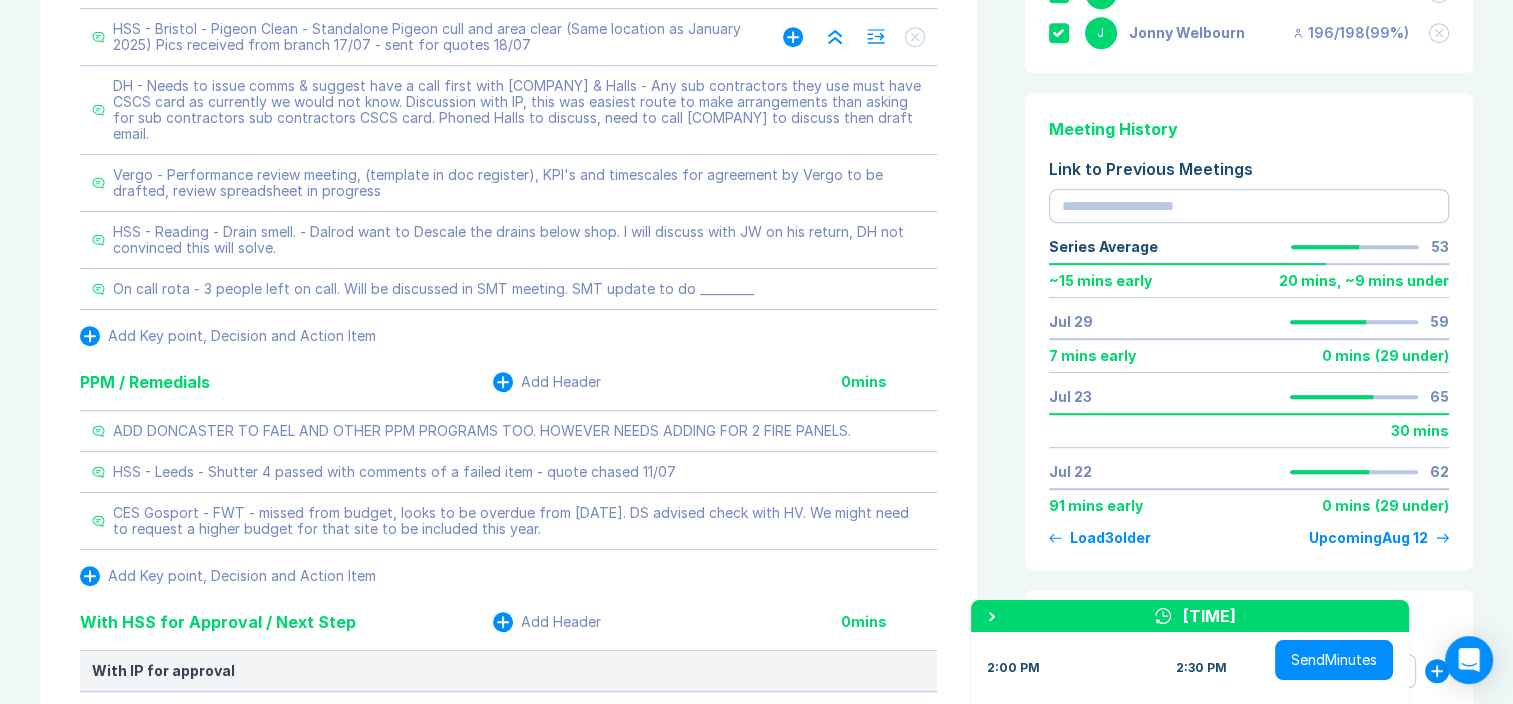 click on "HSS - Bristol - Pigeon Clean - Standalone Pigeon cull and area clear (Same location as January 2025) Pics received from branch 17/07 - sent for quotes 18/07" at bounding box center (428, 37) 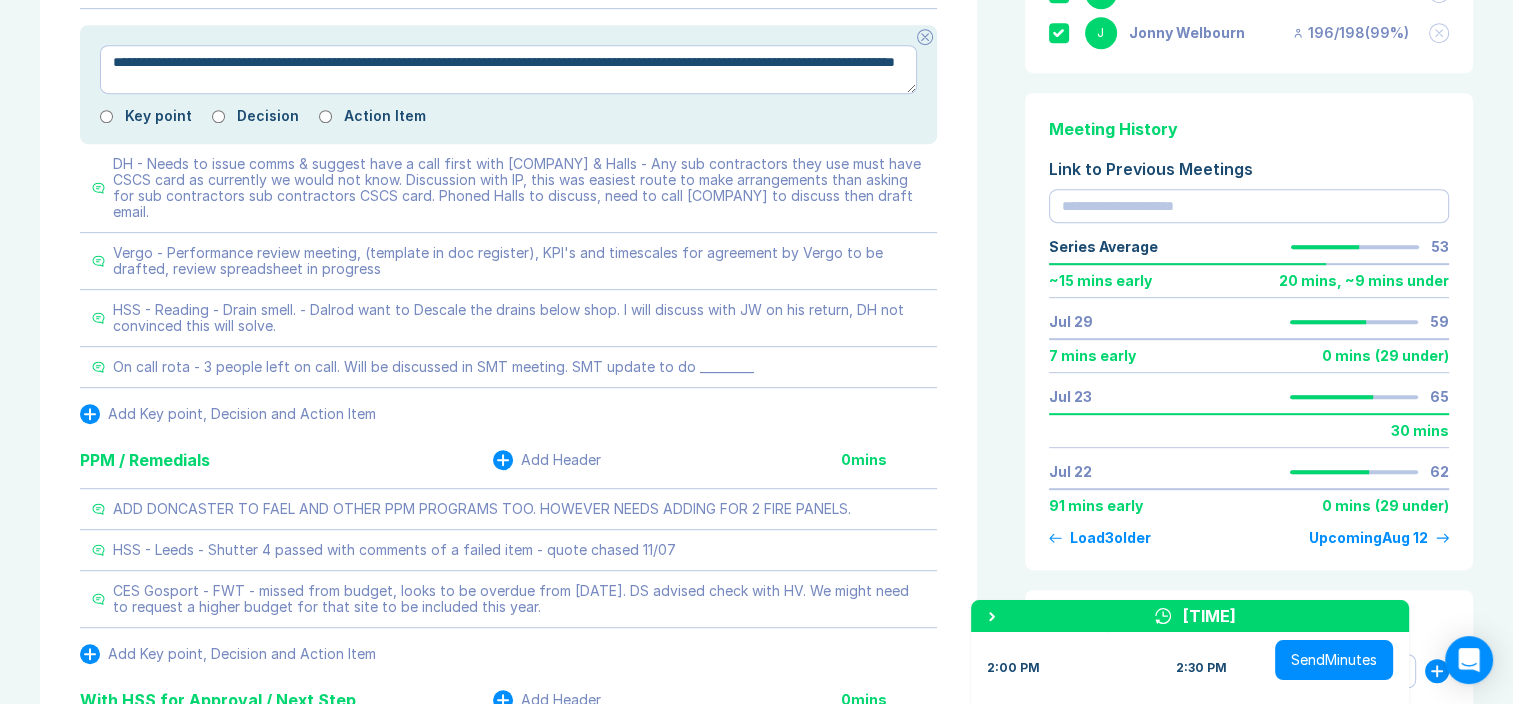 click on "**********" at bounding box center [508, 70] 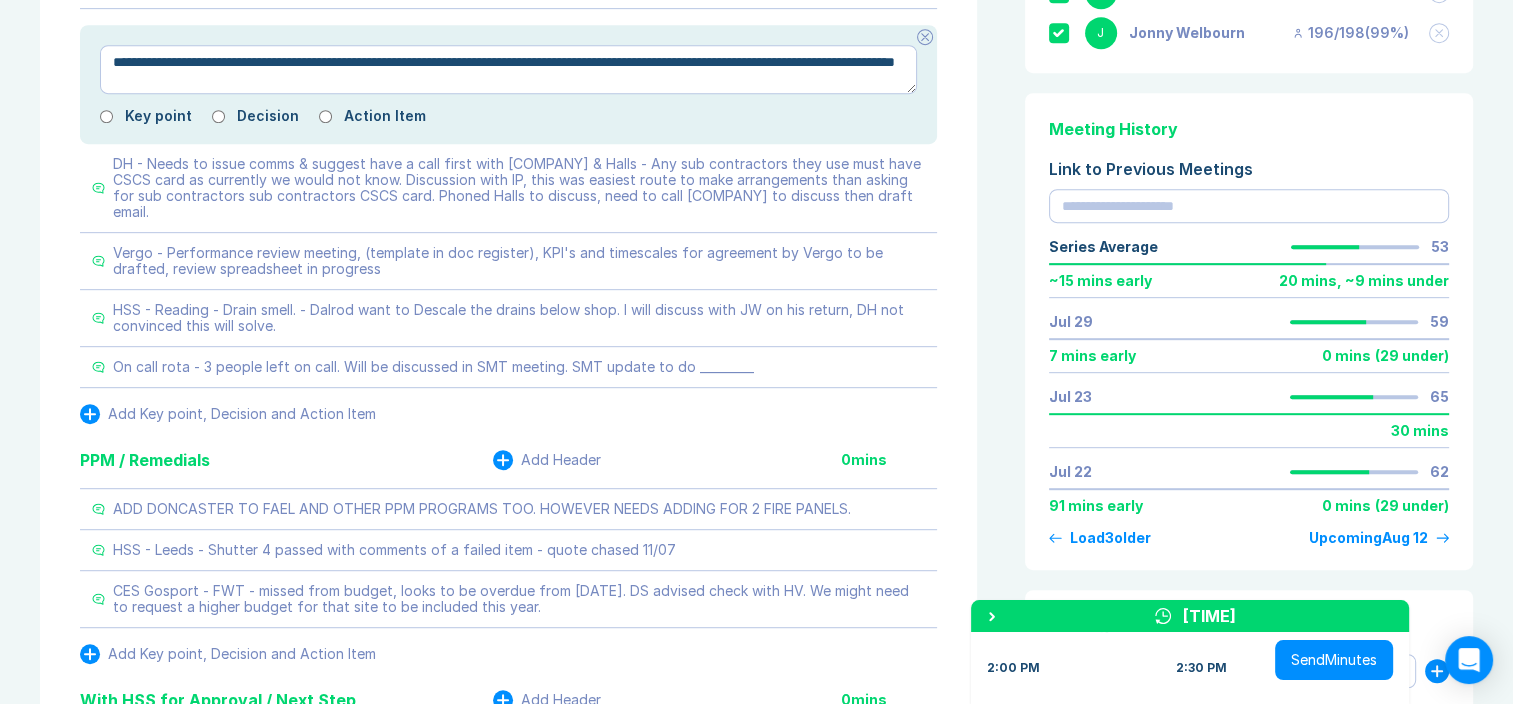 type on "*" 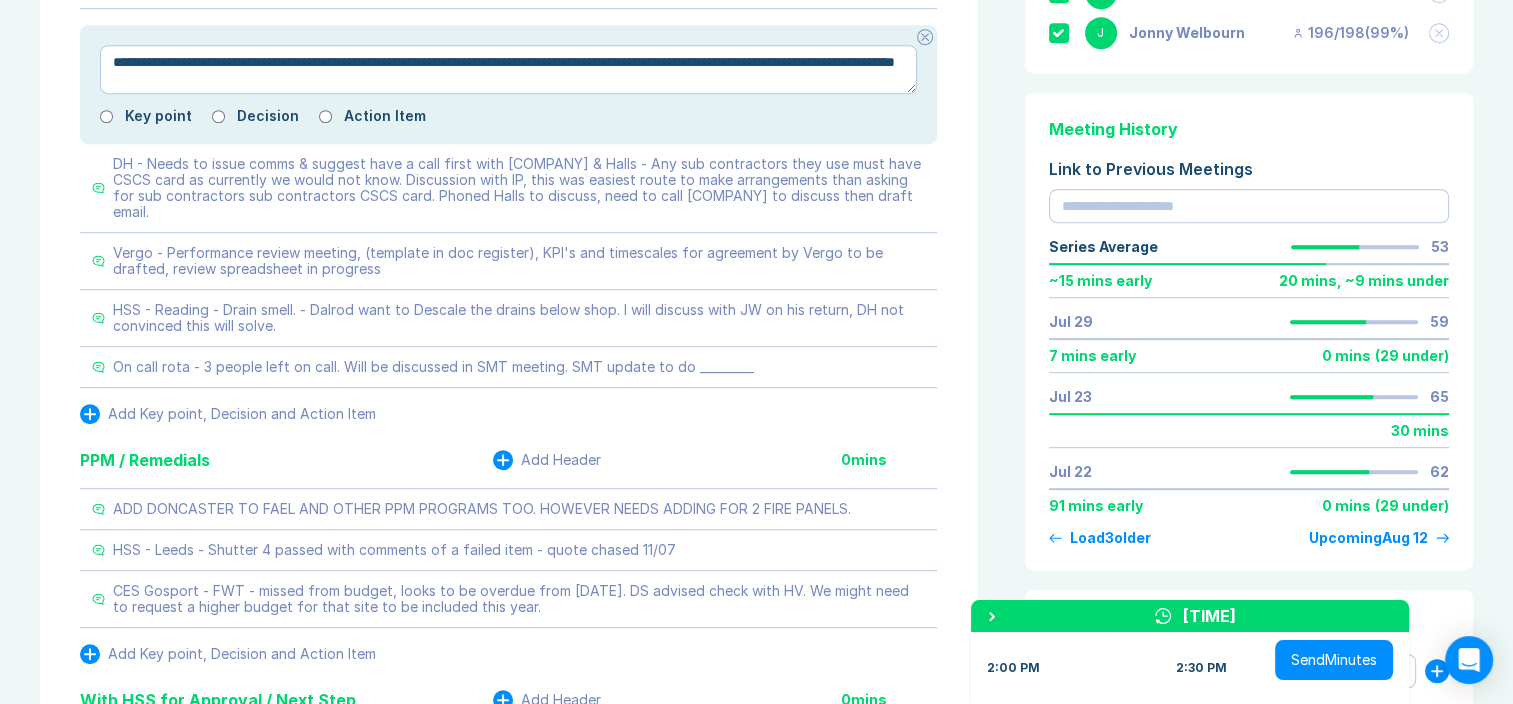 type on "**********" 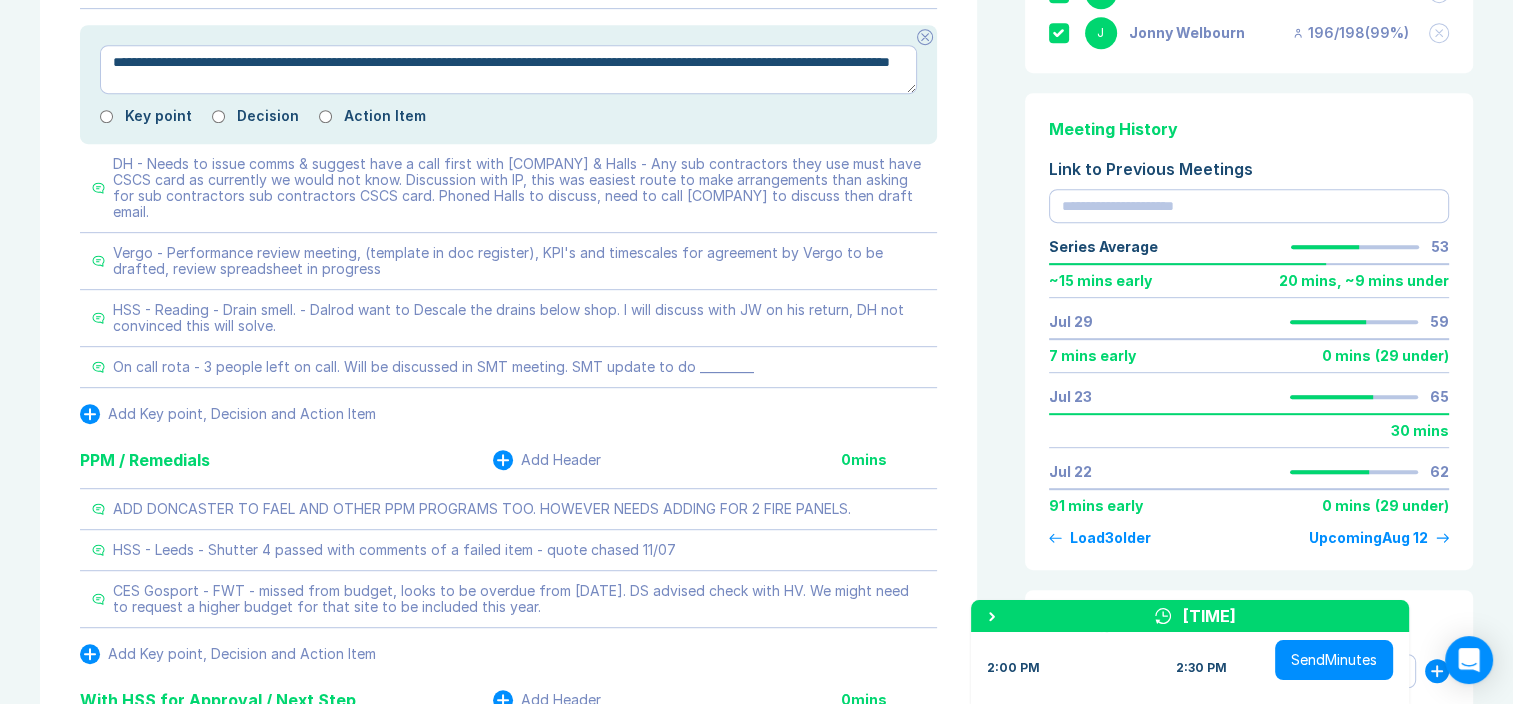type on "*" 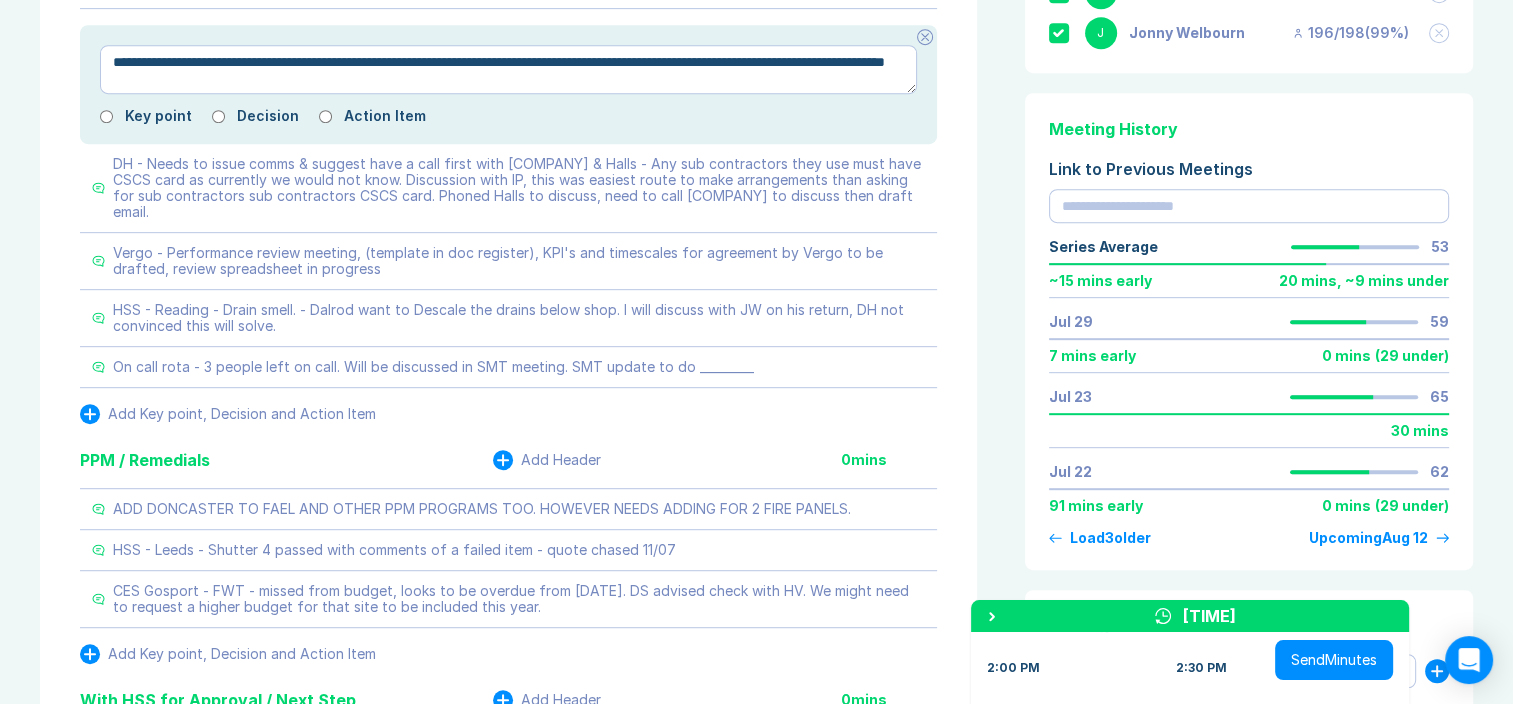 type on "*" 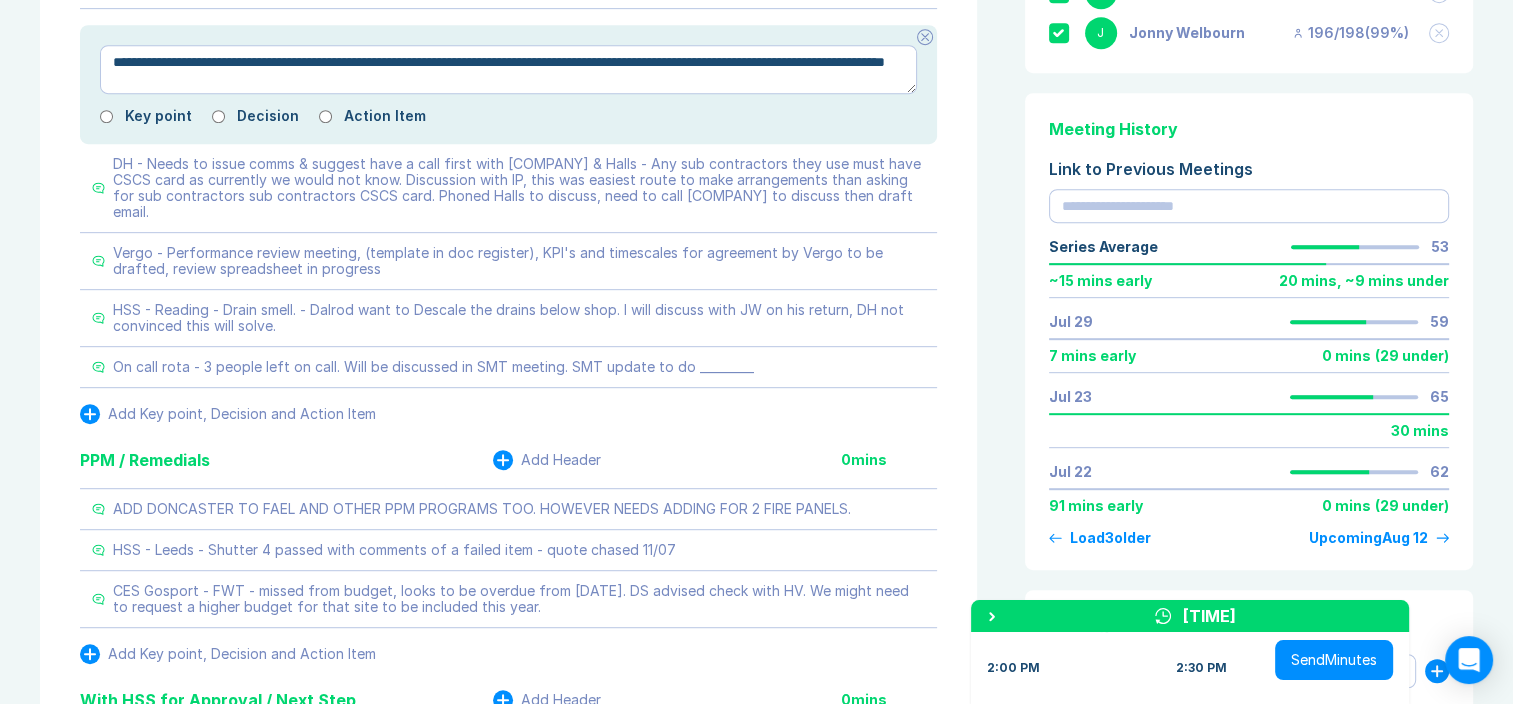 type on "**********" 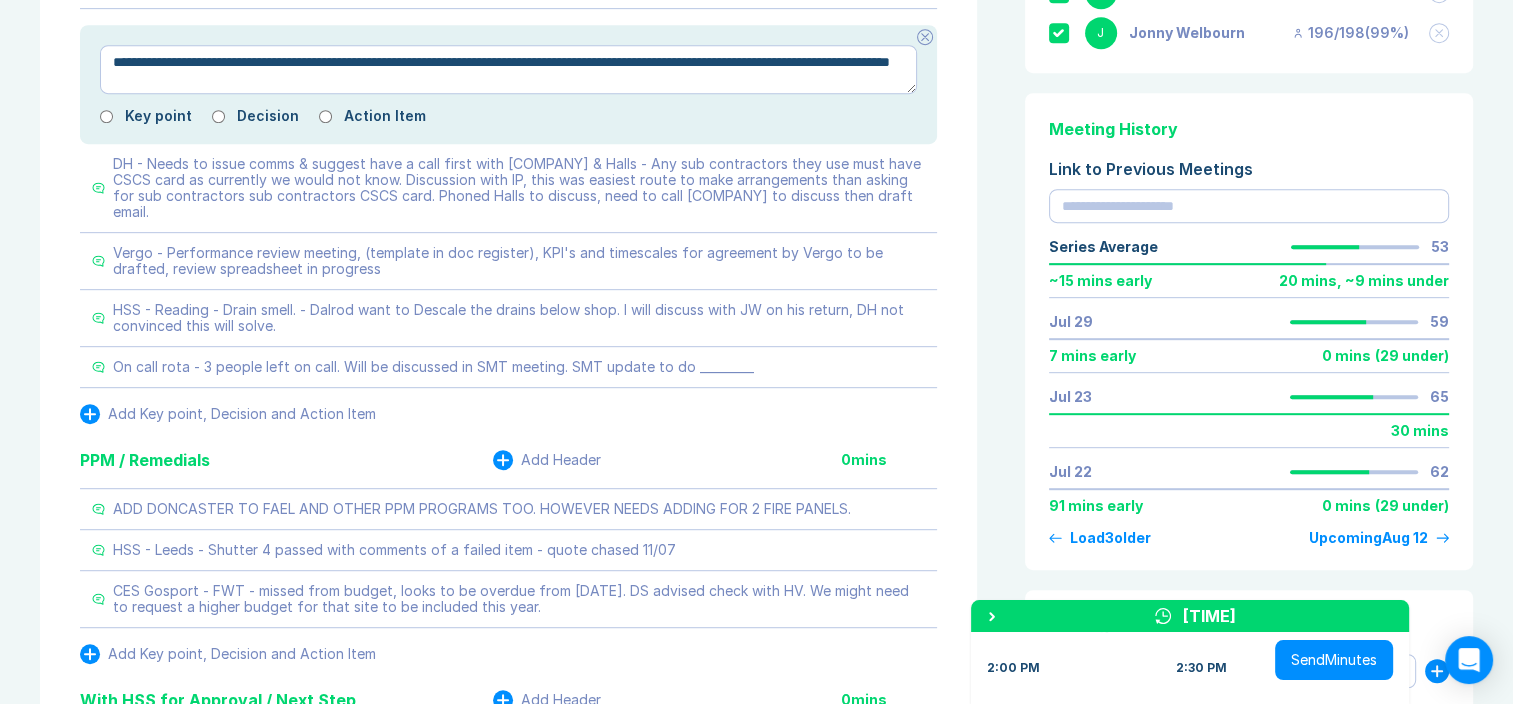 type on "*" 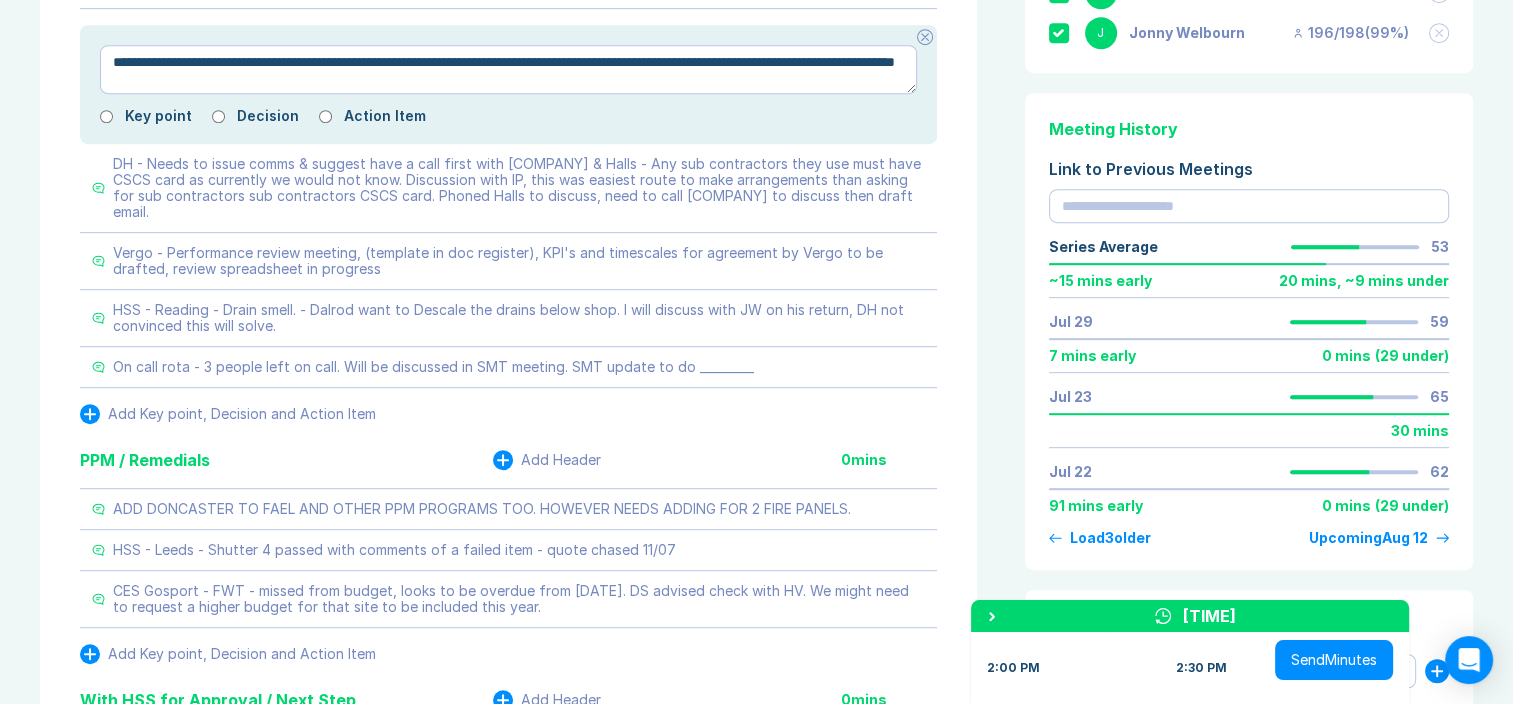 type on "*" 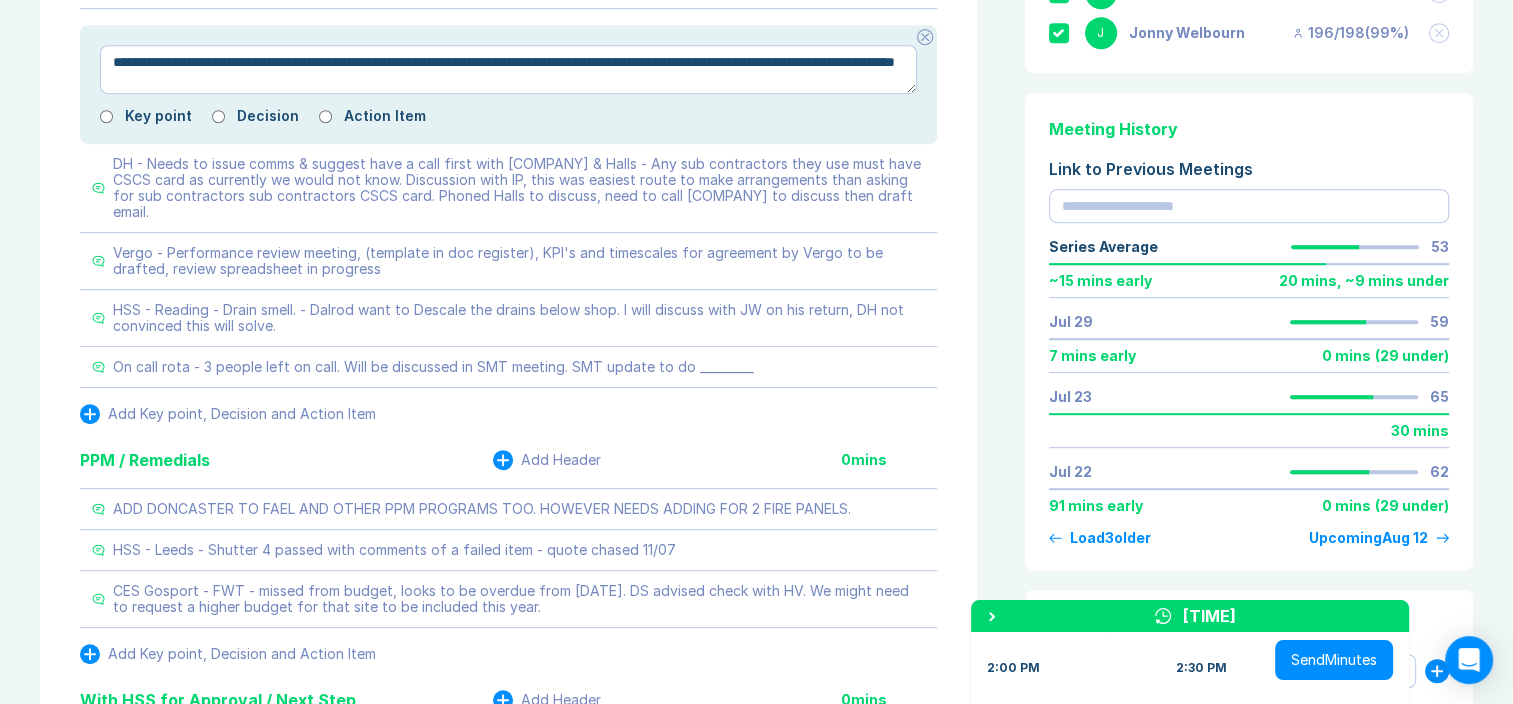 type on "**********" 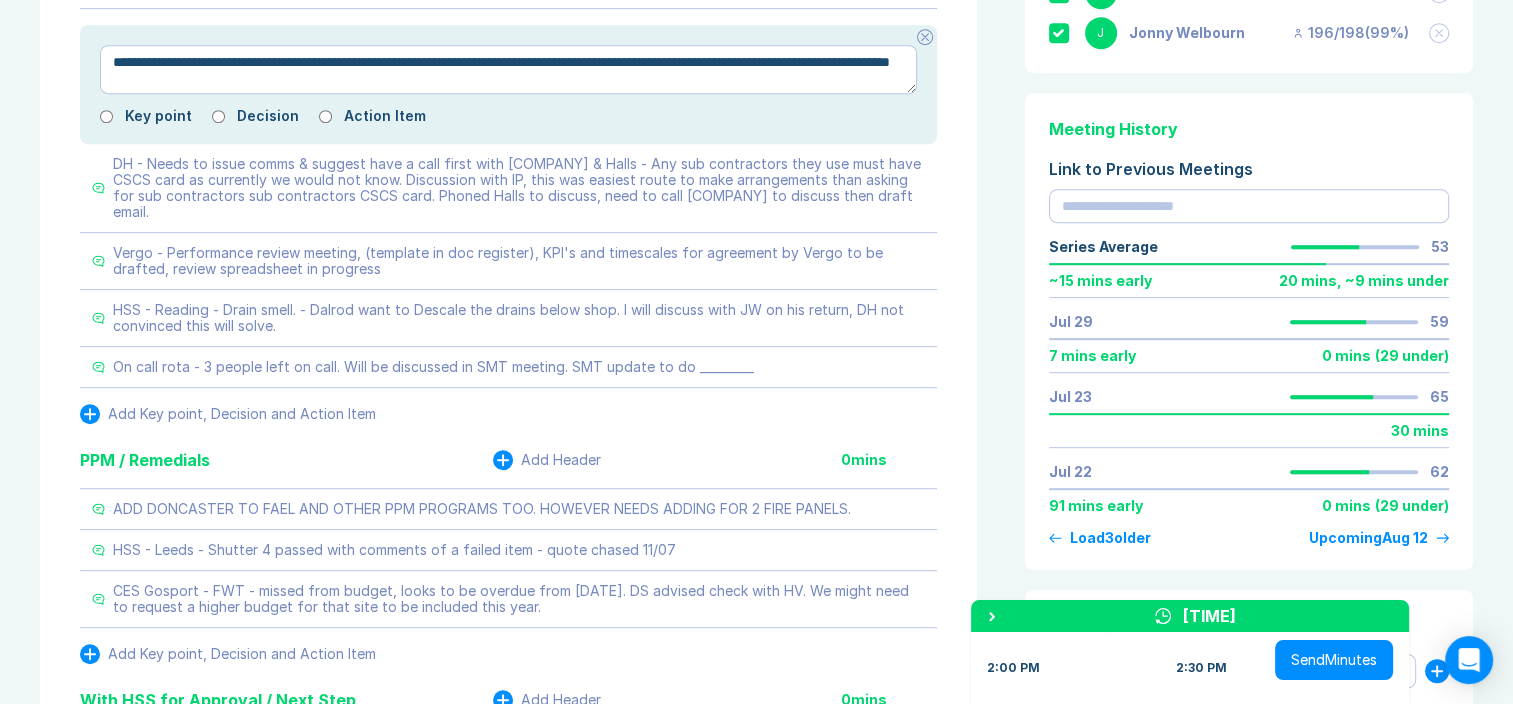 type on "*" 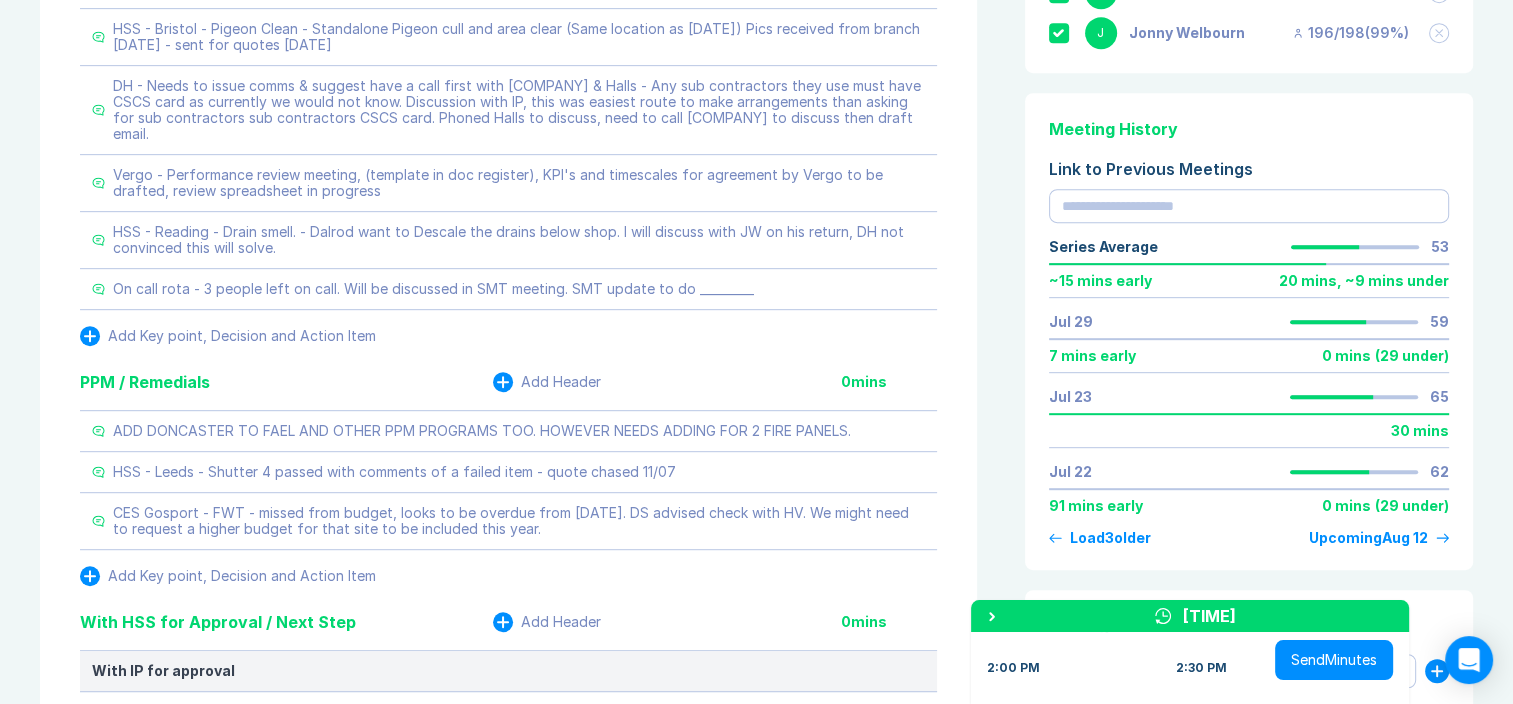 click on "Meeting Notes Edit Agenda Duplicate Notes New Matters Add Header [TIME] mins HSS - Crawley - Pigeon culling - cancel plan - Email request sent to confirm, no reply yet HSS - Mitcham - Pigeon culls alone and a one of clean to quote - MC amendment request. macwaste supplier - need onboarding form back asap. i didnt notice it wasnt completed. need to get order off now. Add Key point, Decision and Action Item On-Going Matters Add Header [TIME] mins Accio HSS - Solihull - Shutter [NUMBER] repairs continued - Further works needed [NUMBER] new sectional panels, cables and block work repairs. waiting on blockwork repair quotes HSS & Proservice - Shutter Tender. From January [YEAR] to March [YEAR]. Need to send off requests for this. HSS - Bristol - Pigeon Clean - Standalone Pigeon cull and area clear (Same location as January [YEAR]) Pics received from branch [DATE] - sent for quotes [DATE] HSS - Reading - Drain smell. - Dalrod want to Descale the drains below shop. I will discuss with JW on his return, DH not convinced this will solve. [TIME] [TIME] [TIME]" at bounding box center (756, 10376) 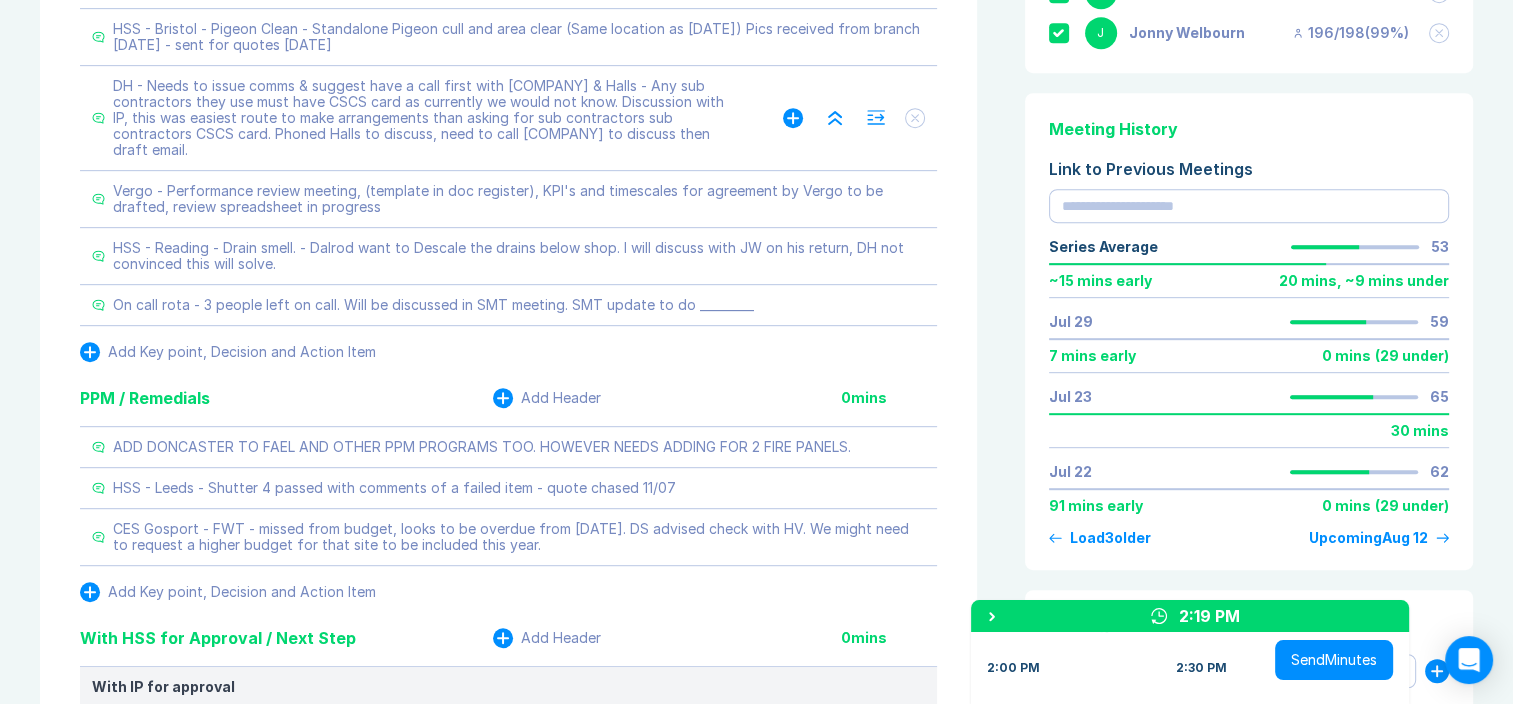 click 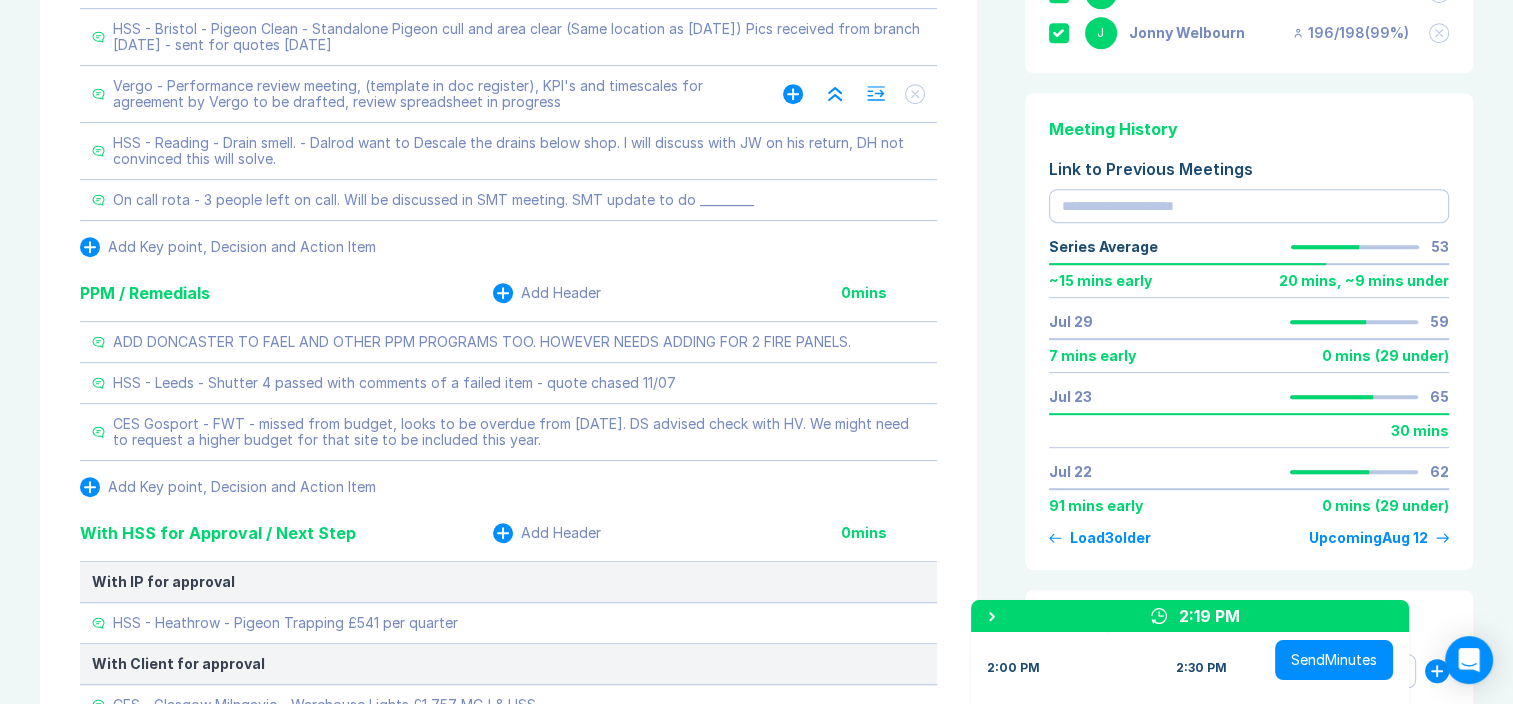 click on "Meeting Notes Edit Agenda Duplicate Notes New Matters Add Header [TIME] mins HSS - Crawley - Pigeon culling - cancel plan - Email request sent to confirm, no reply yet HSS - Mitcham - Pigeon culls alone and a one of clean to quote - MC amendment request. macwaste supplier - need onboarding form back asap. i didnt notice it wasnt completed. need to get order off now. Add Key point, Decision and Action Item On-Going Matters Add Header [TIME] mins Accio HSS - Solihull - Shutter [NUMBER] repairs continued - Further works needed [NUMBER] new sectional panels, cables and block work repairs. waiting on blockwork repair quotes HSS & Proservice - Shutter Tender. From January [YEAR] to March [YEAR]. Need to send off requests for this. HSS - Bristol - Pigeon Clean - Standalone Pigeon cull and area clear (Same location as January [YEAR]) Pics received from branch [DATE] - sent for quotes [DATE] HSS - Reading - Drain smell. - Dalrod want to Descale the drains below shop. I will discuss with JW on his return, DH not convinced this will solve. [TIME] [TIME] [TIME]" at bounding box center [756, 10332] 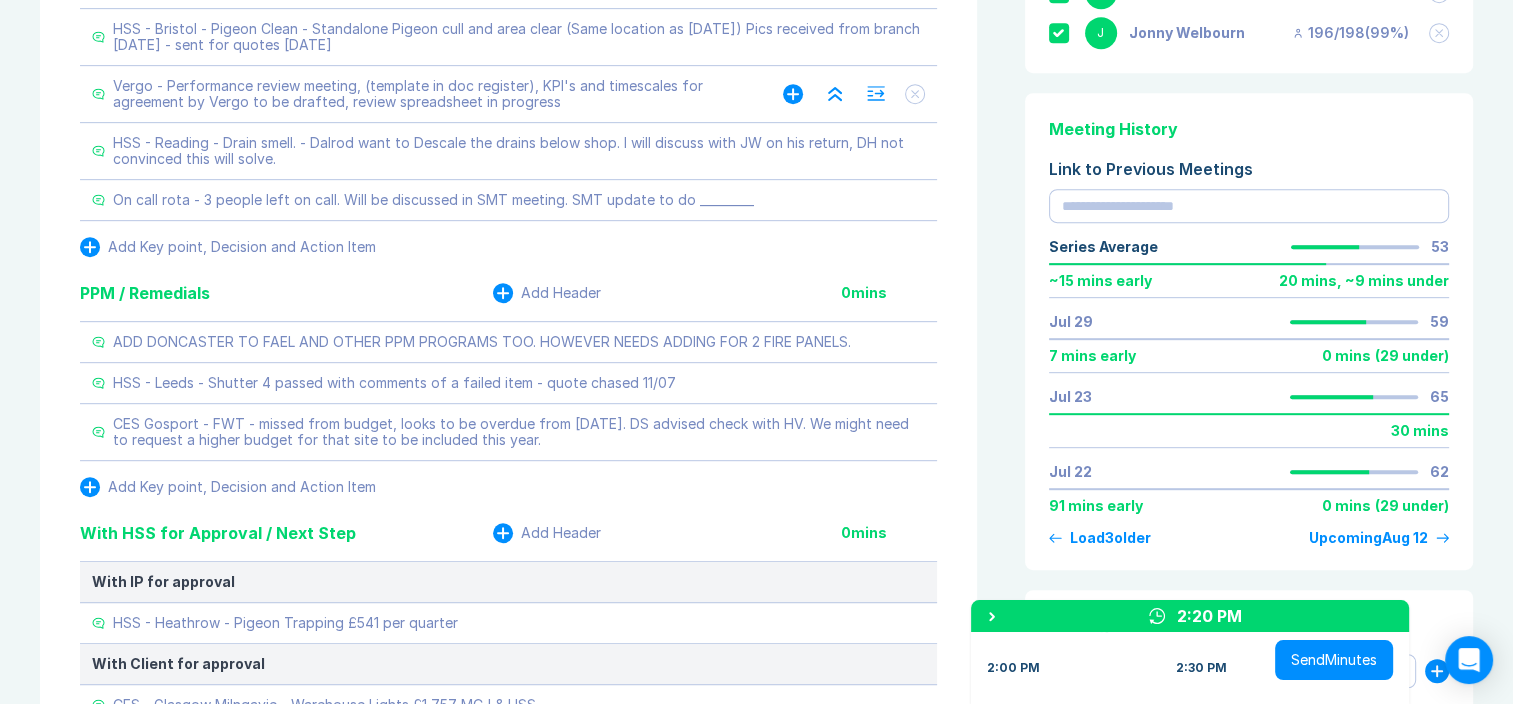 click on "Meeting Notes Edit Agenda Duplicate Notes New Matters Add Header [TIME] mins HSS - Crawley - Pigeon culling - cancel plan - Email request sent to confirm, no reply yet HSS - Mitcham - Pigeon culls alone and a one of clean to quote - MC amendment request. macwaste supplier - need onboarding form back asap. i didnt notice it wasnt completed. need to get order off now. Add Key point, Decision and Action Item On-Going Matters Add Header [TIME] mins Accio HSS - Solihull - Shutter [NUMBER] repairs continued - Further works needed [NUMBER] new sectional panels, cables and block work repairs. waiting on blockwork repair quotes HSS & Proservice - Shutter Tender. From January [YEAR] to March [YEAR]. Need to send off requests for this. HSS - Bristol - Pigeon Clean - Standalone Pigeon cull and area clear (Same location as January [YEAR]) Pics received from branch [DATE] - sent for quotes [DATE] HSS - Reading - Drain smell. - Dalrod want to Descale the drains below shop. I will discuss with JW on his return, DH not convinced this will solve. [TIME] [TIME] [TIME]" at bounding box center [756, 10332] 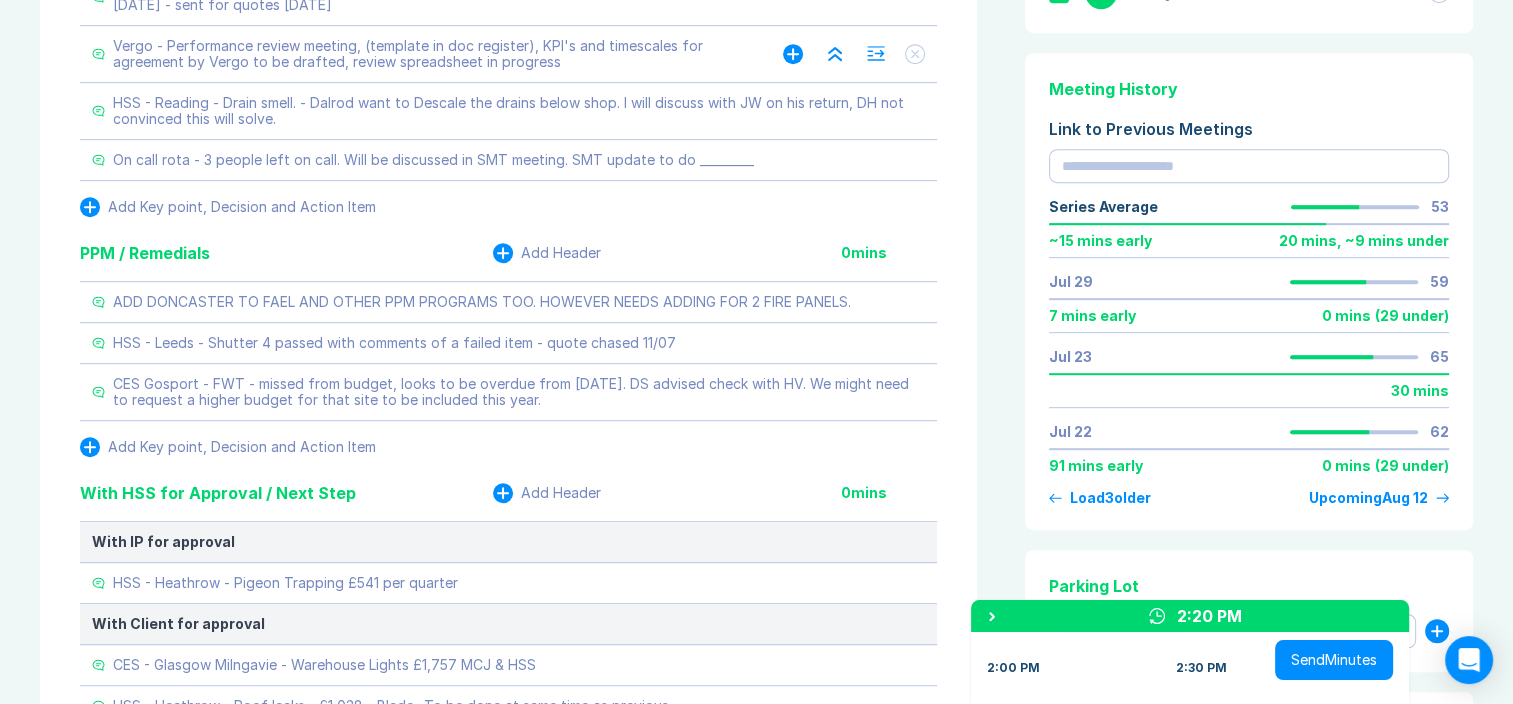 click on "Vergo - Performance review meeting, (template in doc register), KPI's and timescales for agreement by Vergo to be drafted, review spreadsheet in progress" at bounding box center [428, 54] 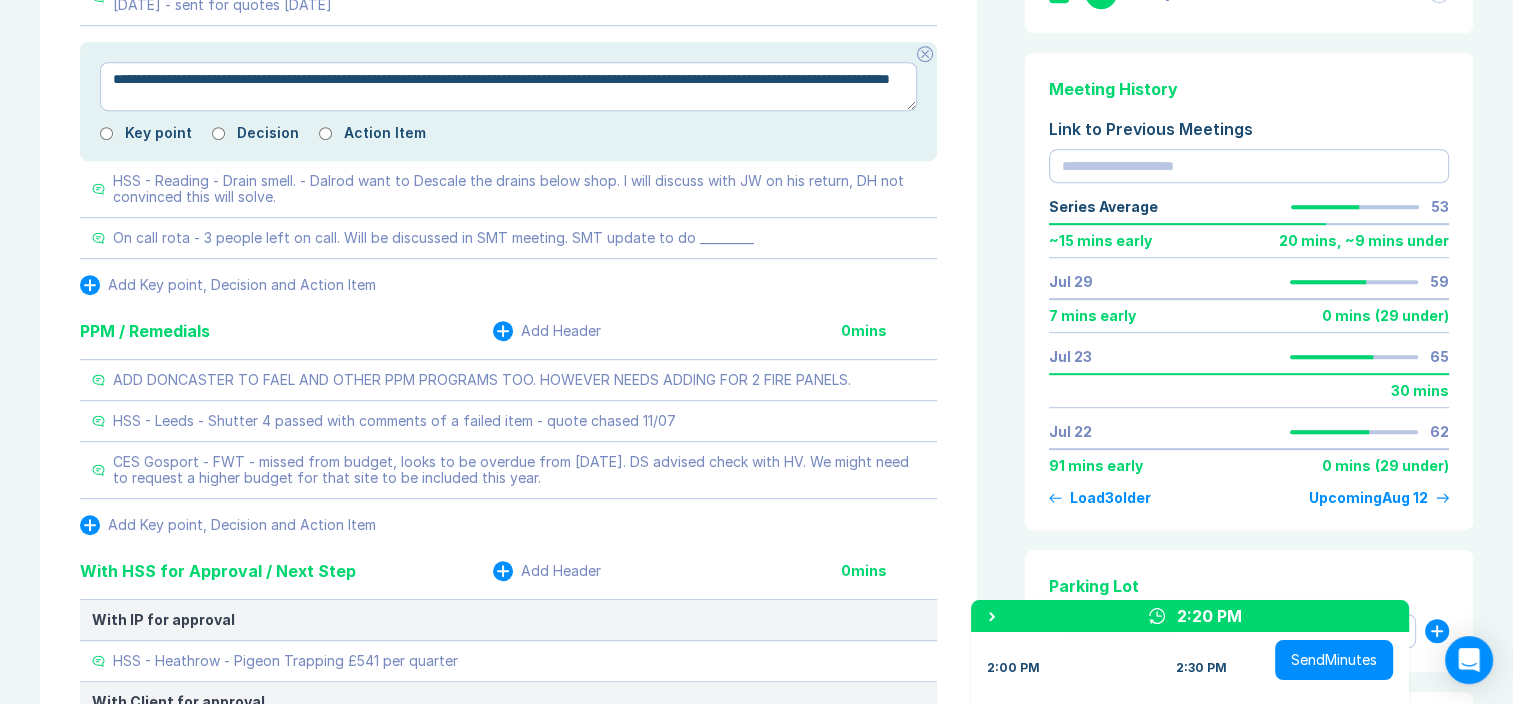 click on "**********" at bounding box center [508, 87] 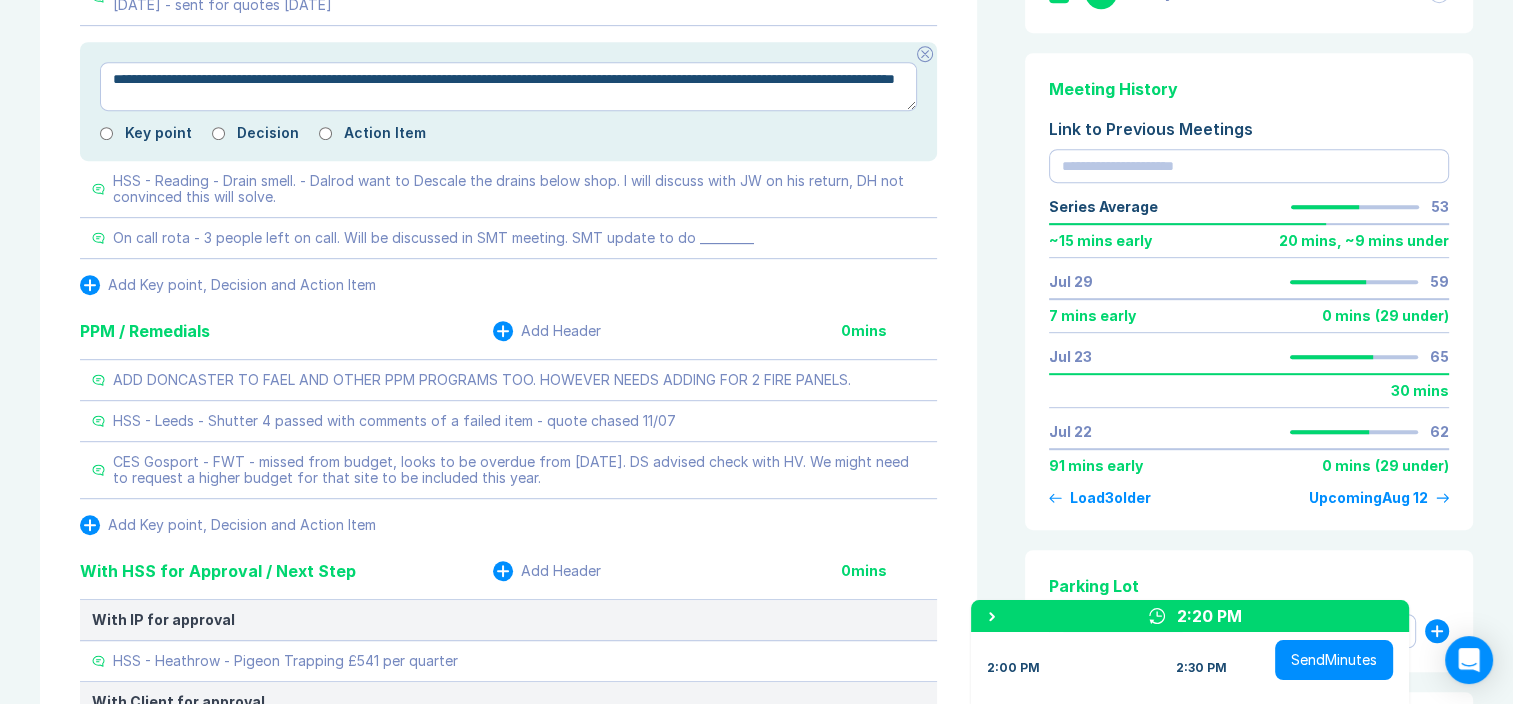 type on "*" 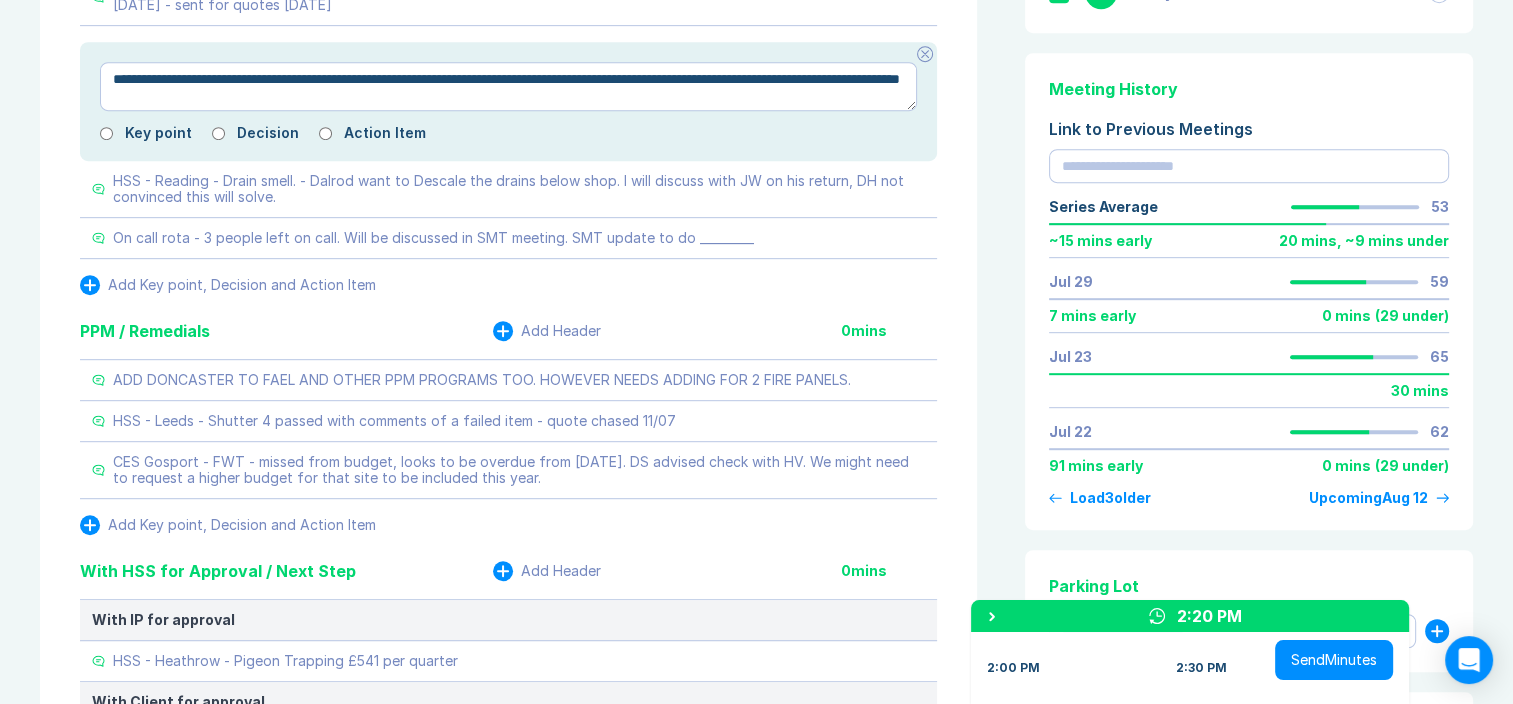type on "*" 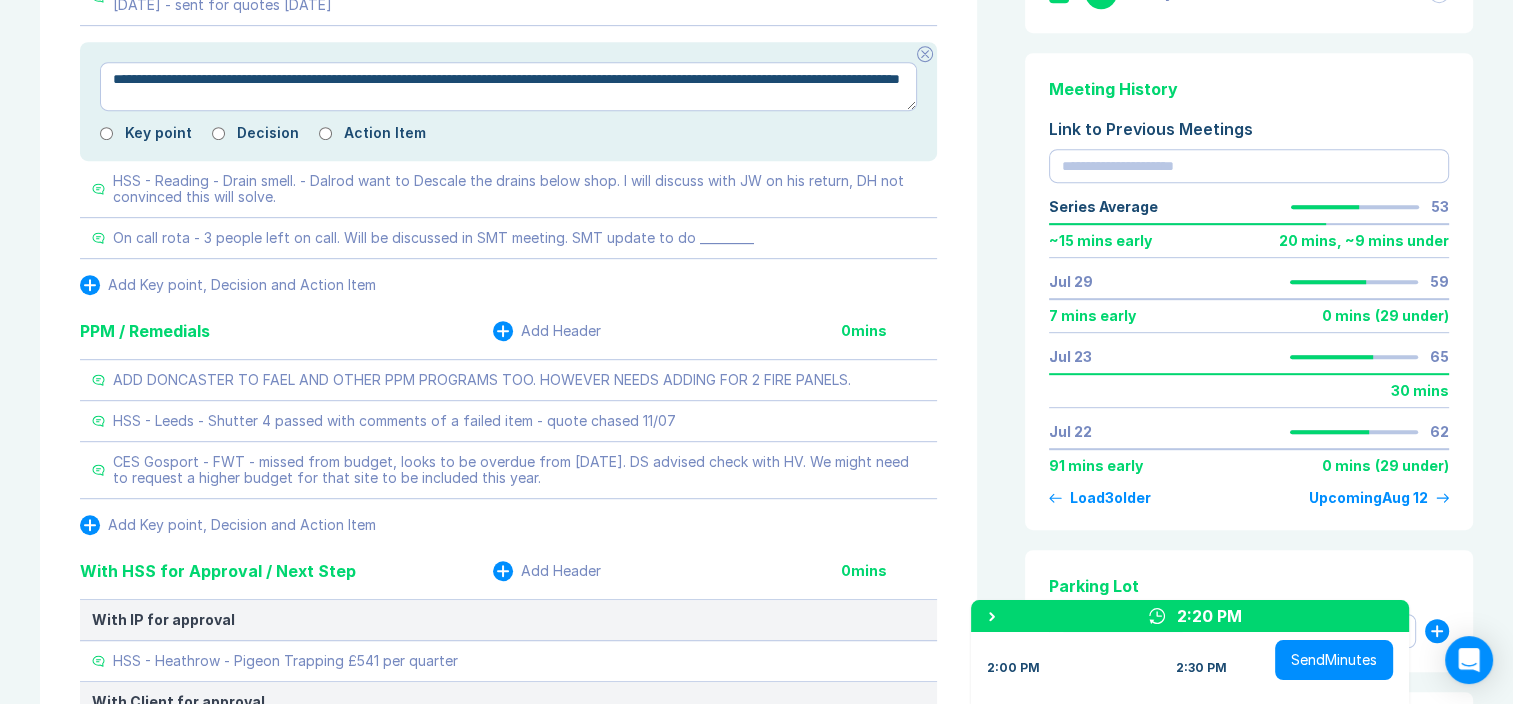 type on "**********" 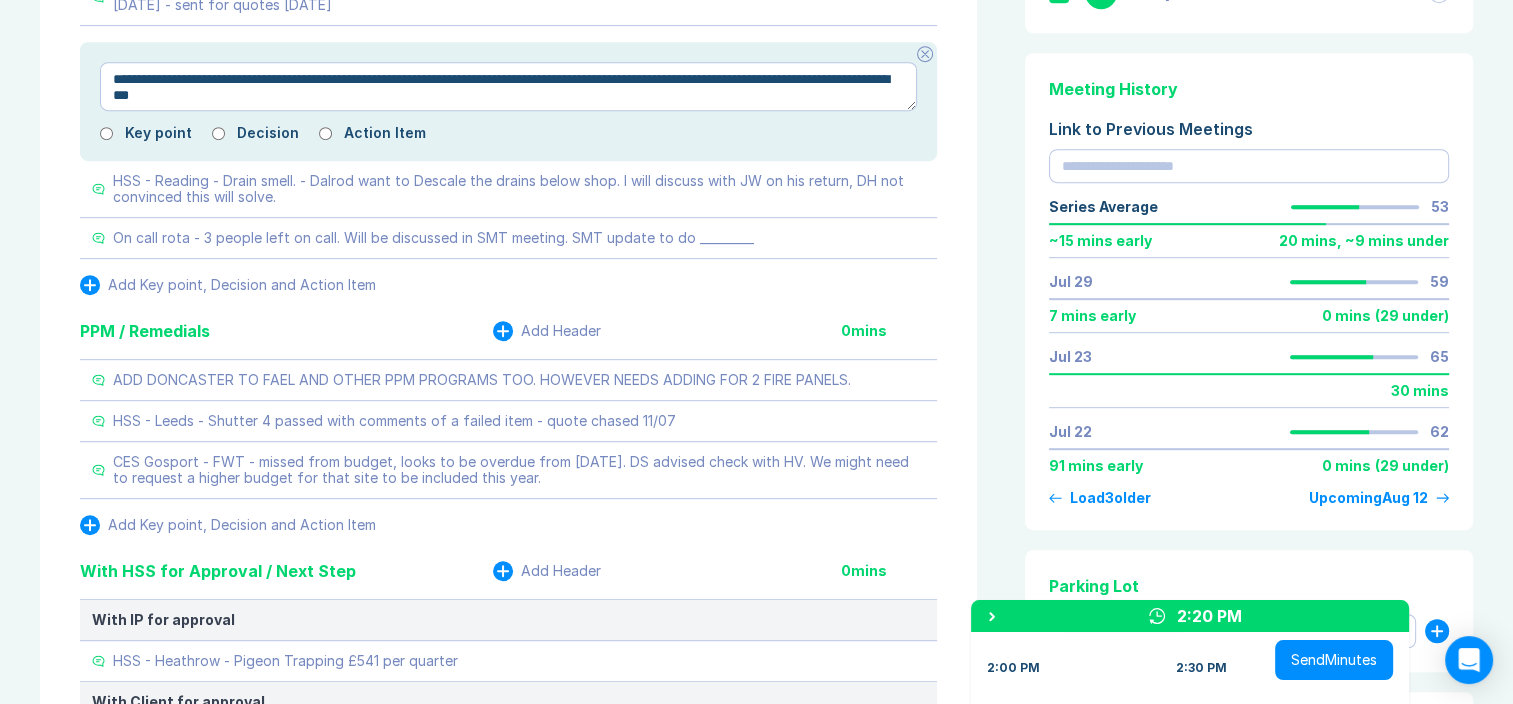 type on "*" 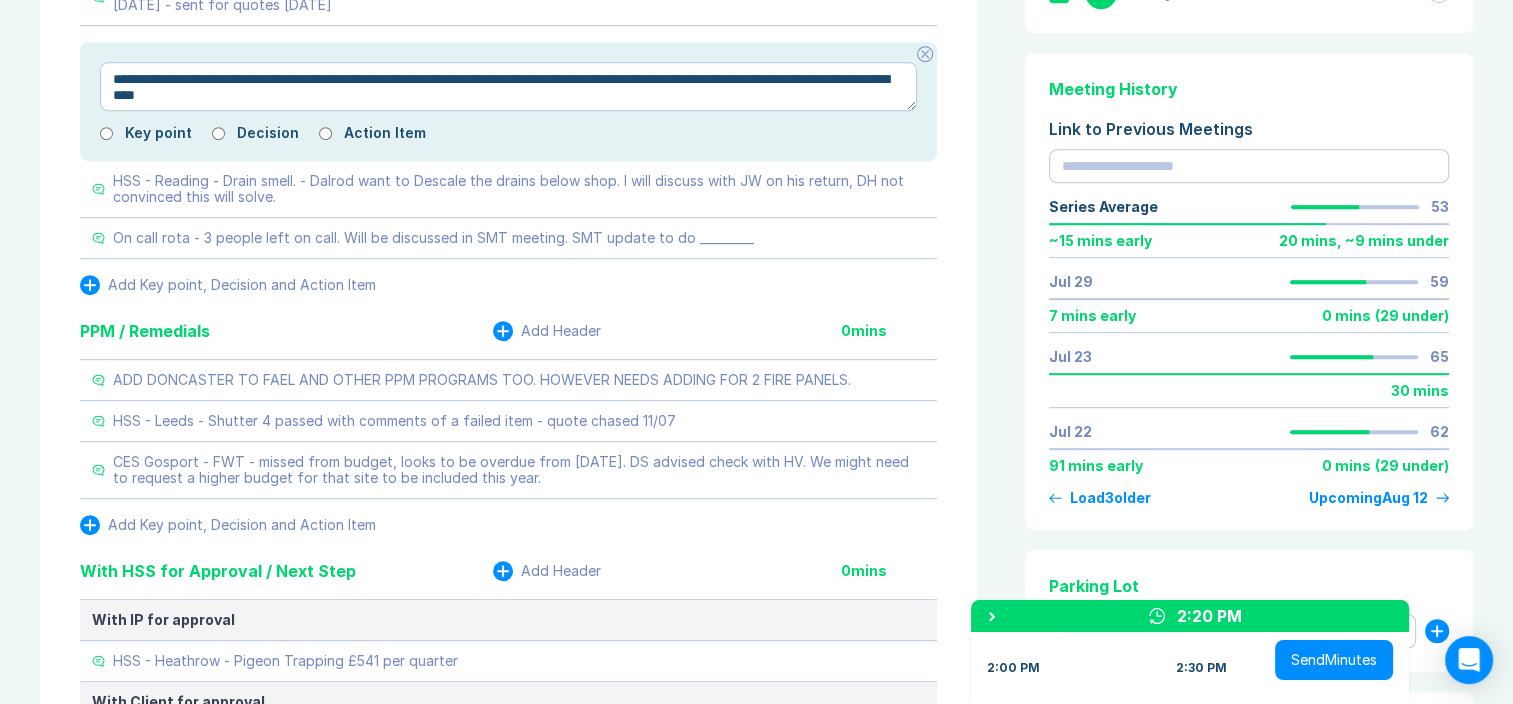 type on "*" 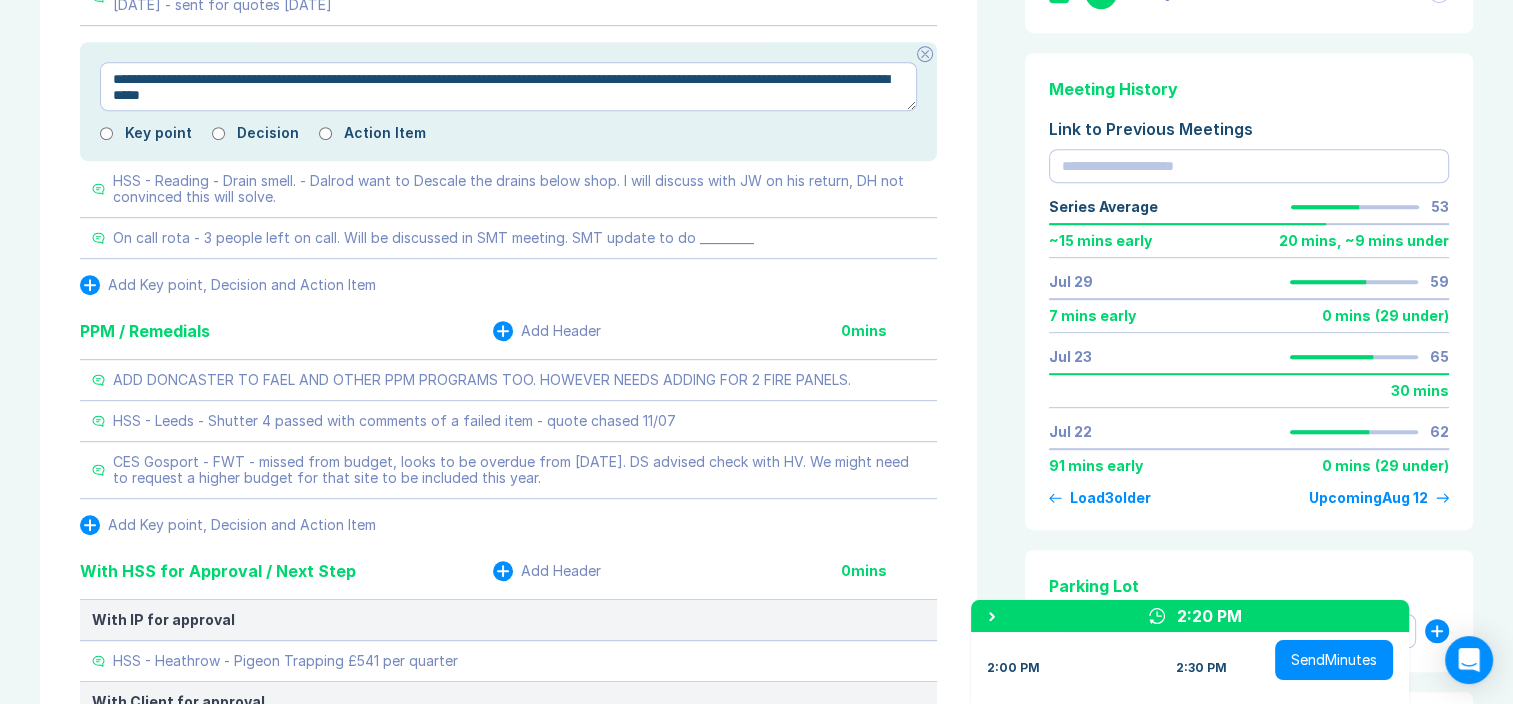 type on "*" 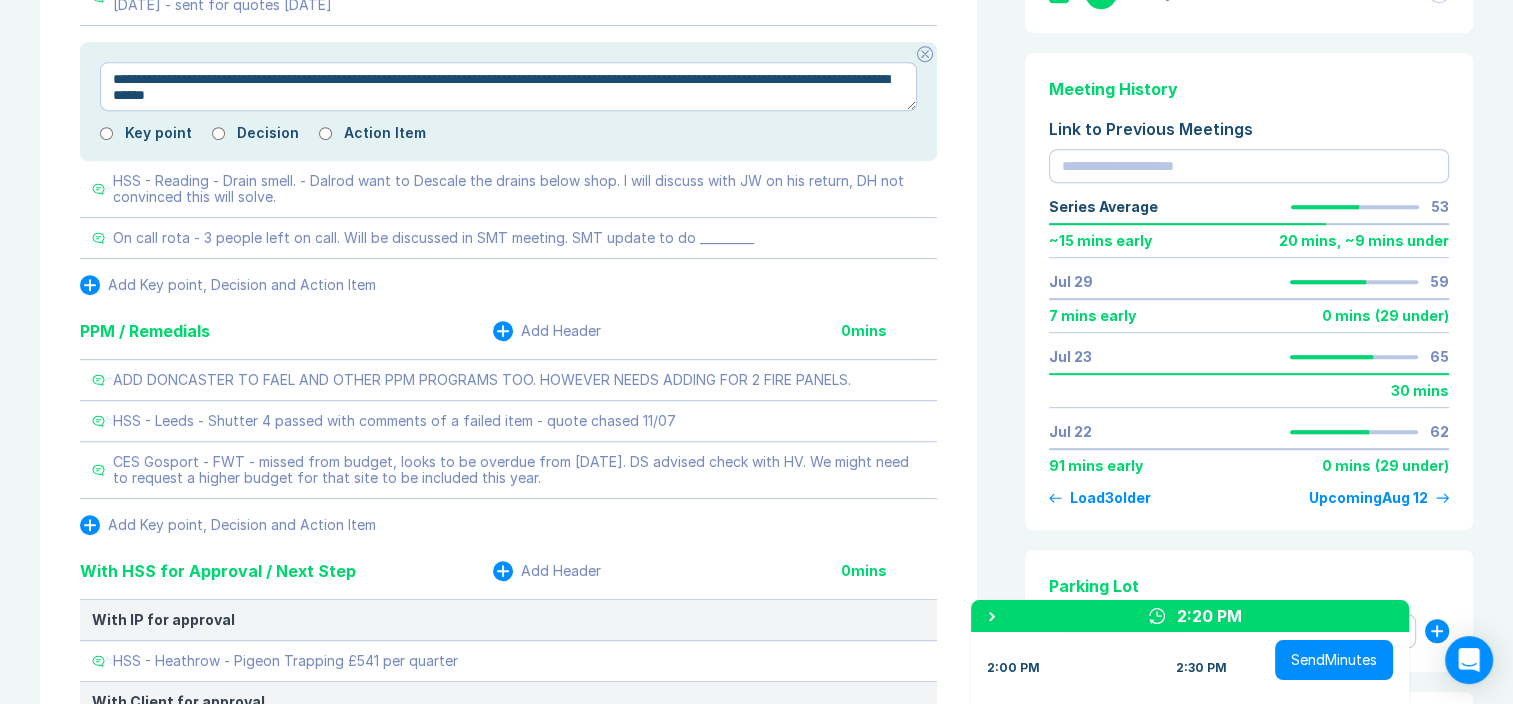 type on "*" 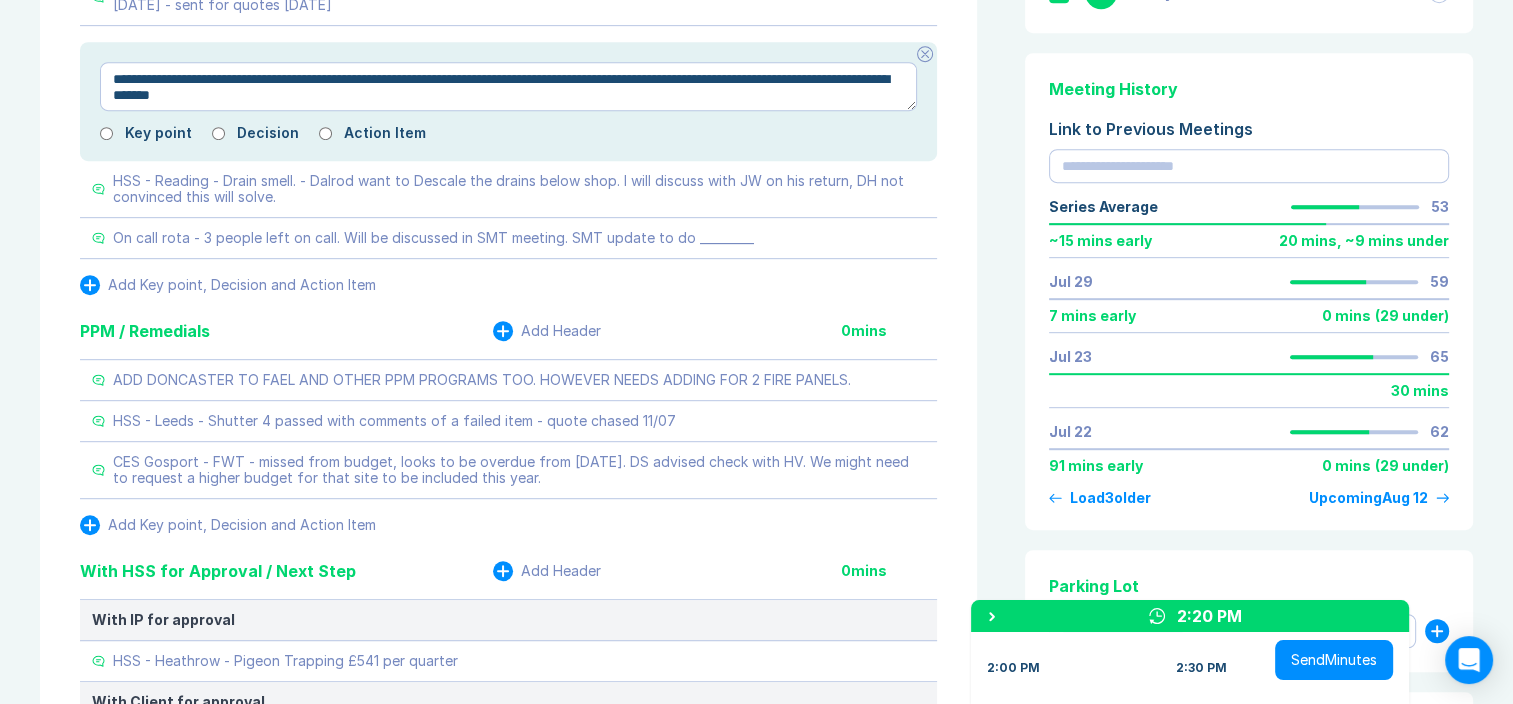 type on "*" 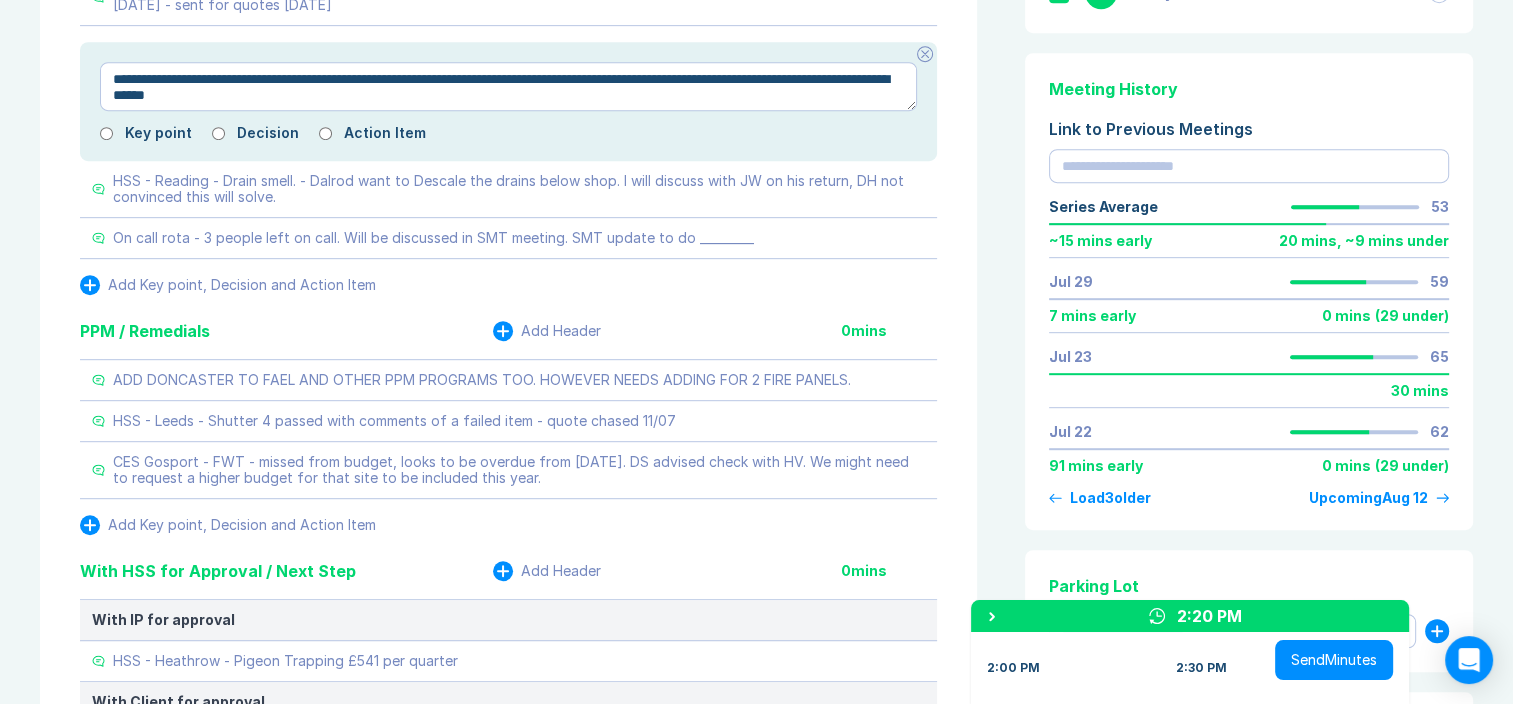type on "*" 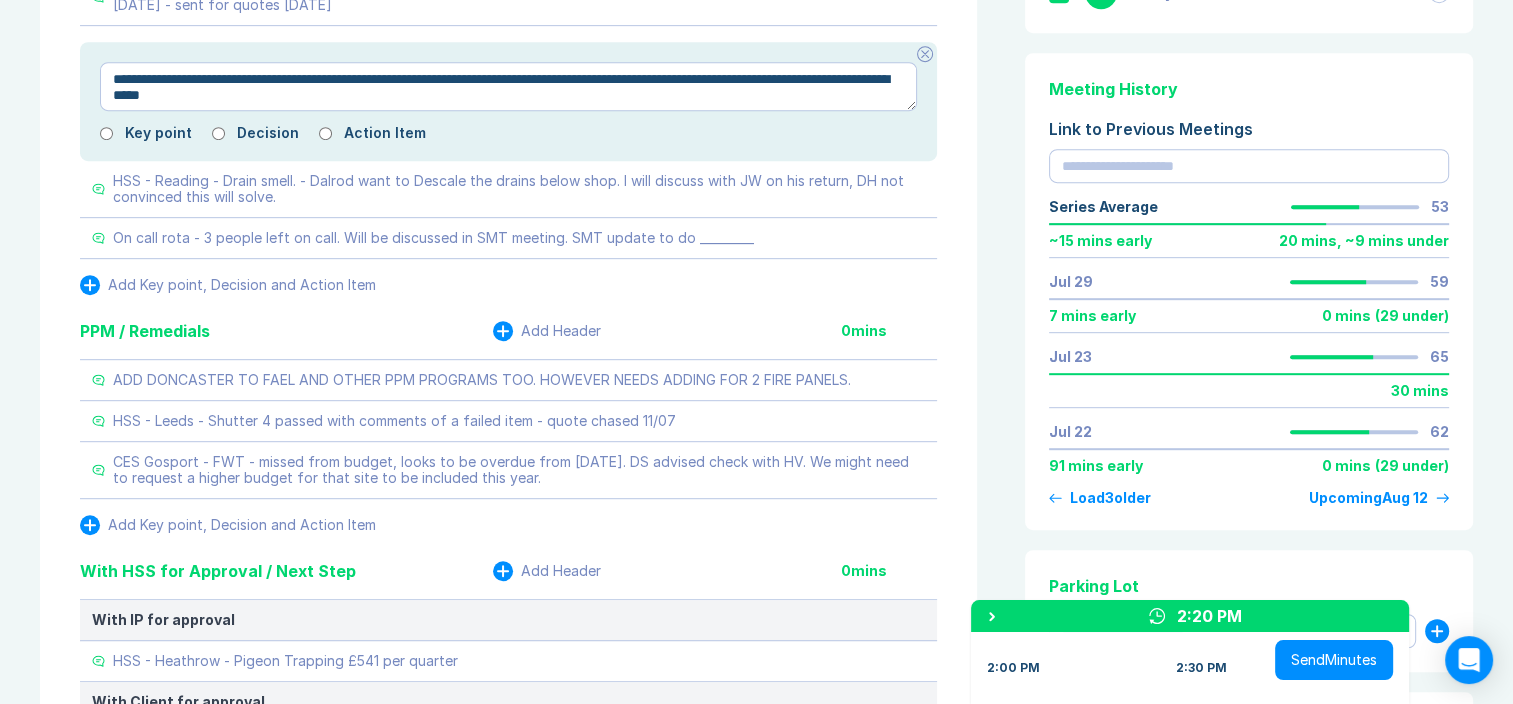 type on "*" 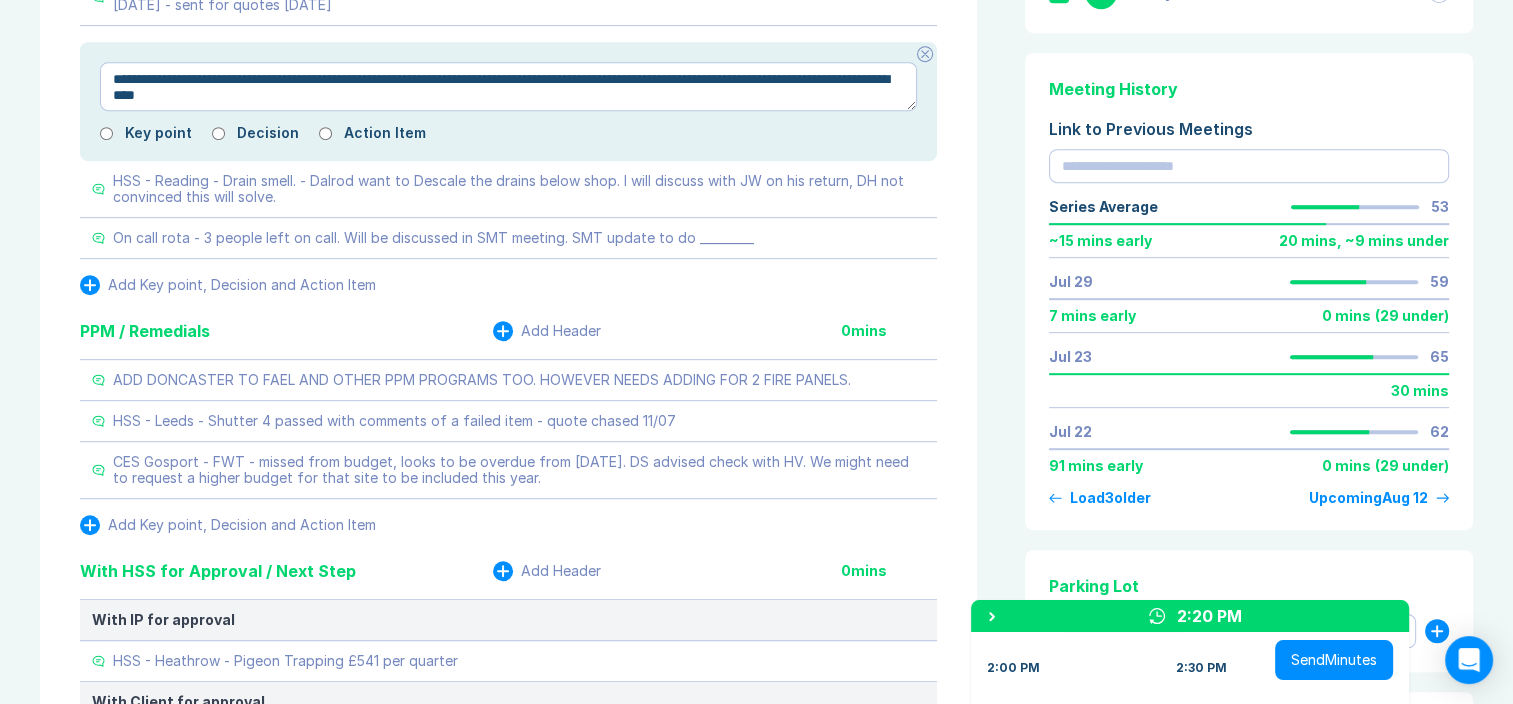 type on "*" 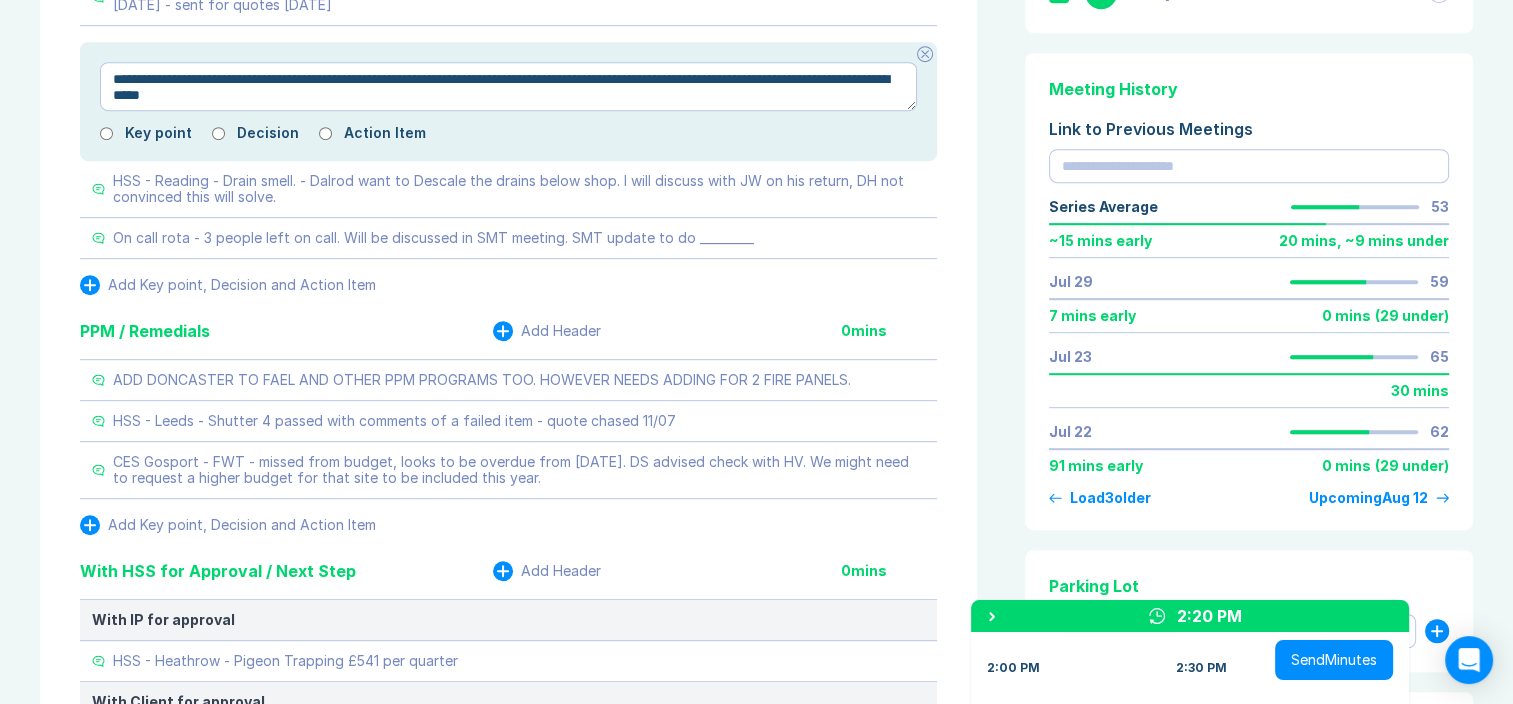 type on "*" 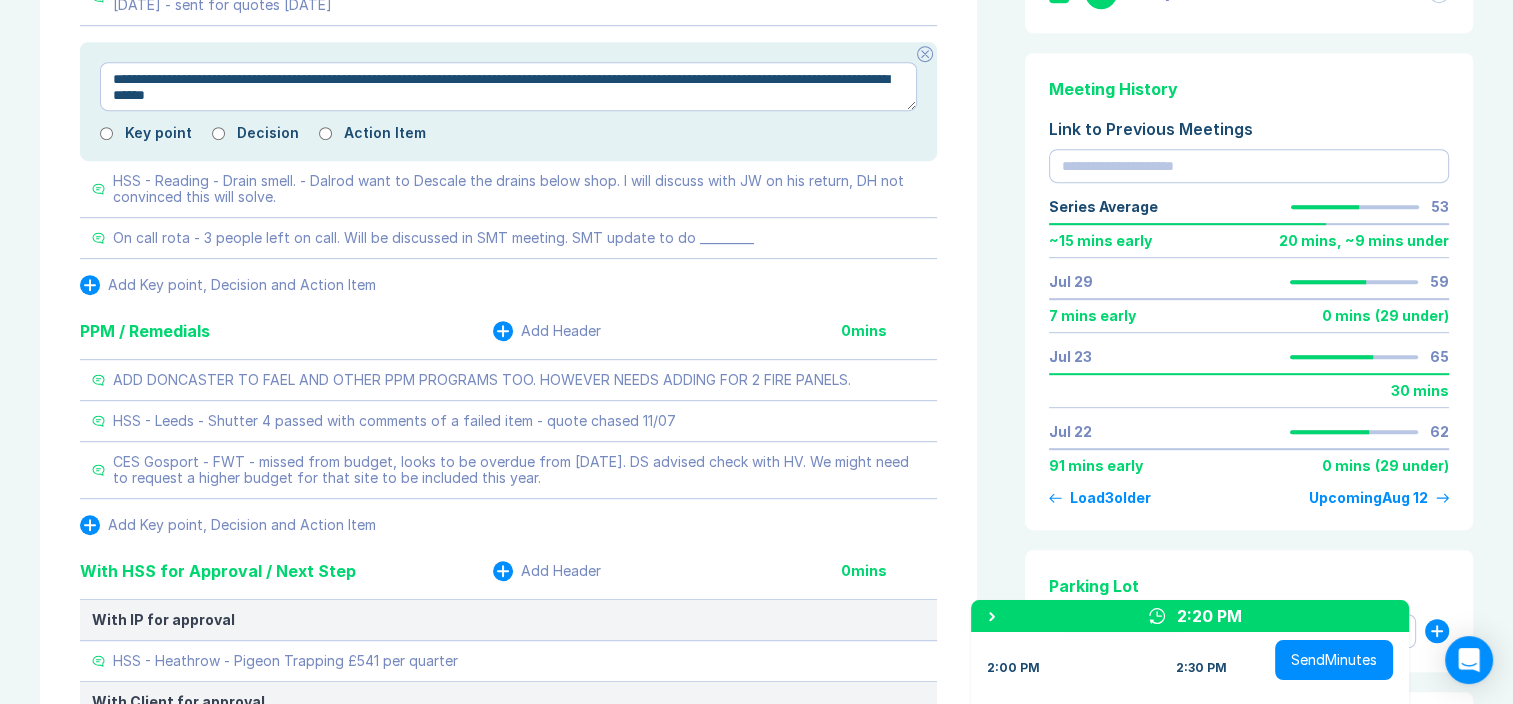 type on "*" 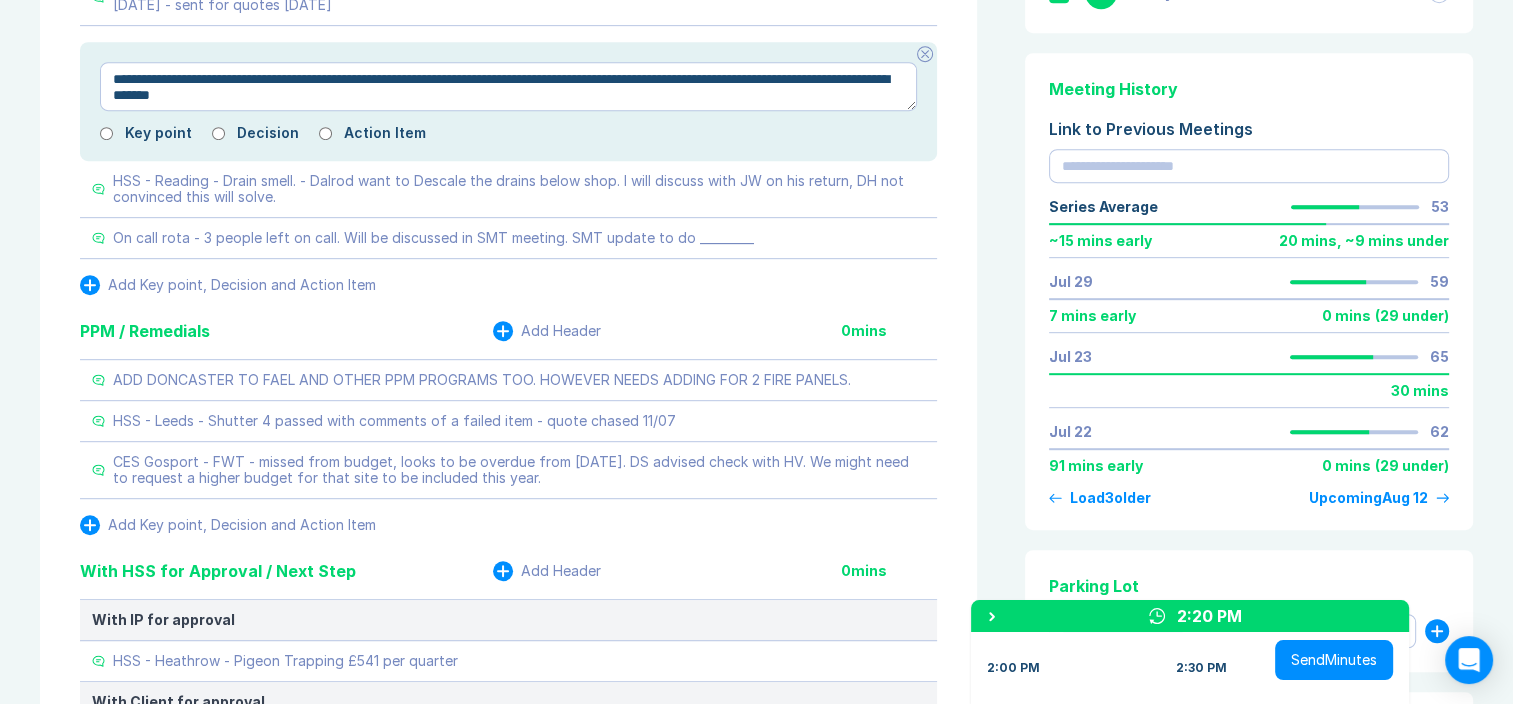 type on "*" 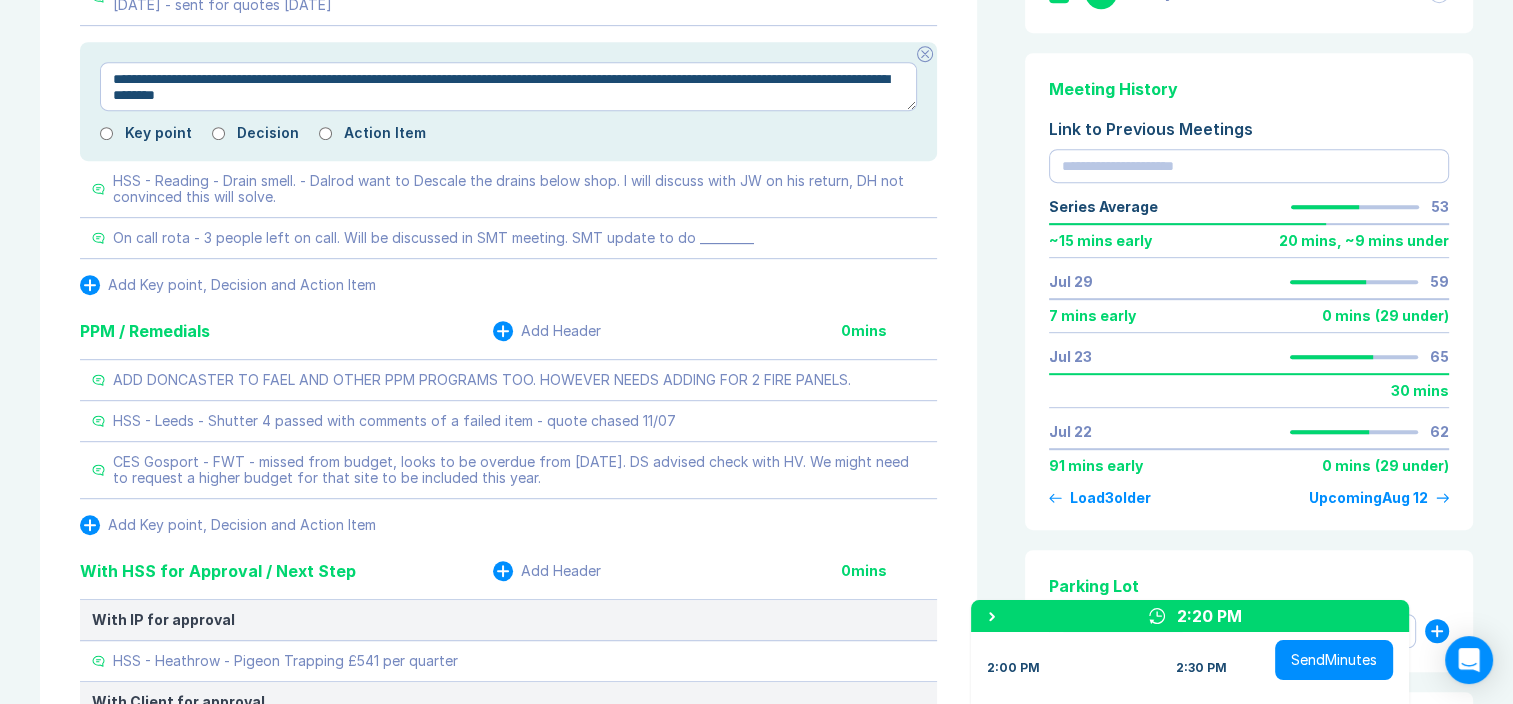 type on "**********" 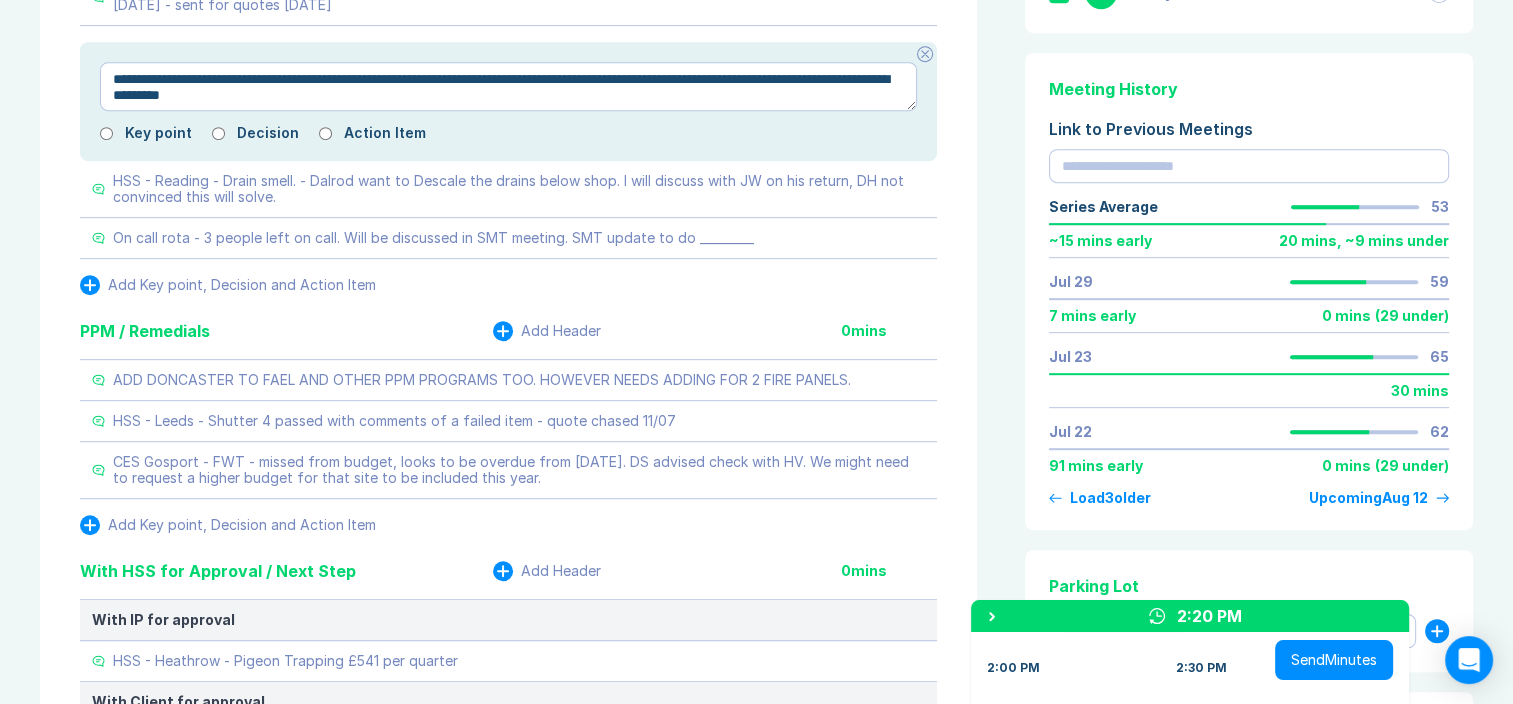 type on "*" 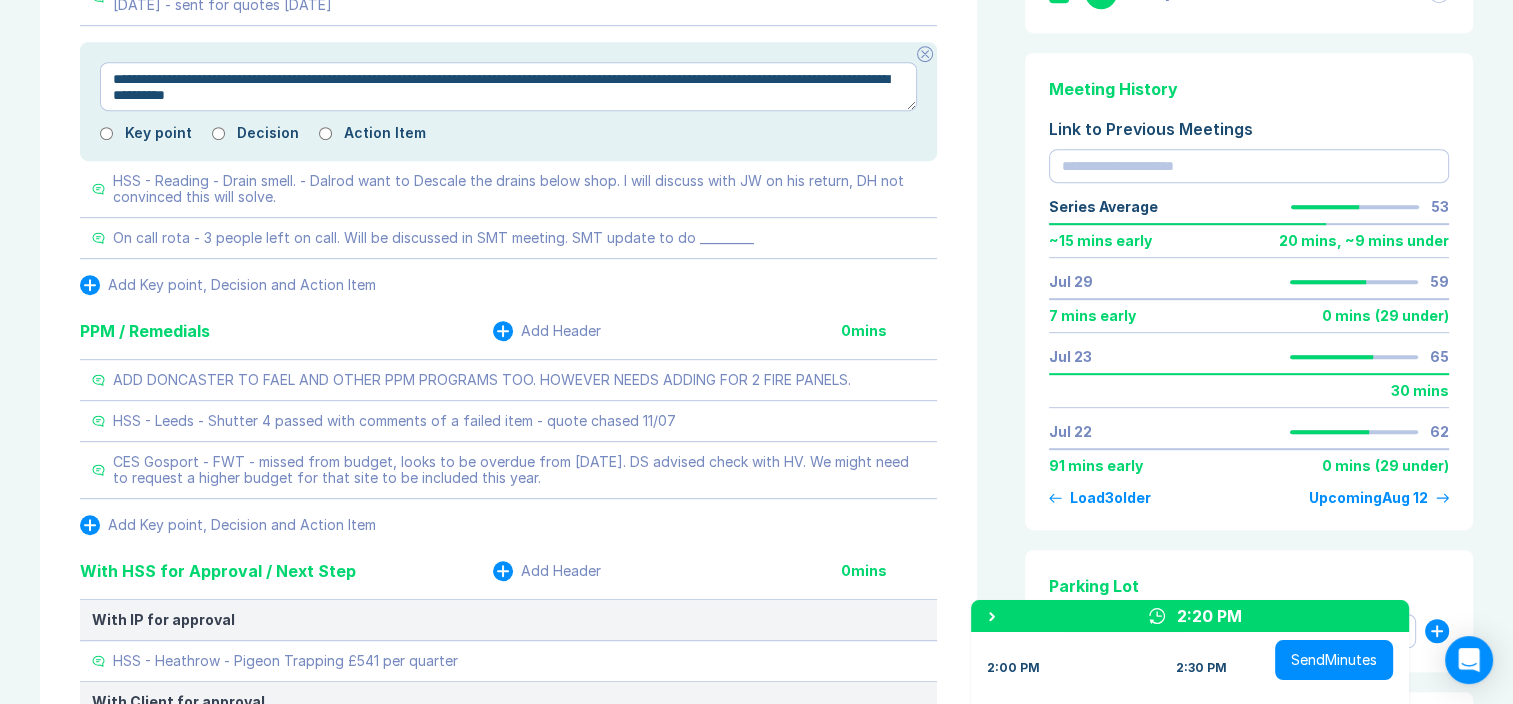 type on "*" 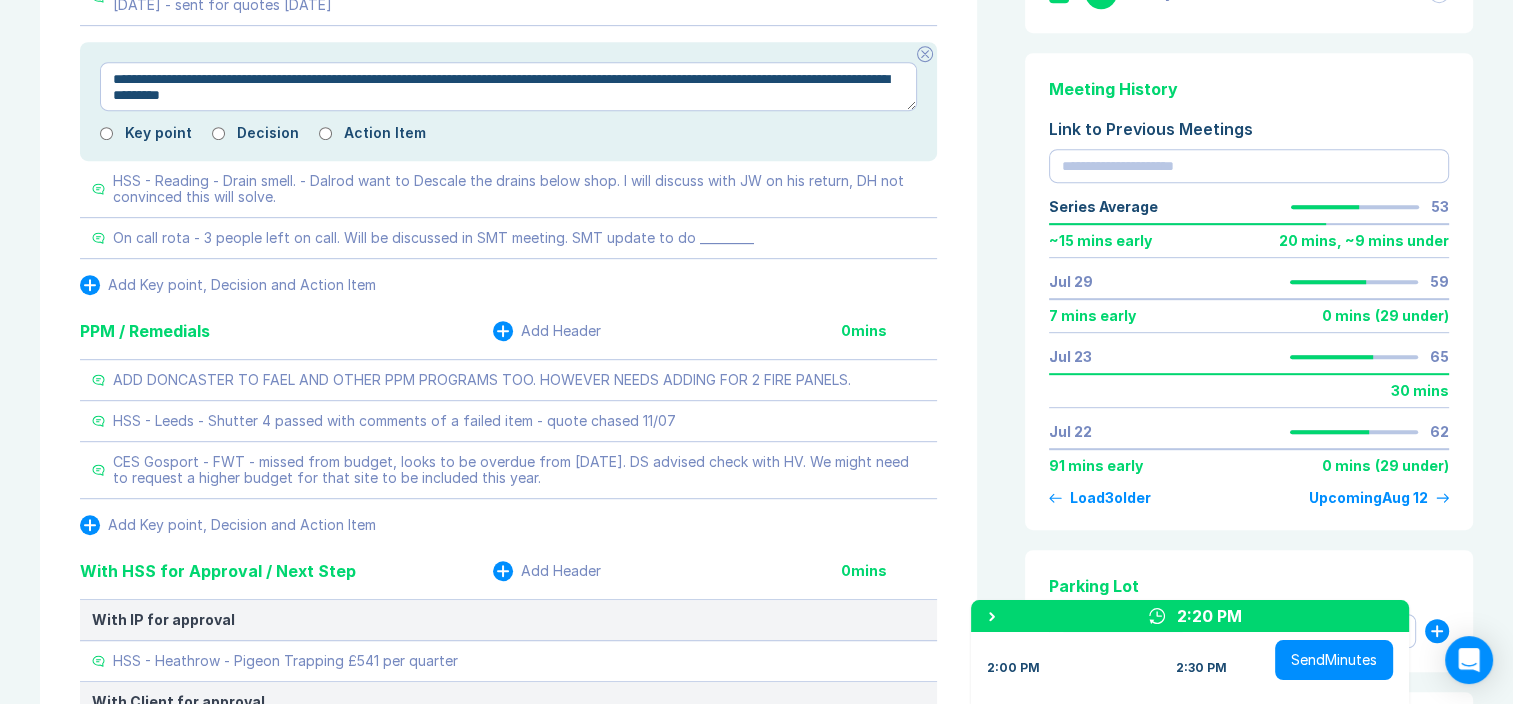 type on "*" 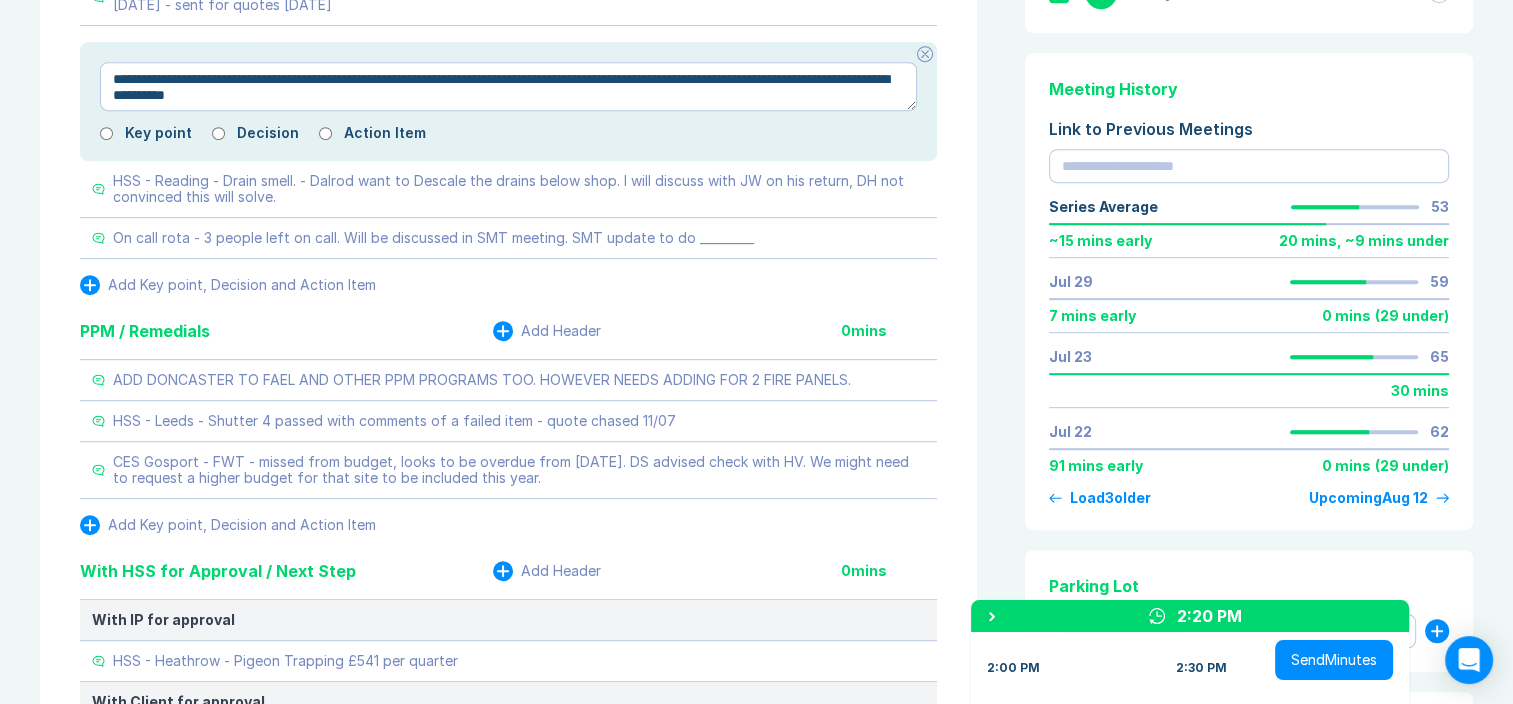 type on "*" 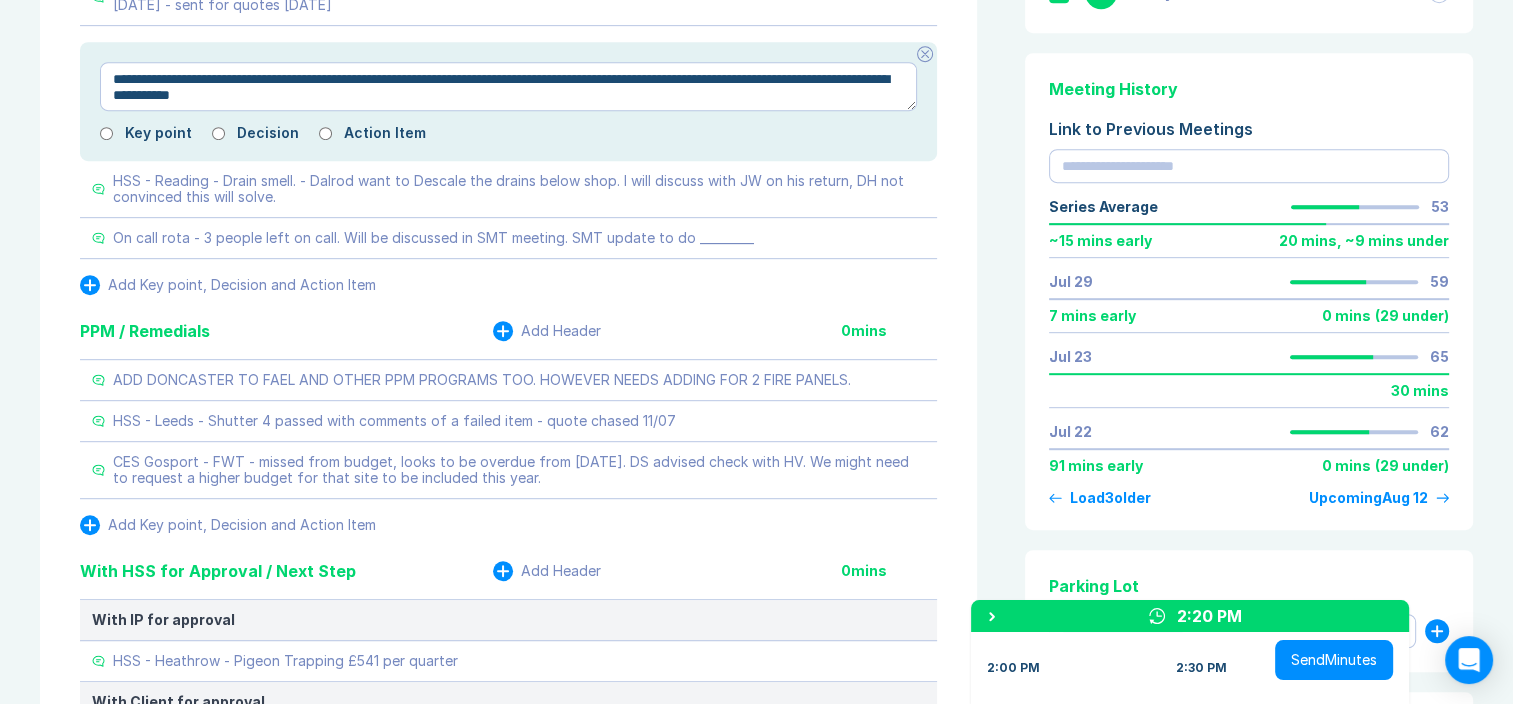 type on "*" 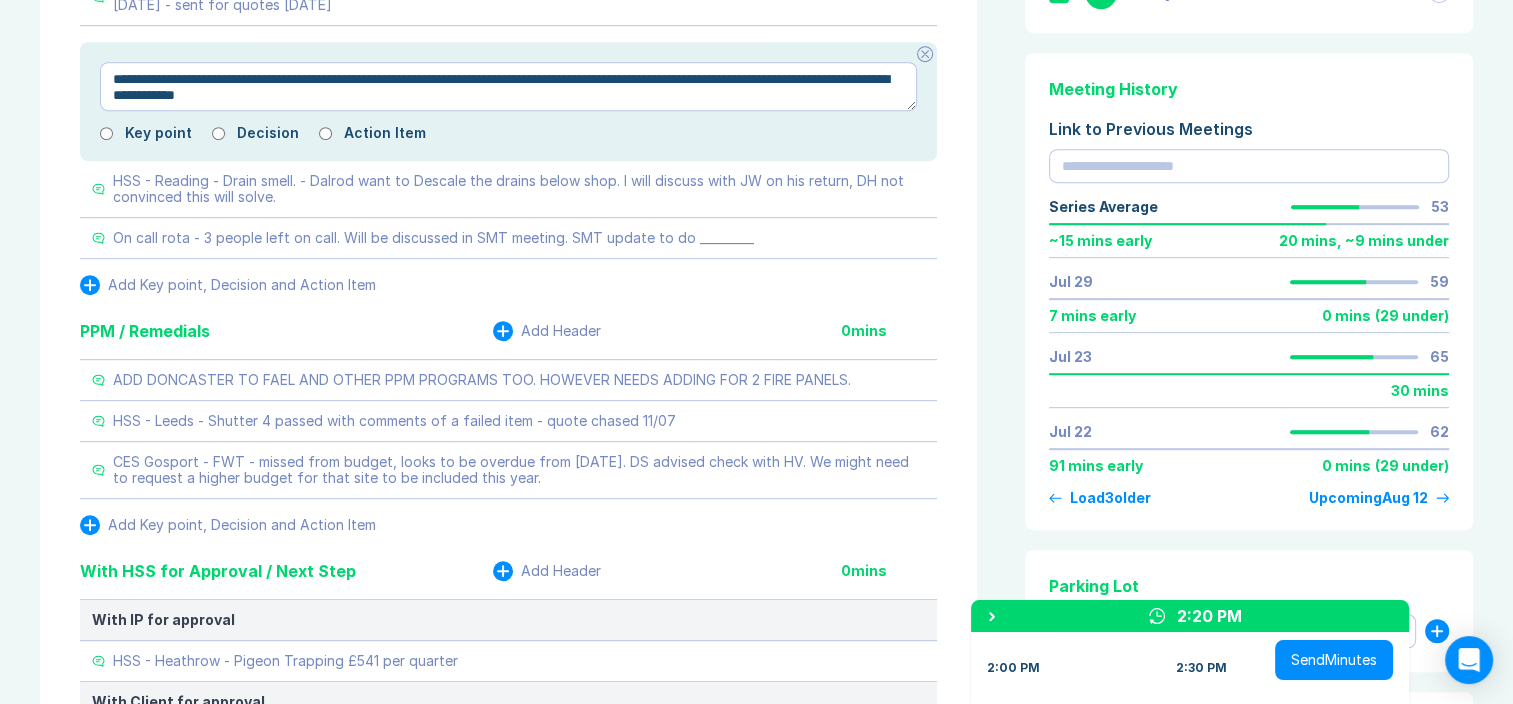 type on "*" 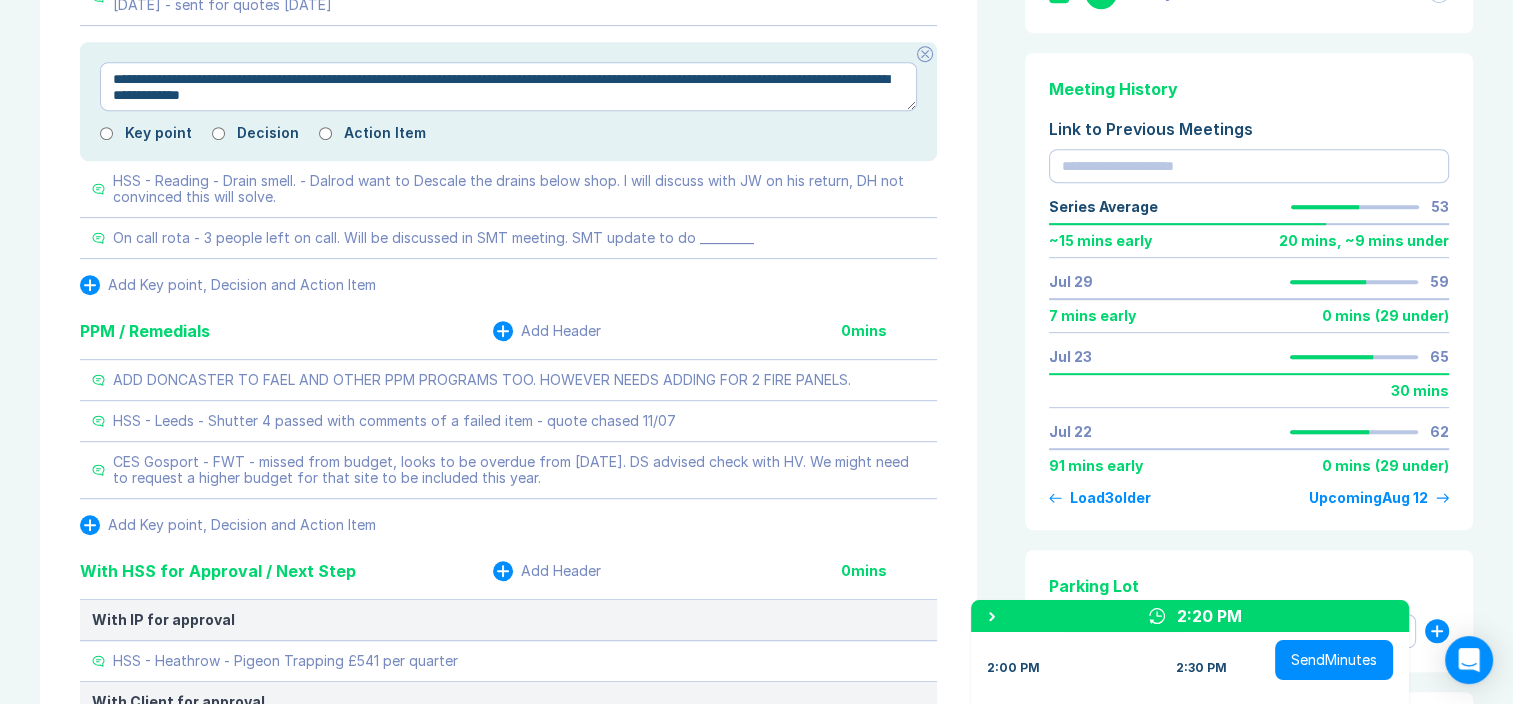 type on "*" 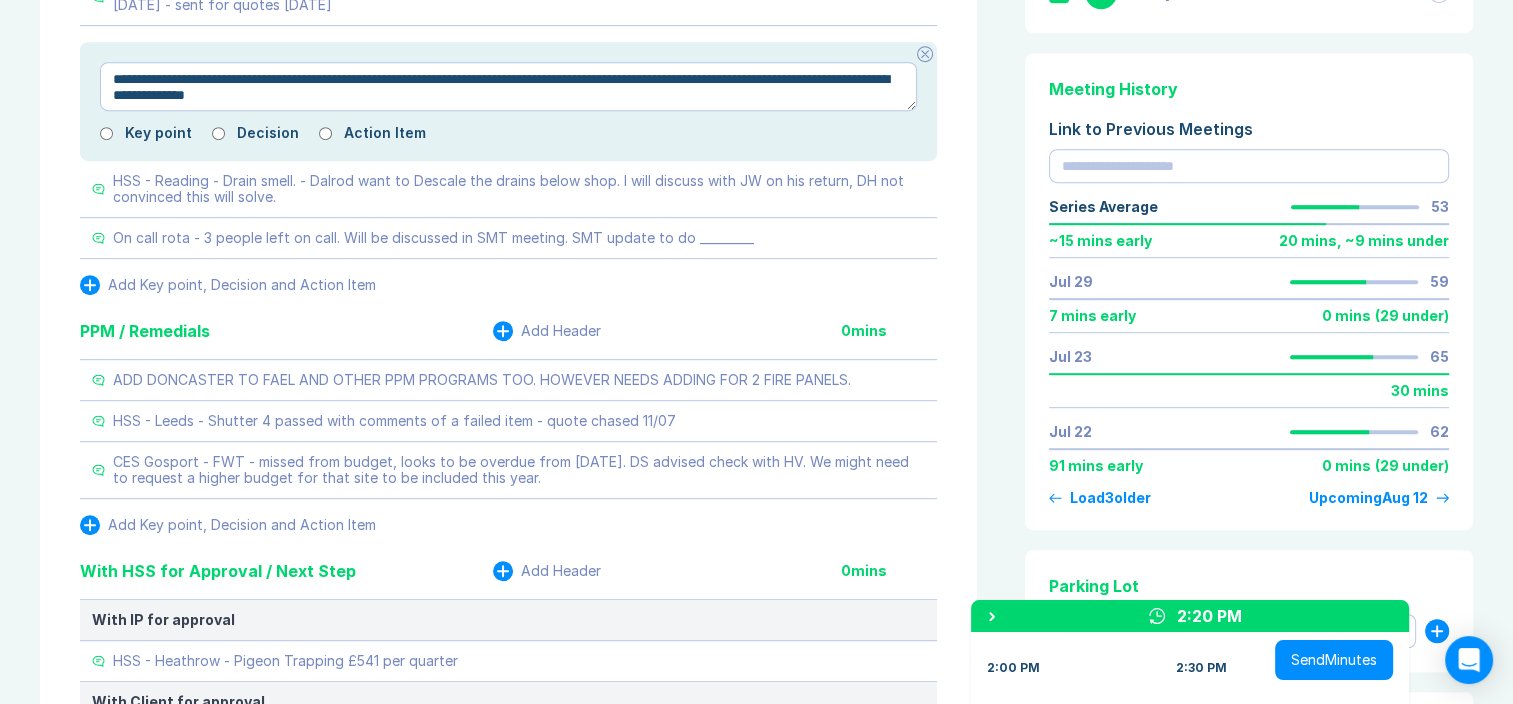 type on "*" 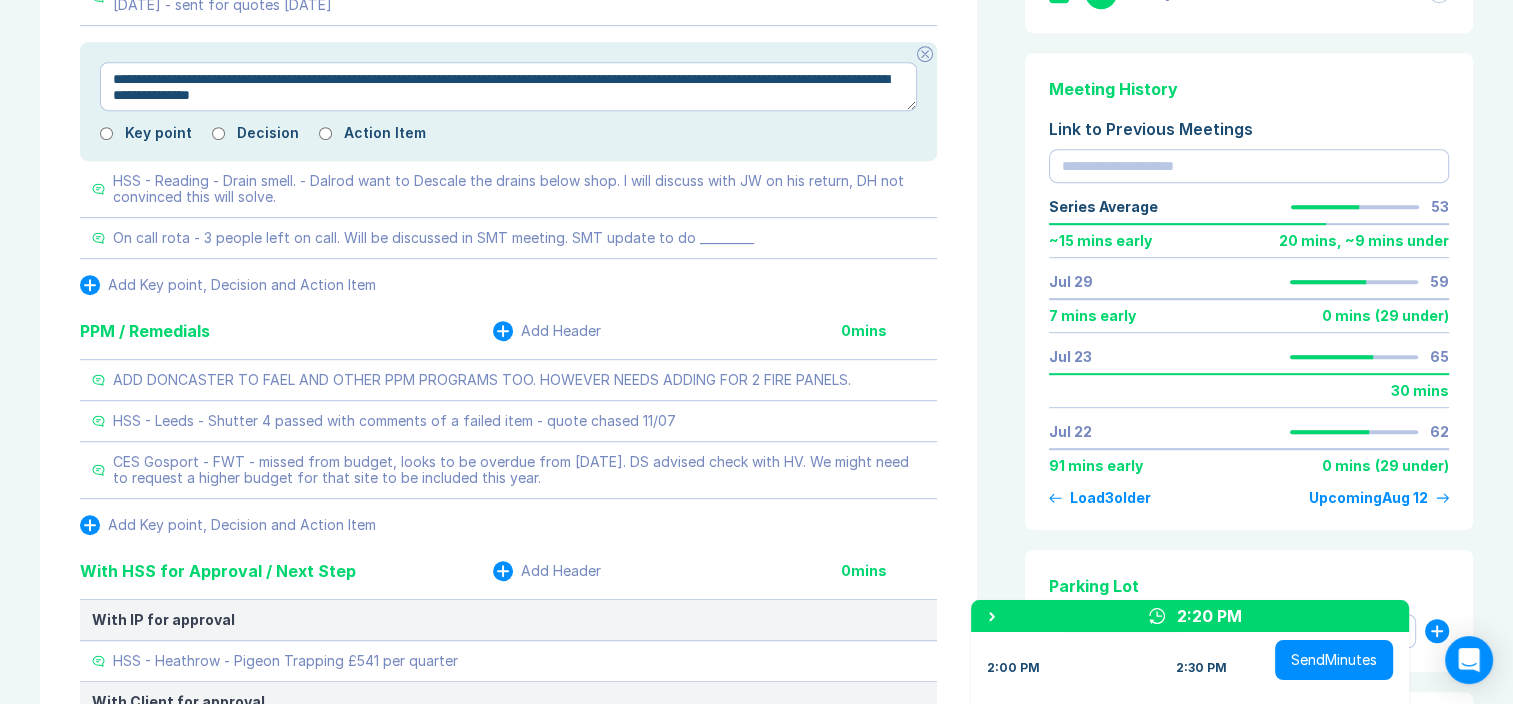 type on "*" 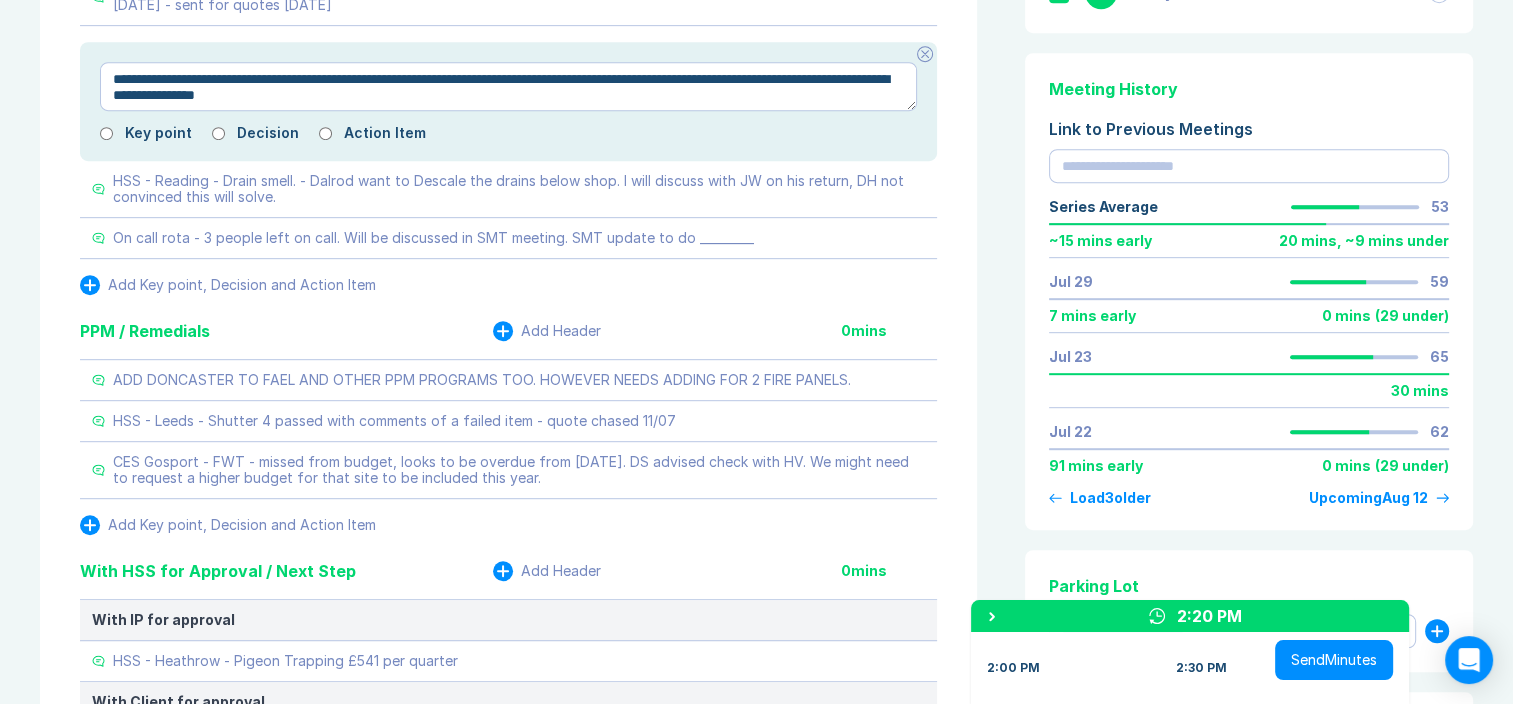 type on "*" 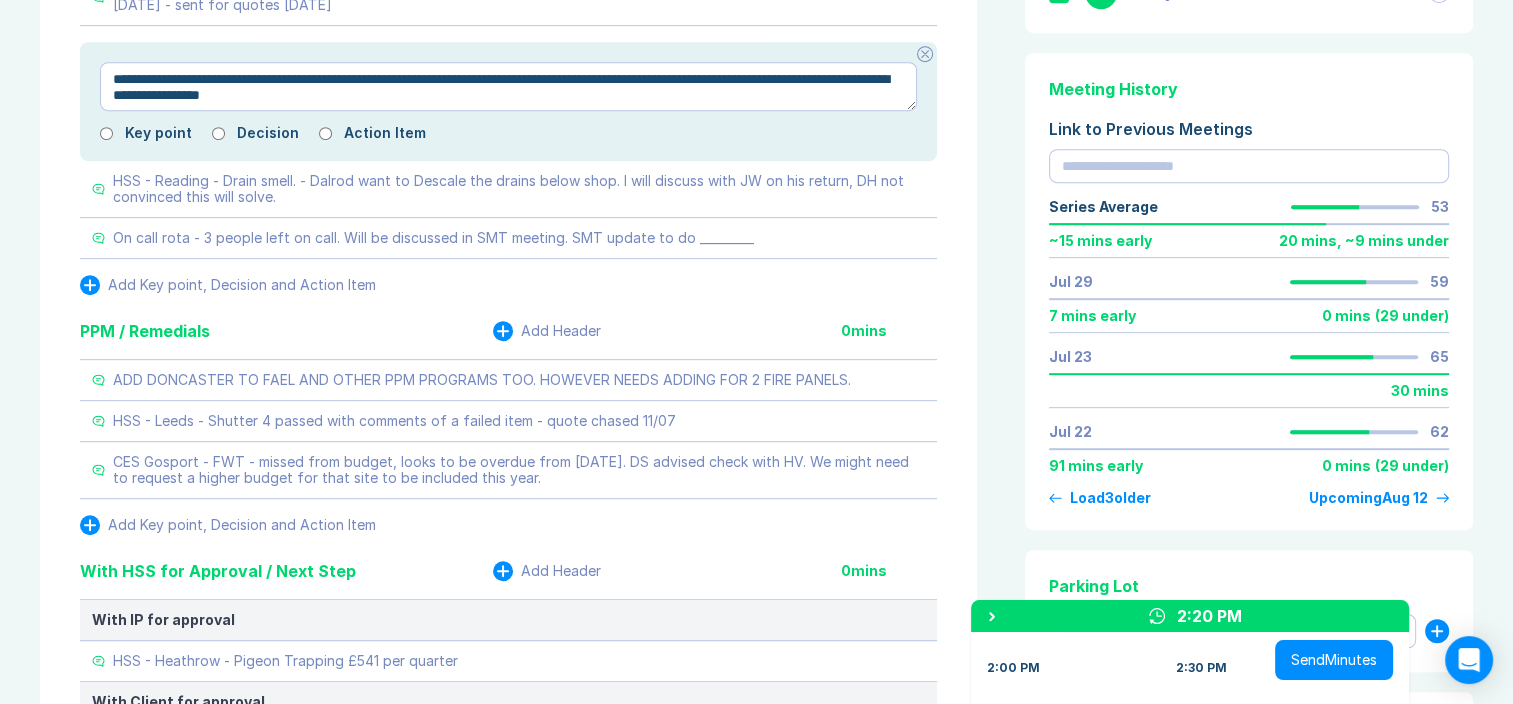 type on "**********" 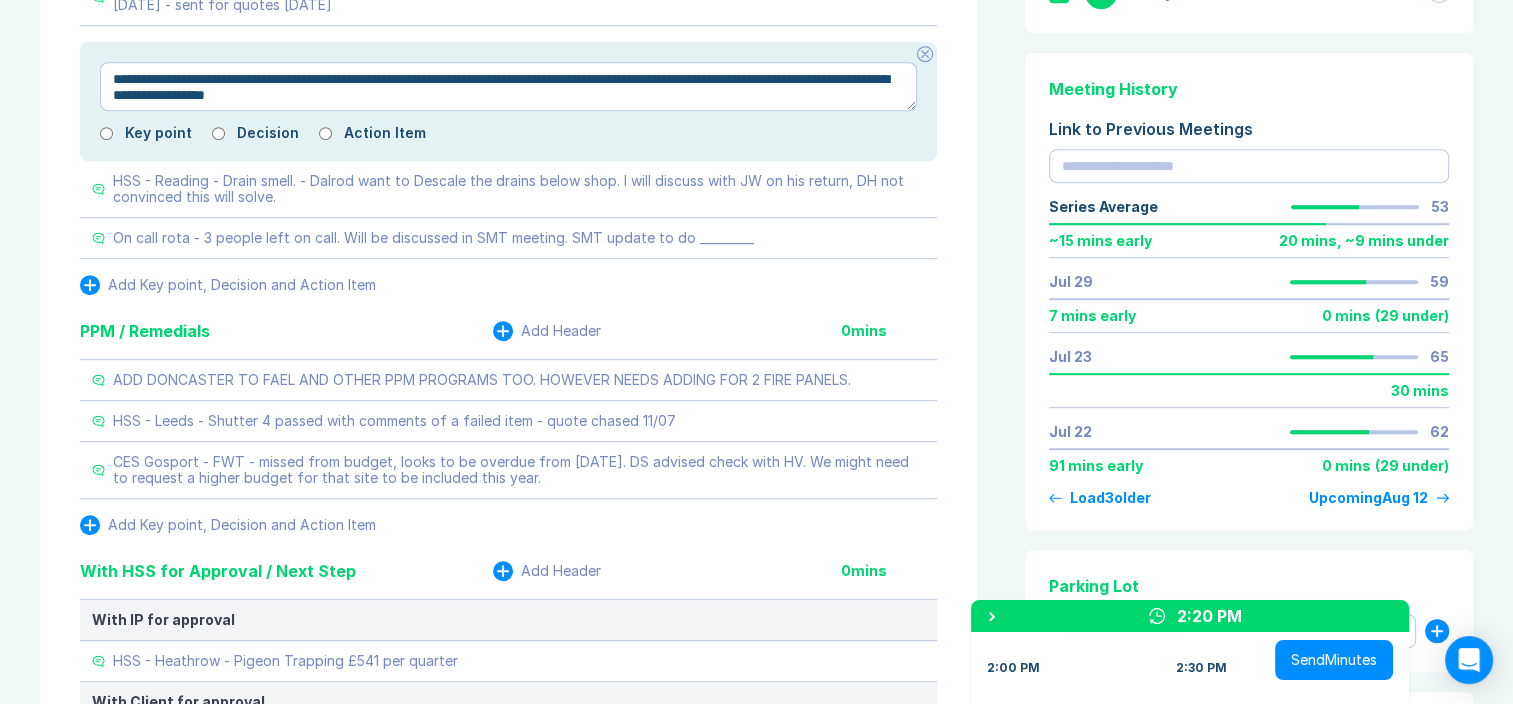 type on "*" 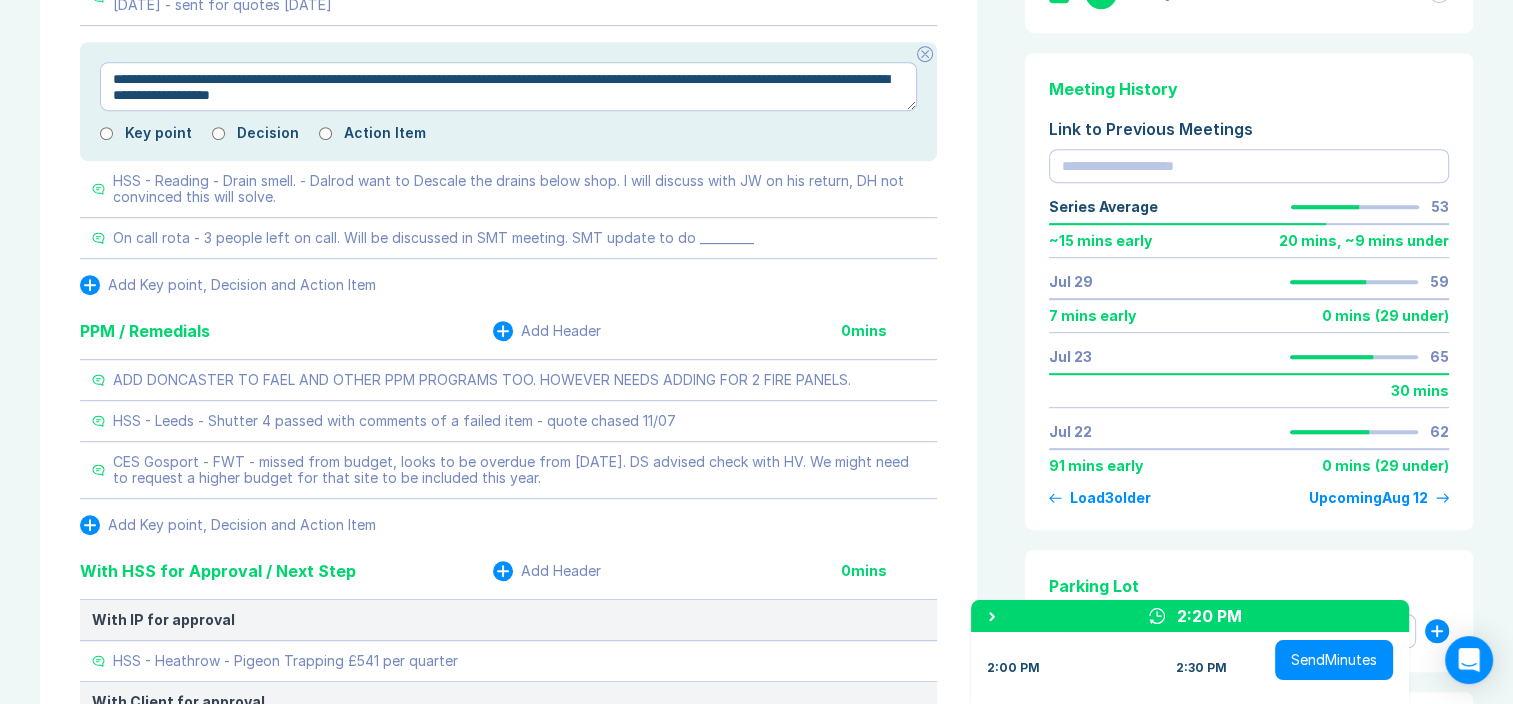 type on "**********" 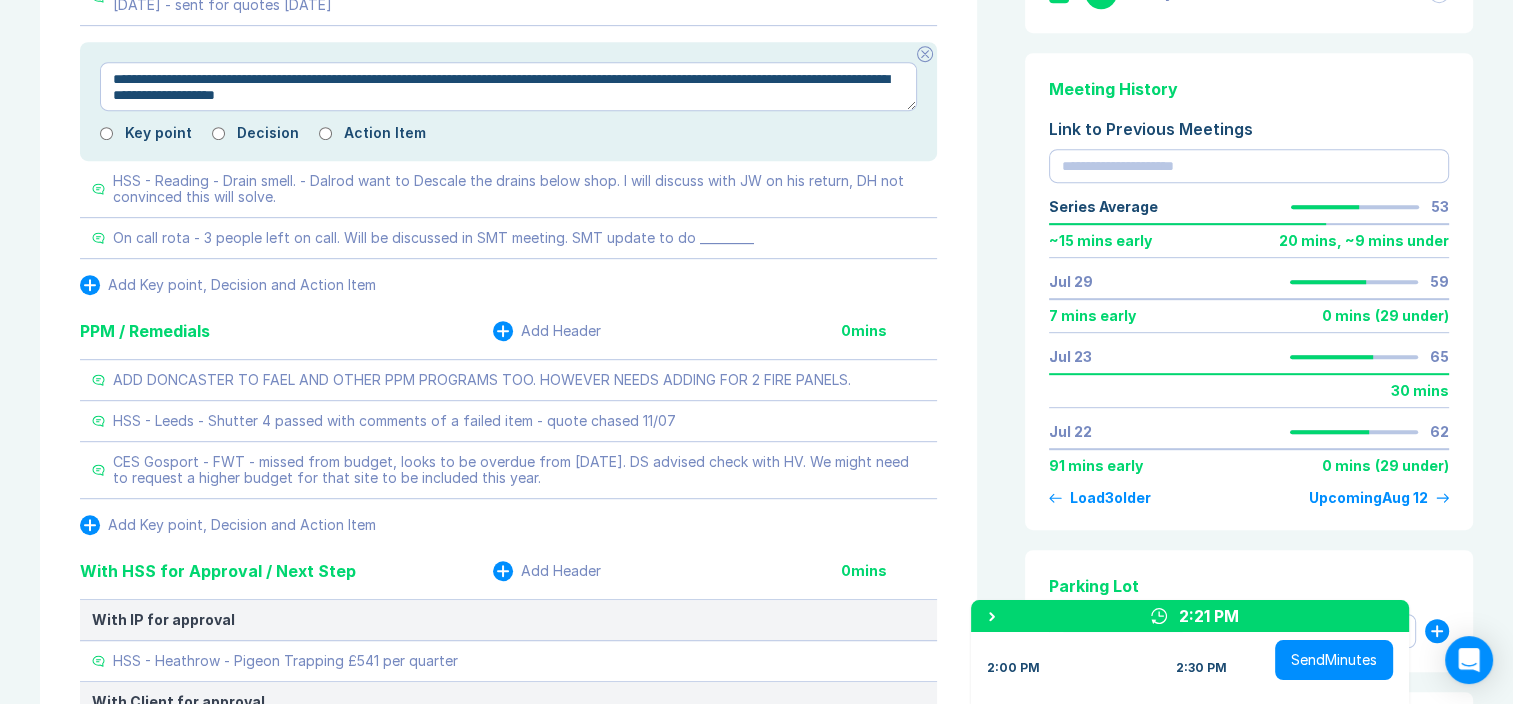 type on "*" 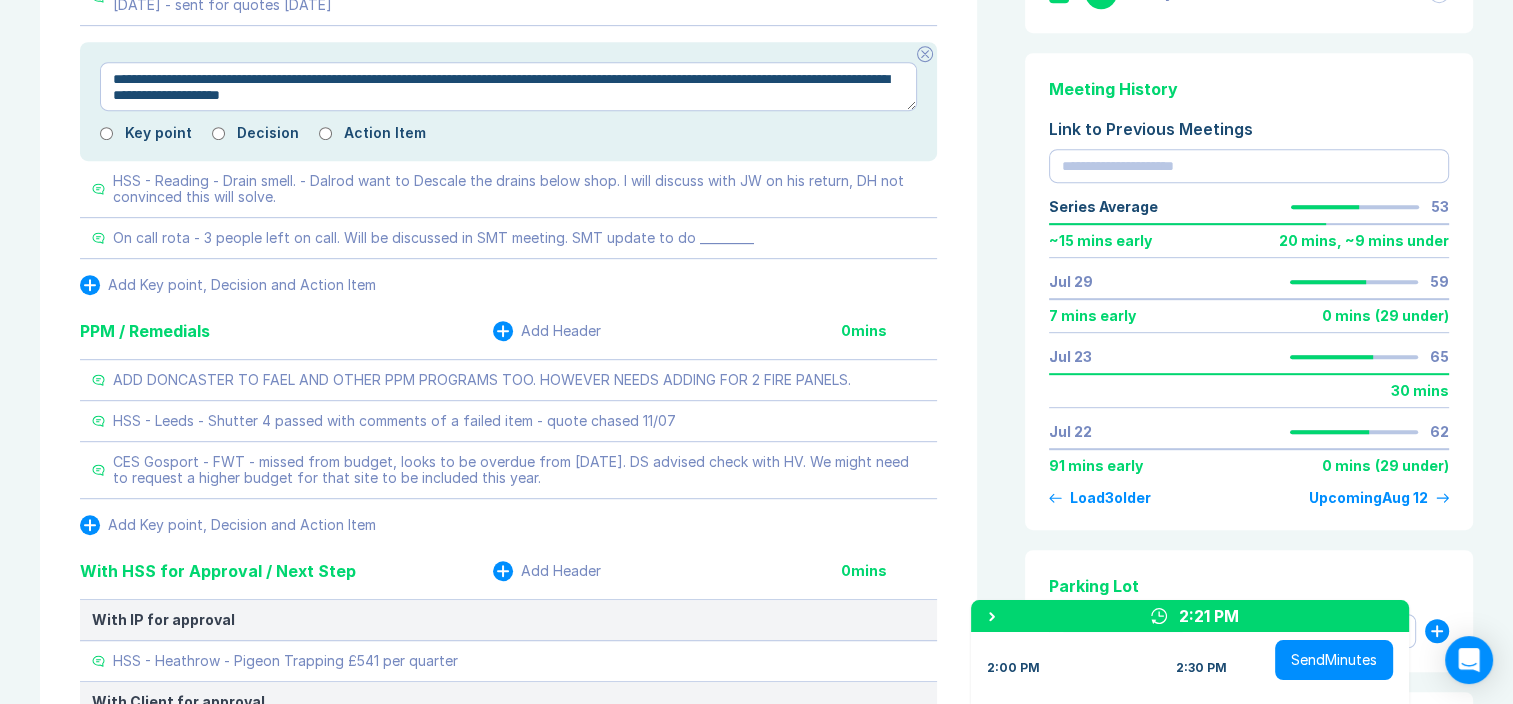 type on "*" 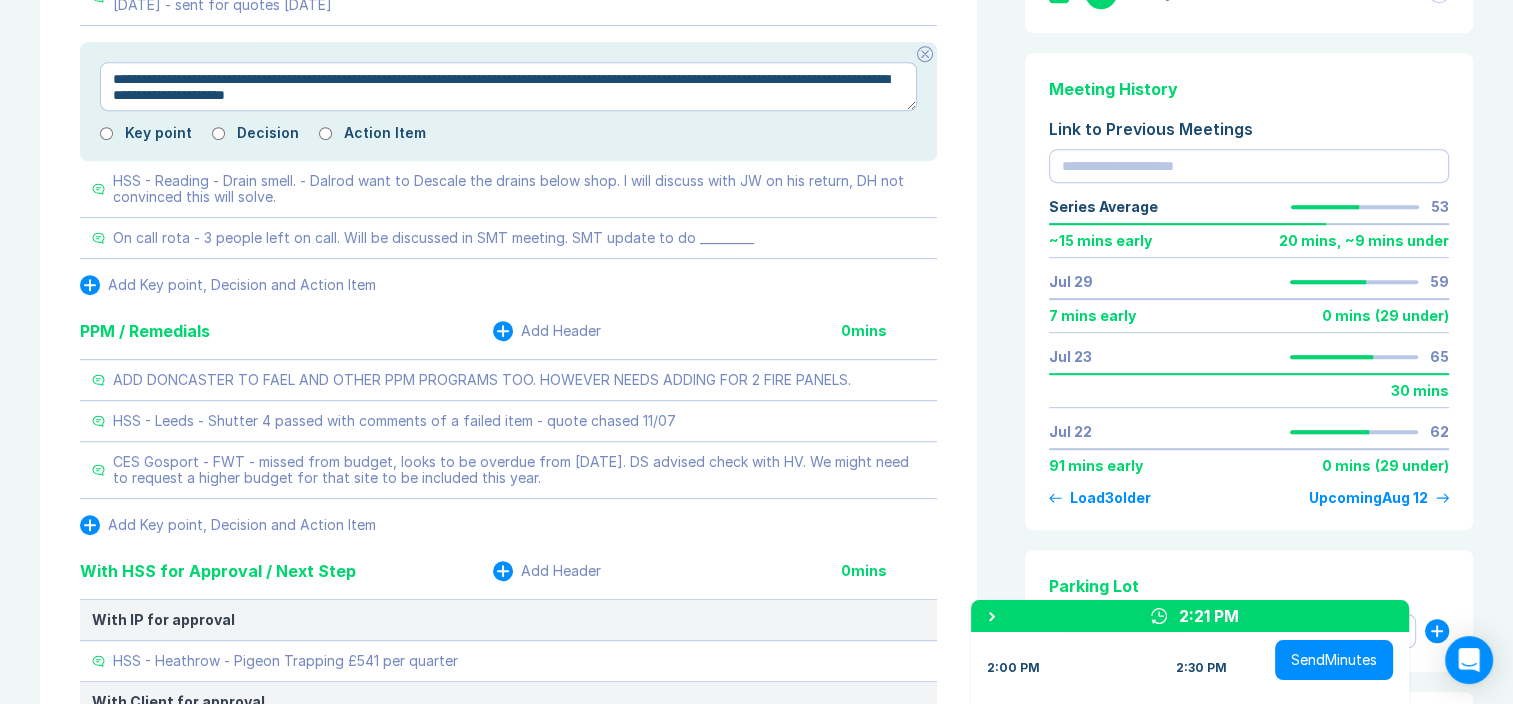 type on "**********" 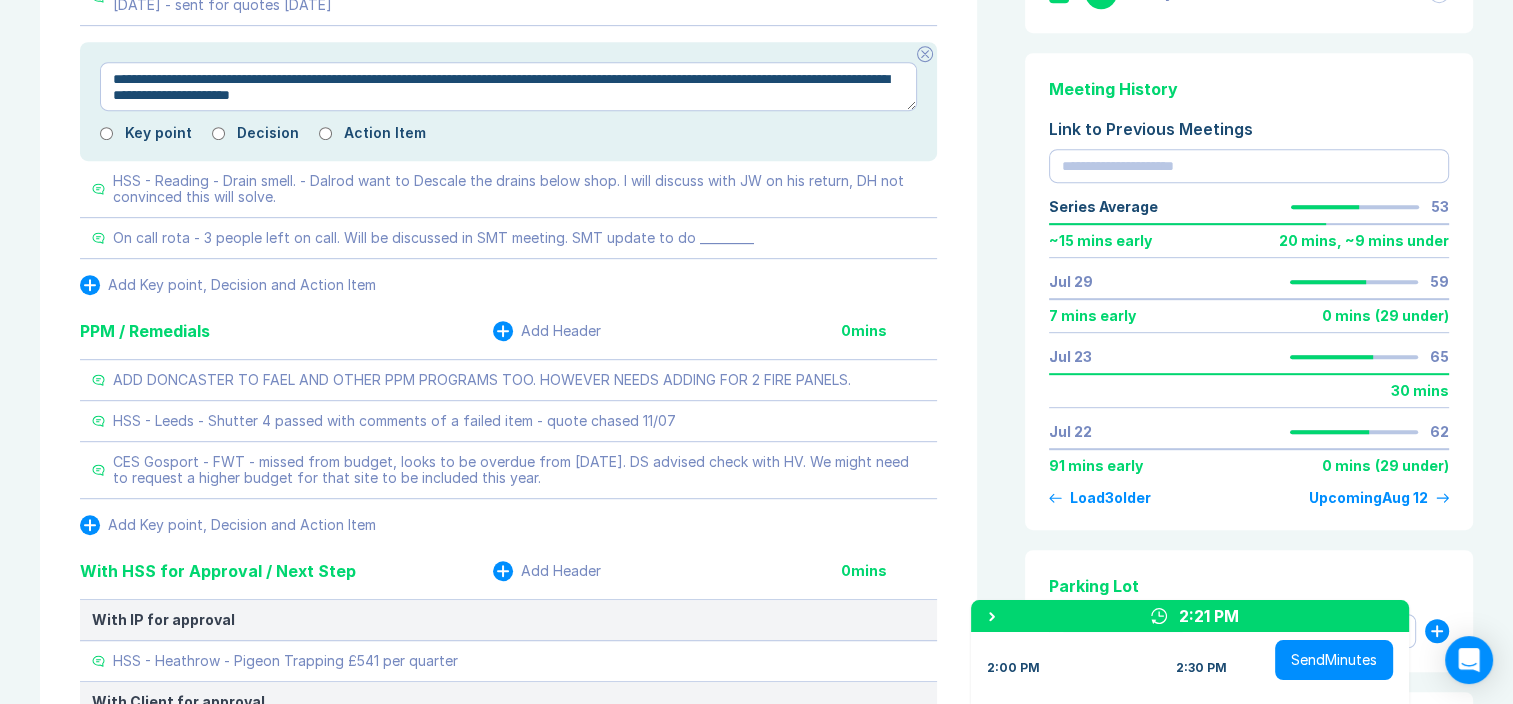 type on "*" 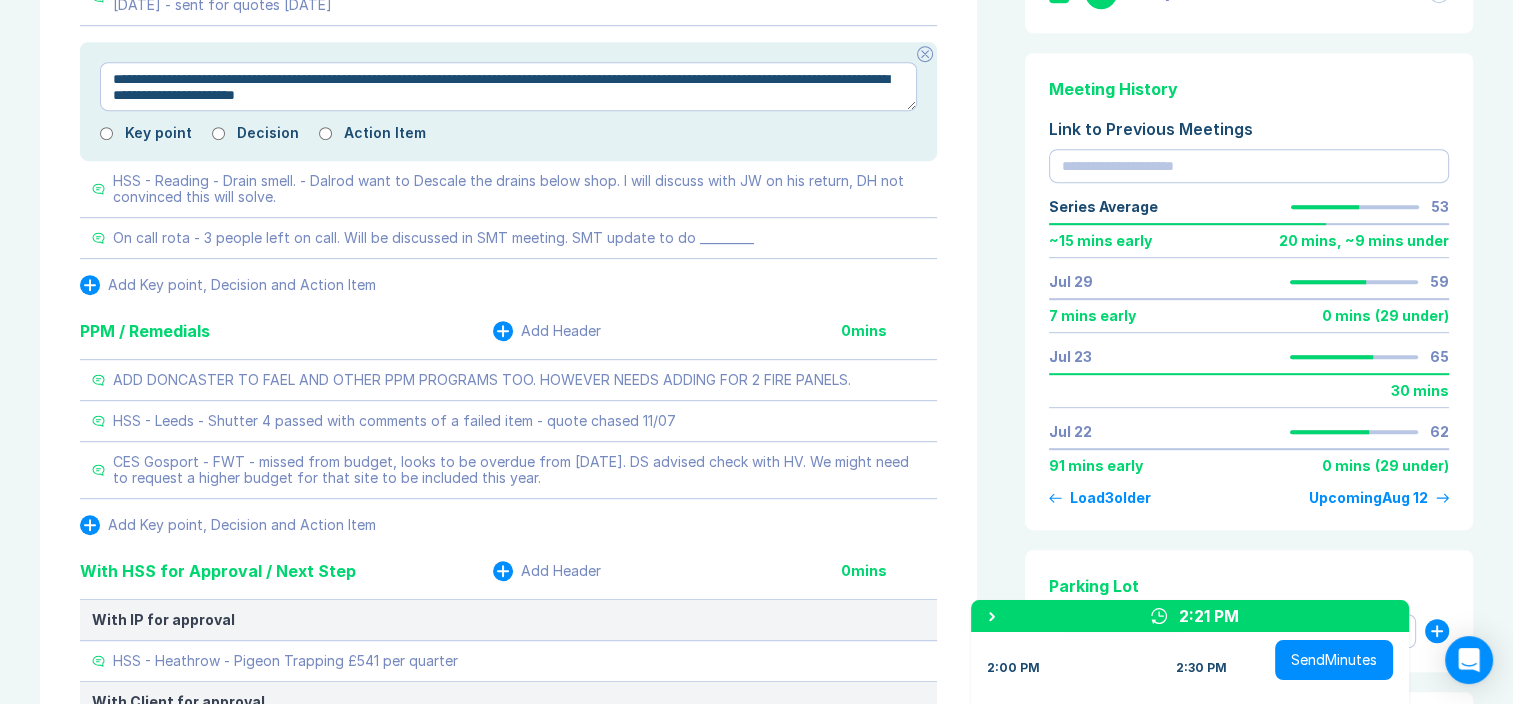 type on "*" 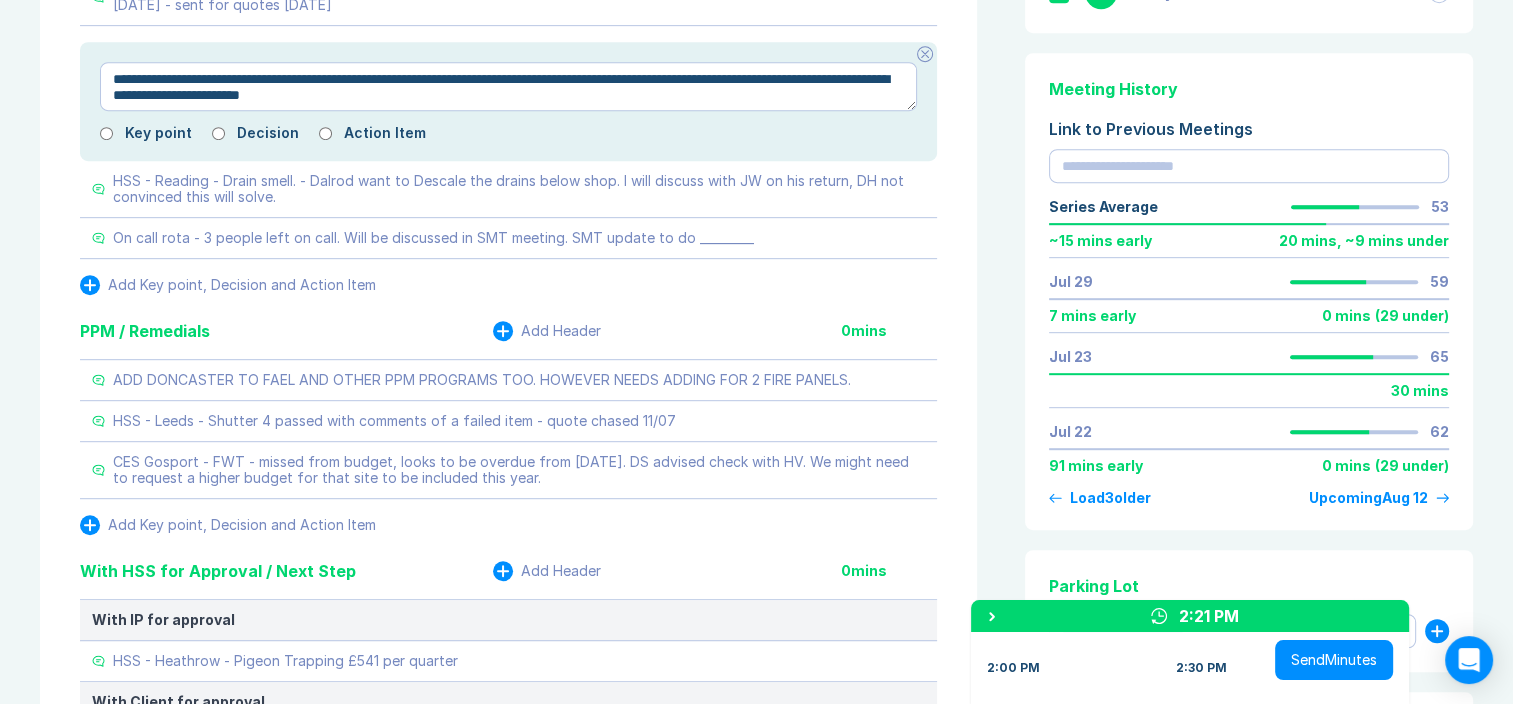type on "**********" 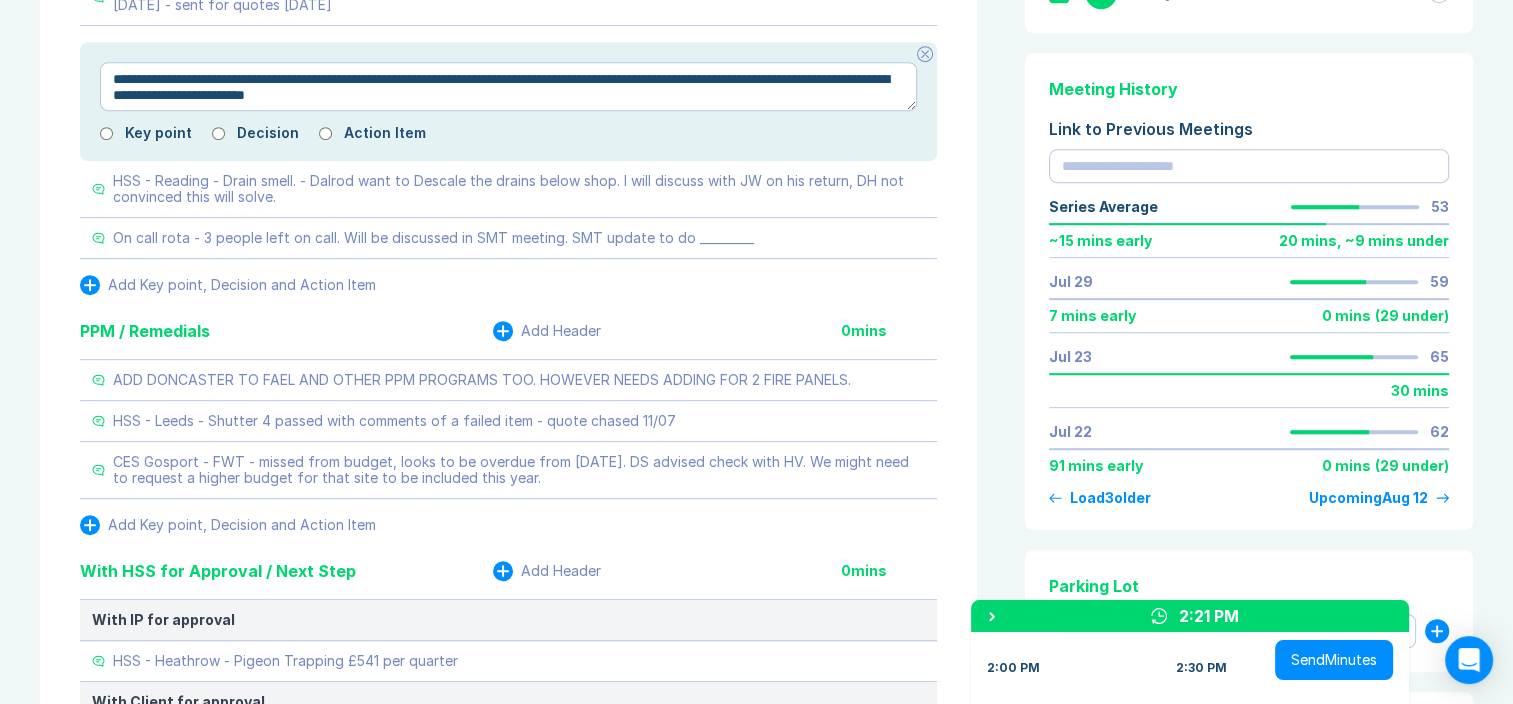 type on "*" 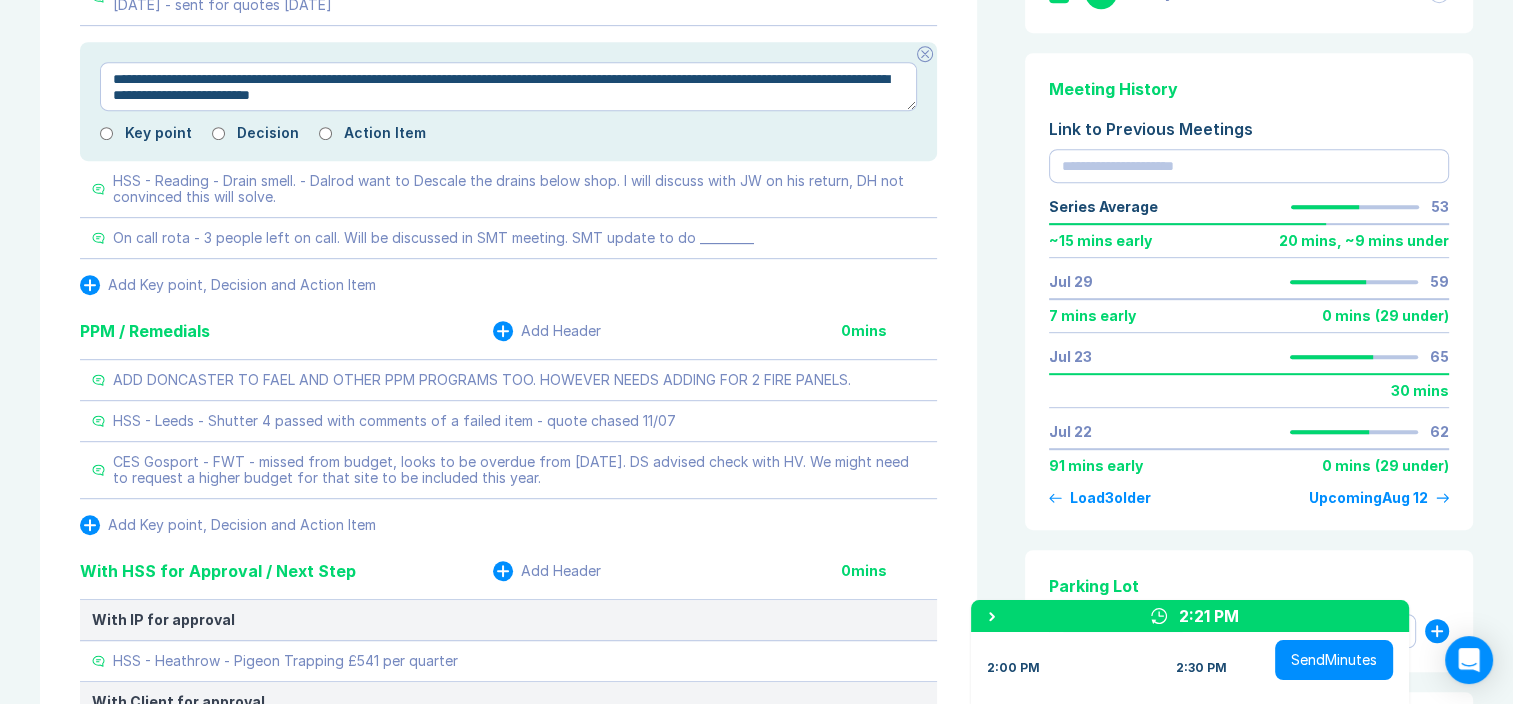 type on "*" 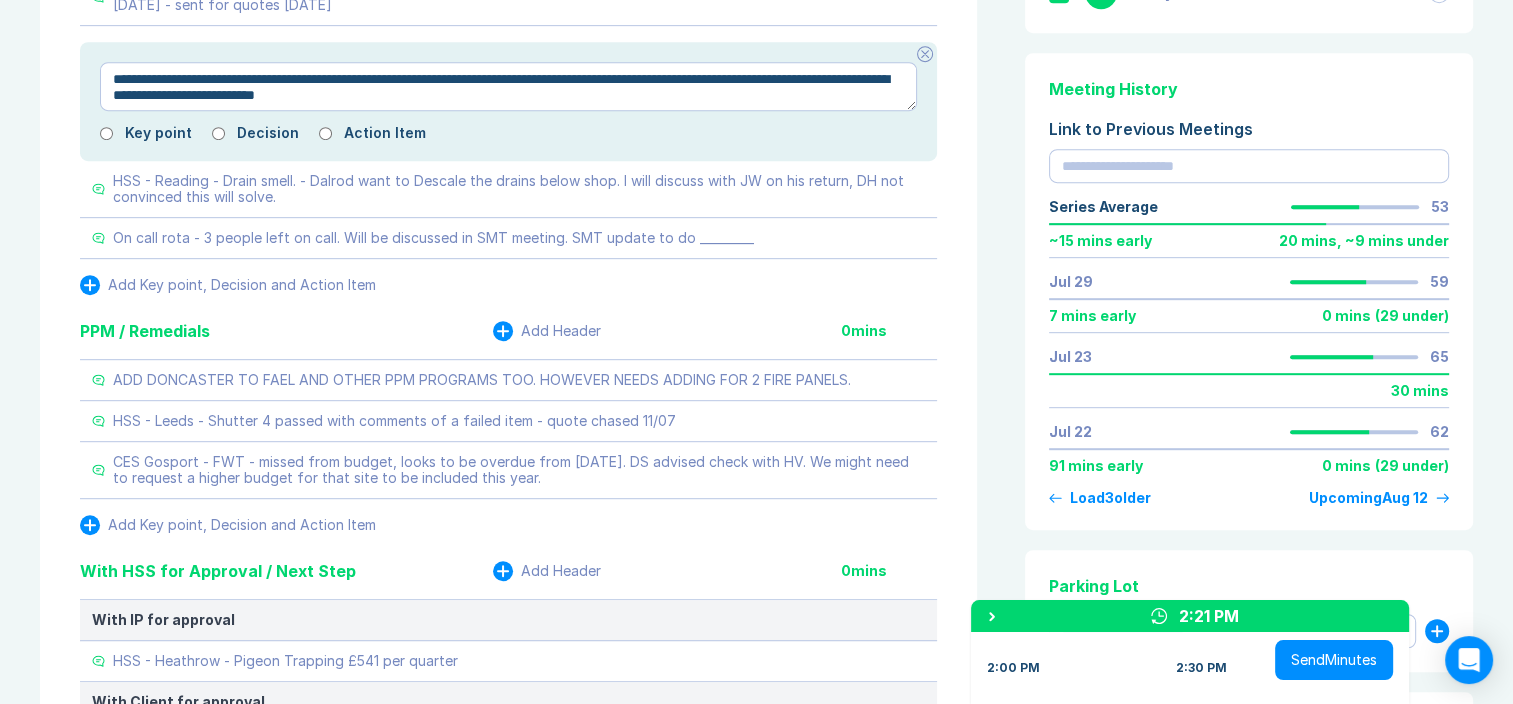 type on "*" 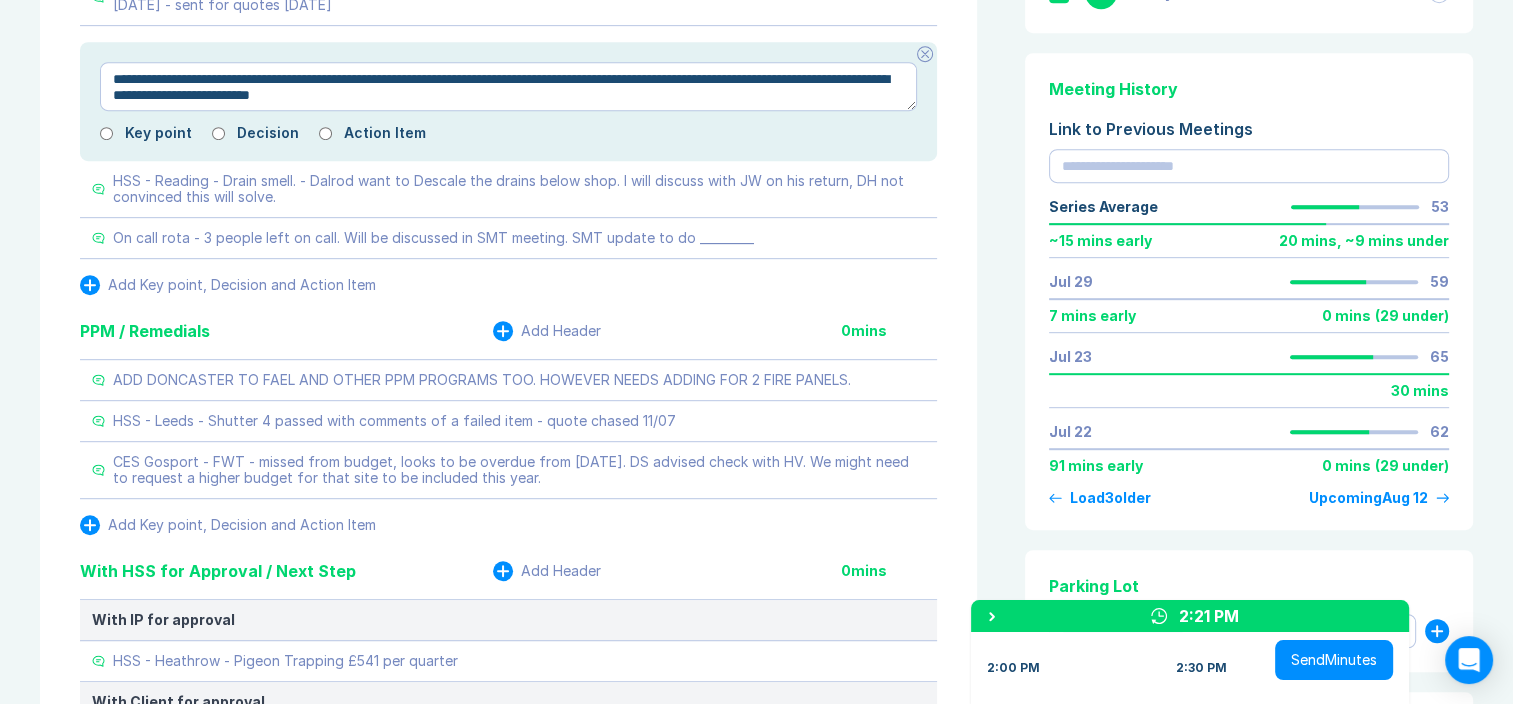 type on "*" 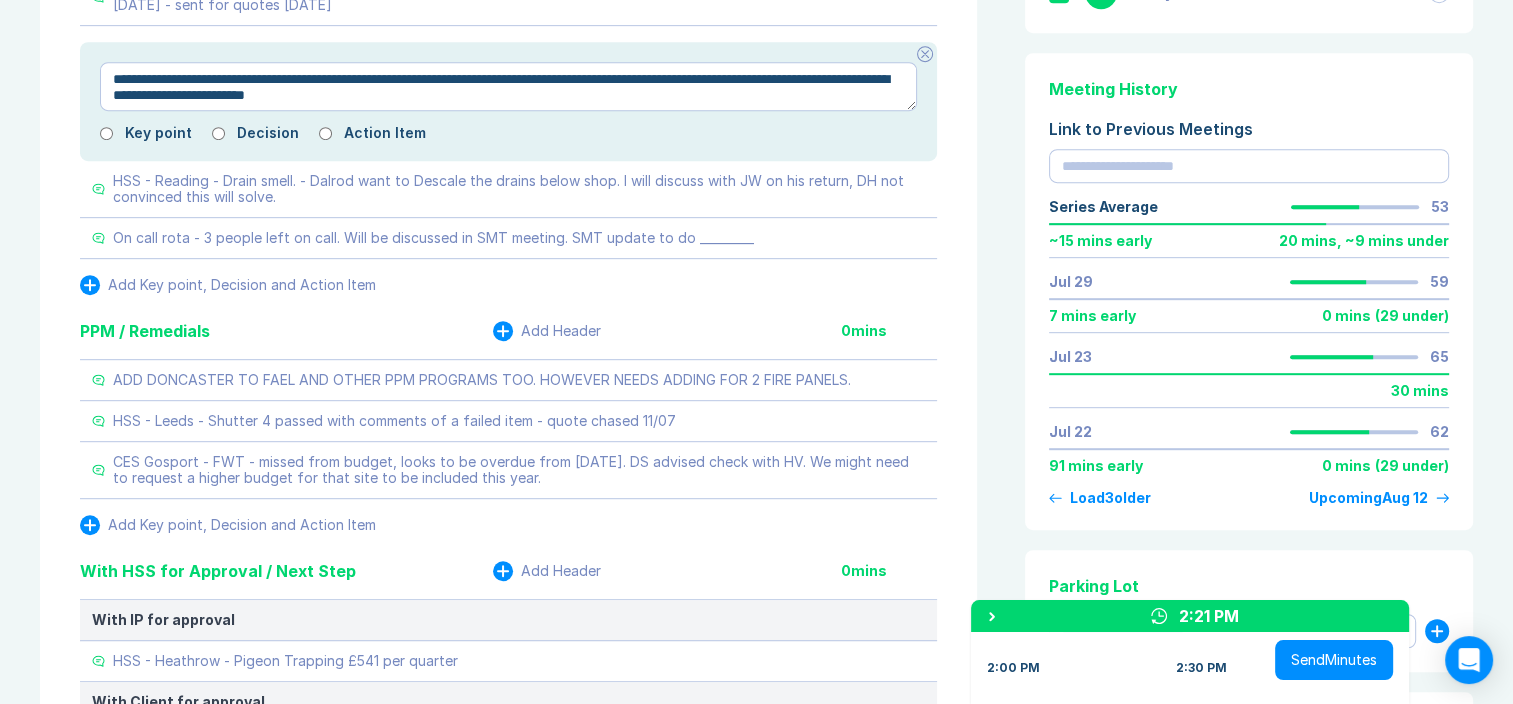 type on "*" 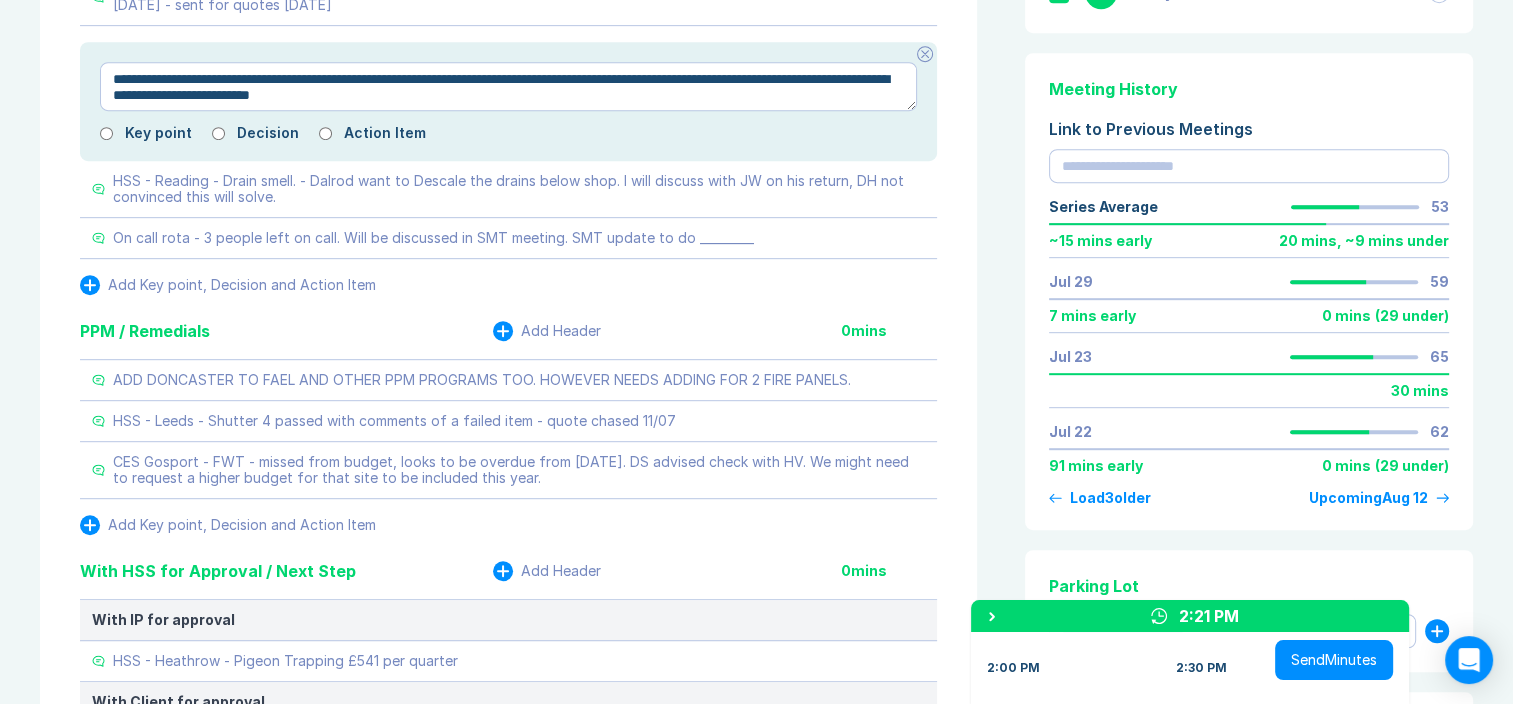type on "*" 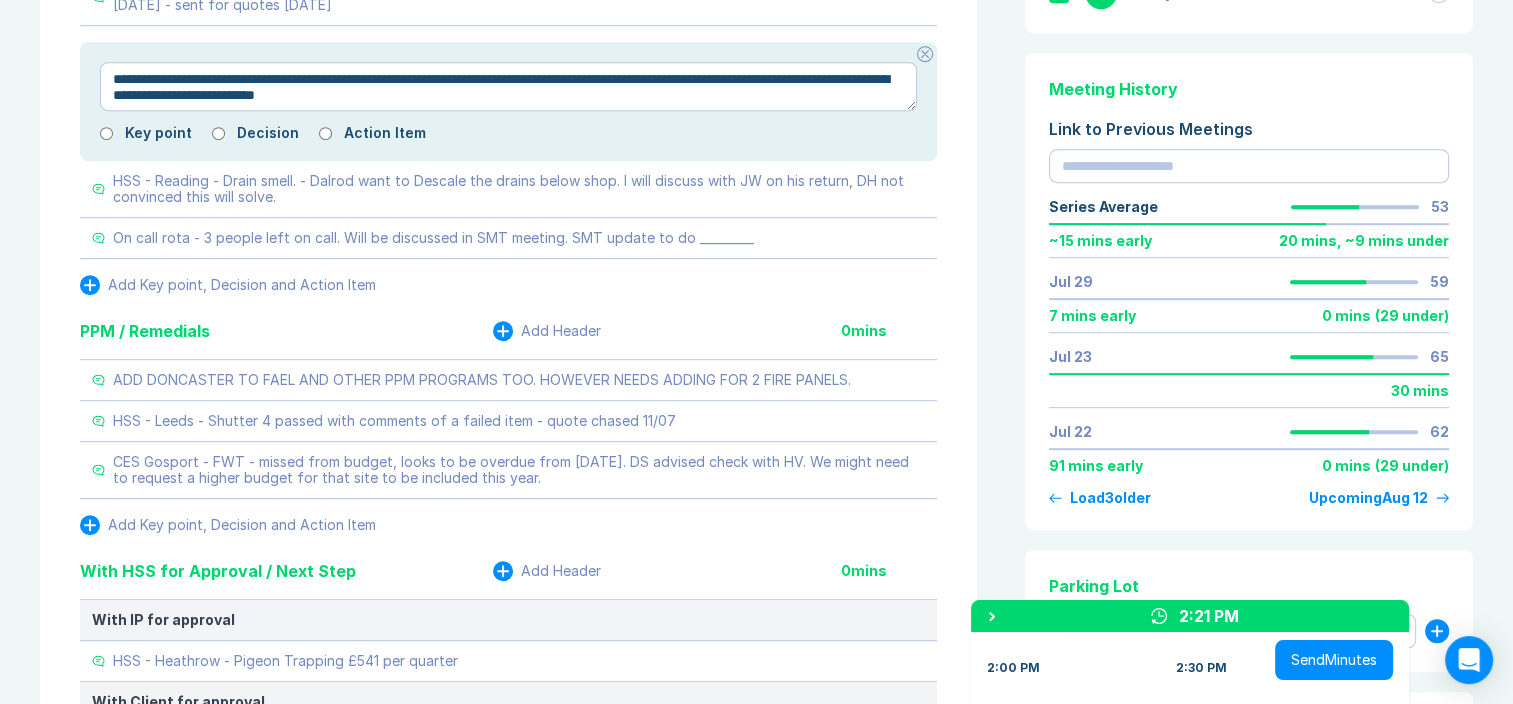 type on "*" 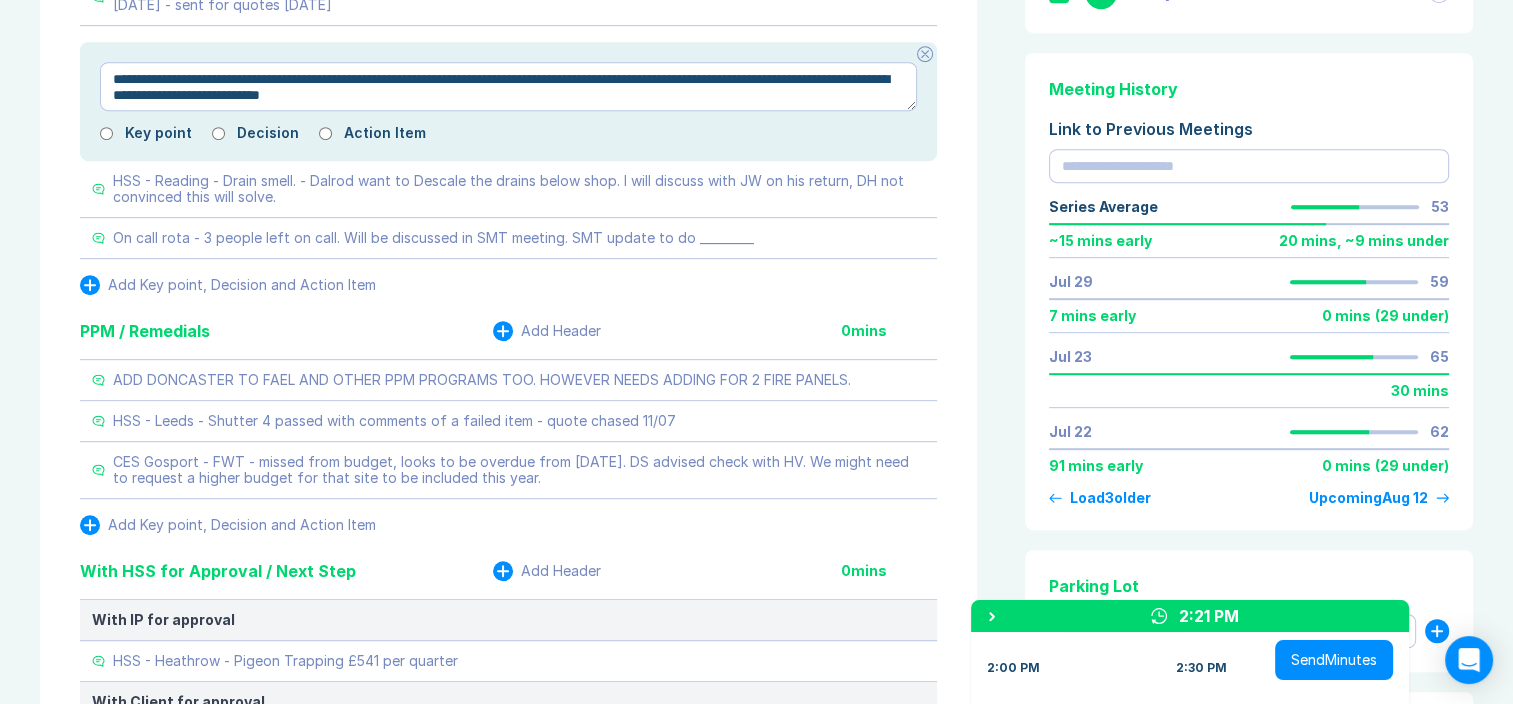 type on "*" 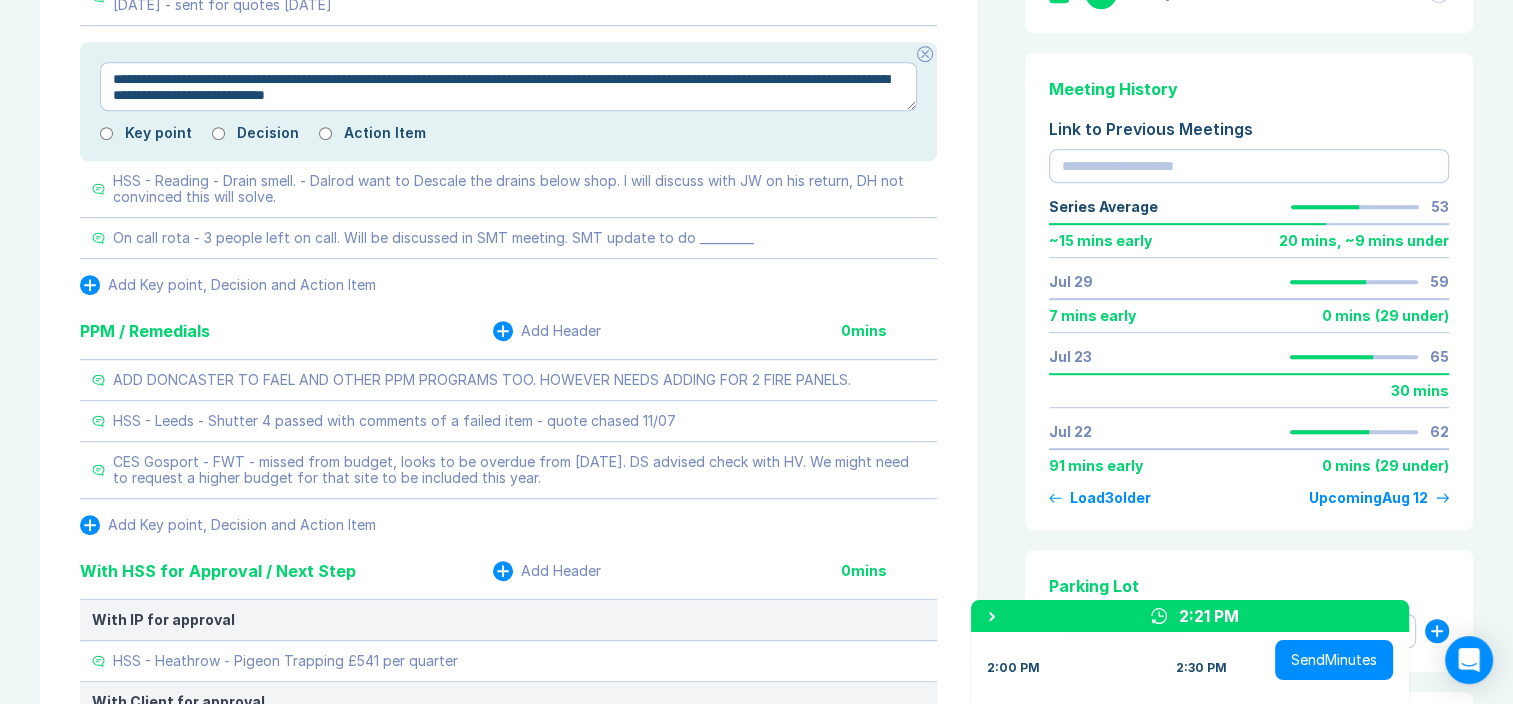 type on "*" 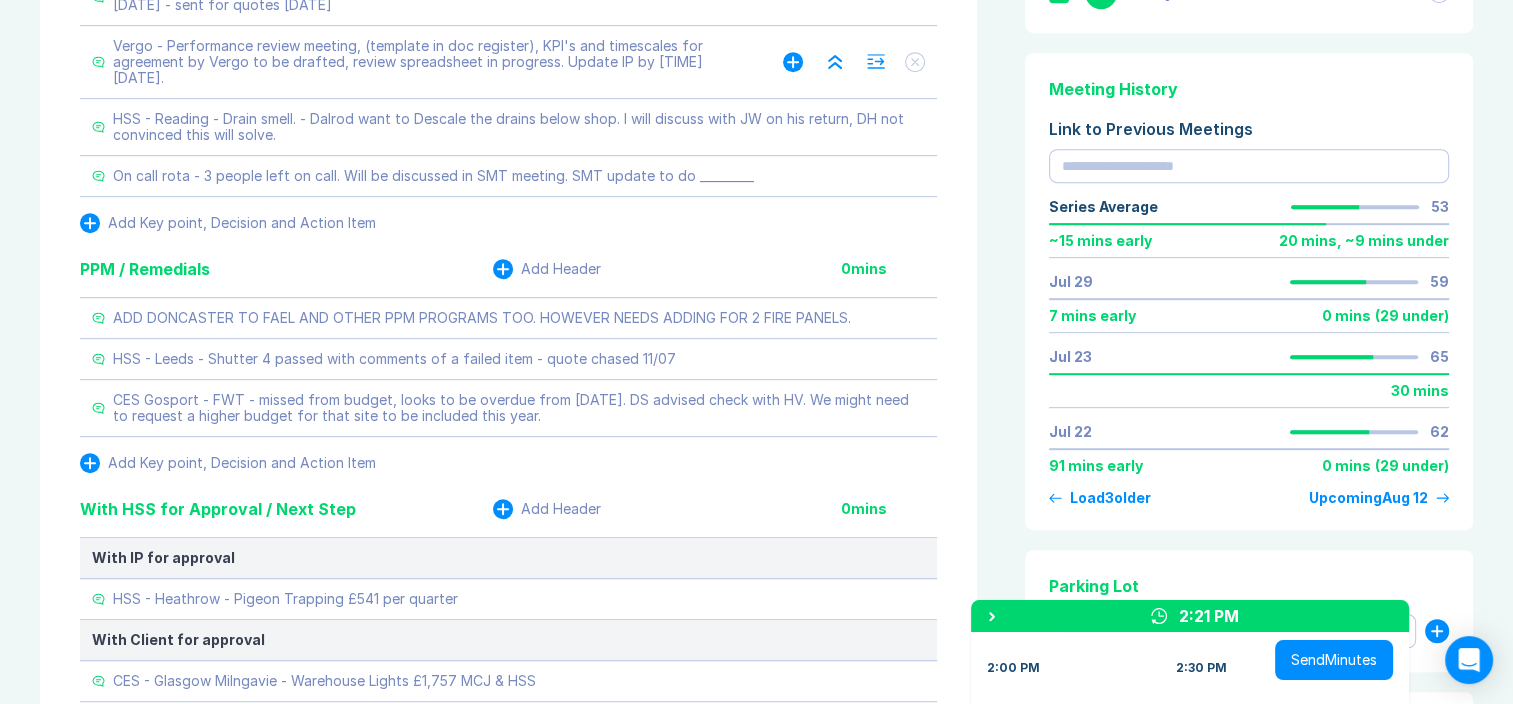 click on "Vergo - Performance review meeting, (template in doc register), KPI's and timescales for agreement by Vergo to be drafted, review spreadsheet in progress. Update IP by [TIME] [DATE]." at bounding box center [428, 62] 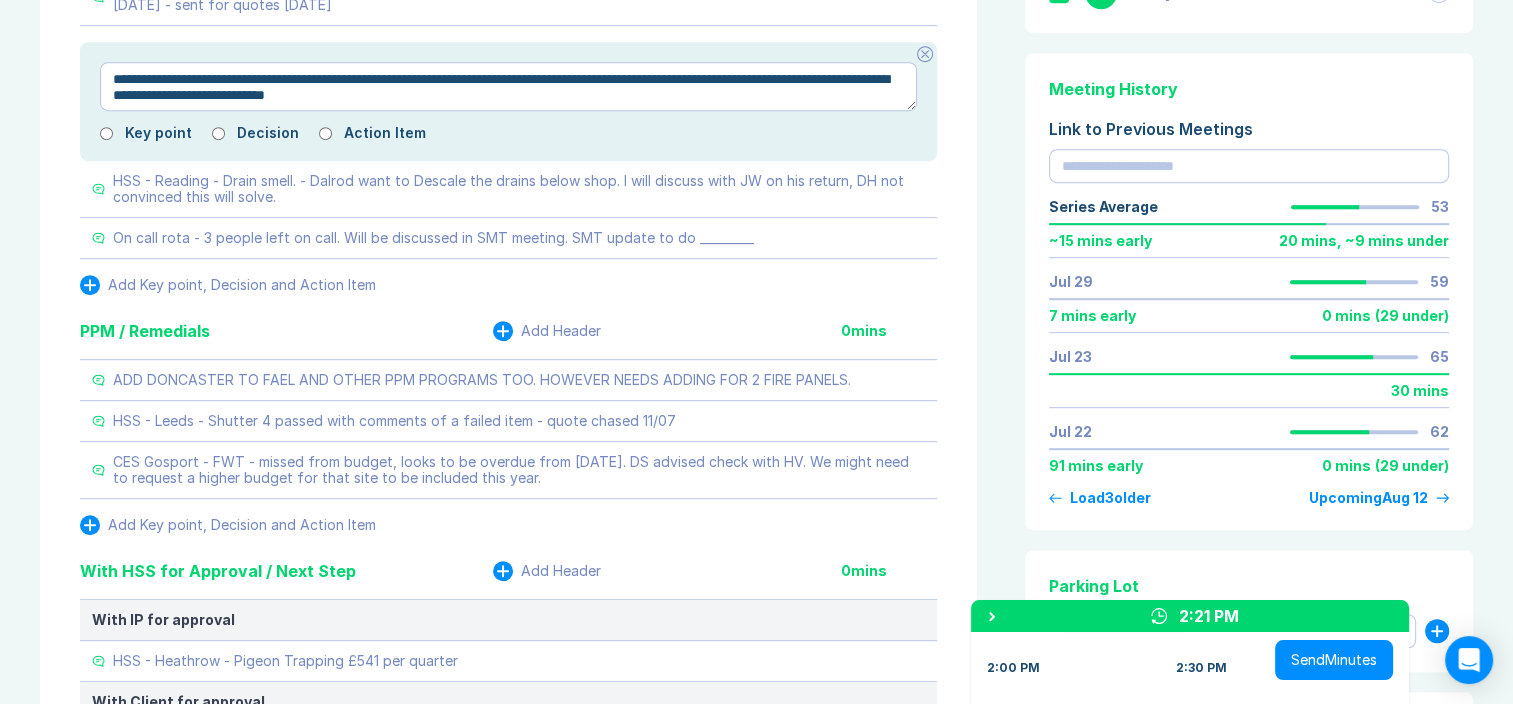 click on "**********" at bounding box center (508, 87) 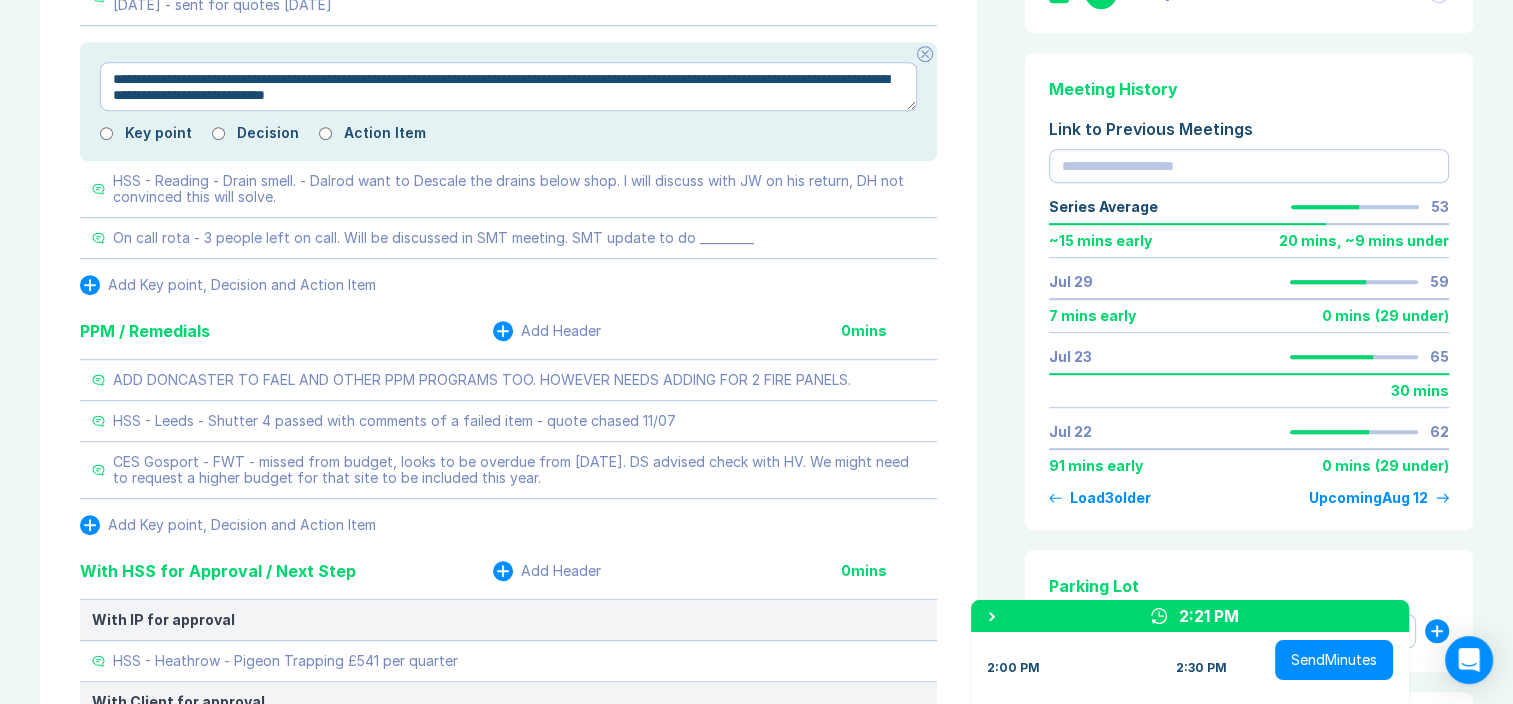 type on "*" 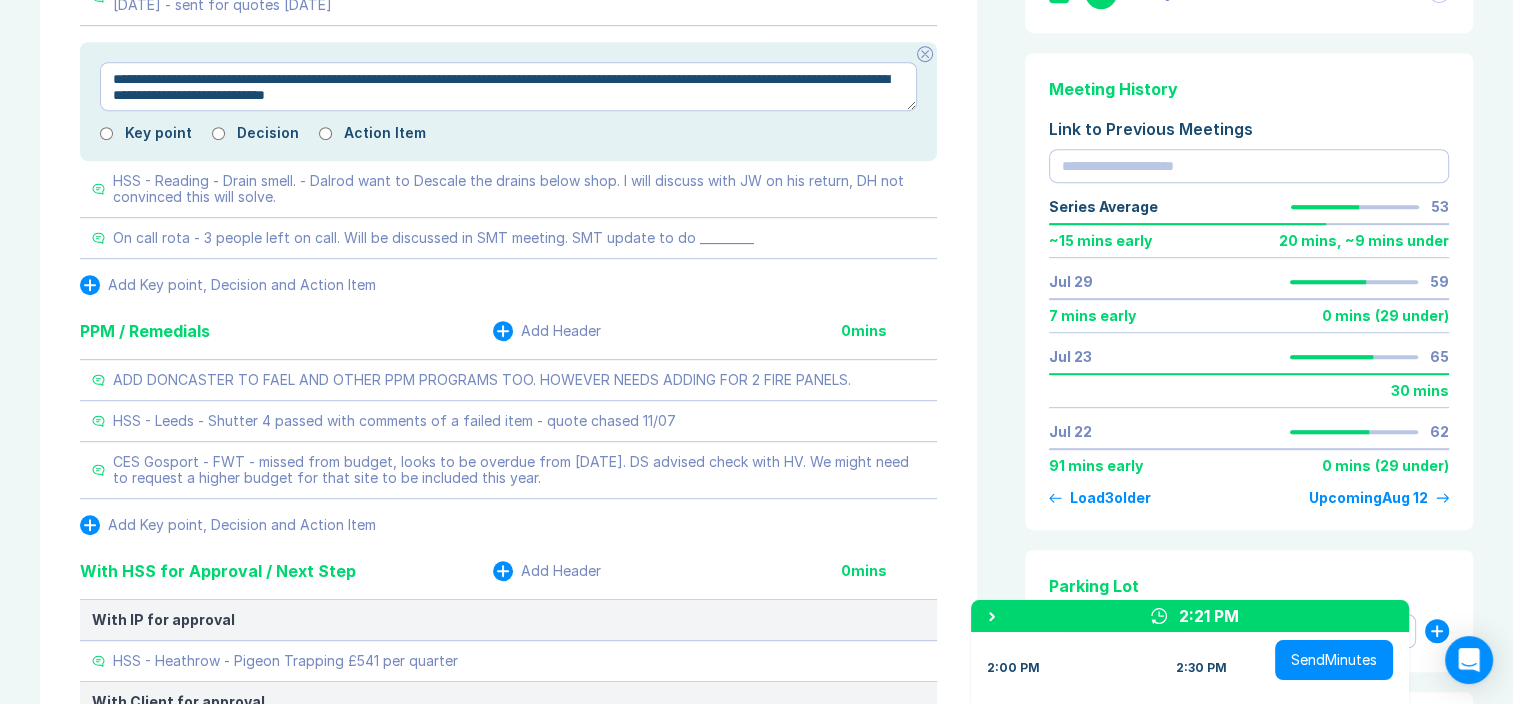 type on "**********" 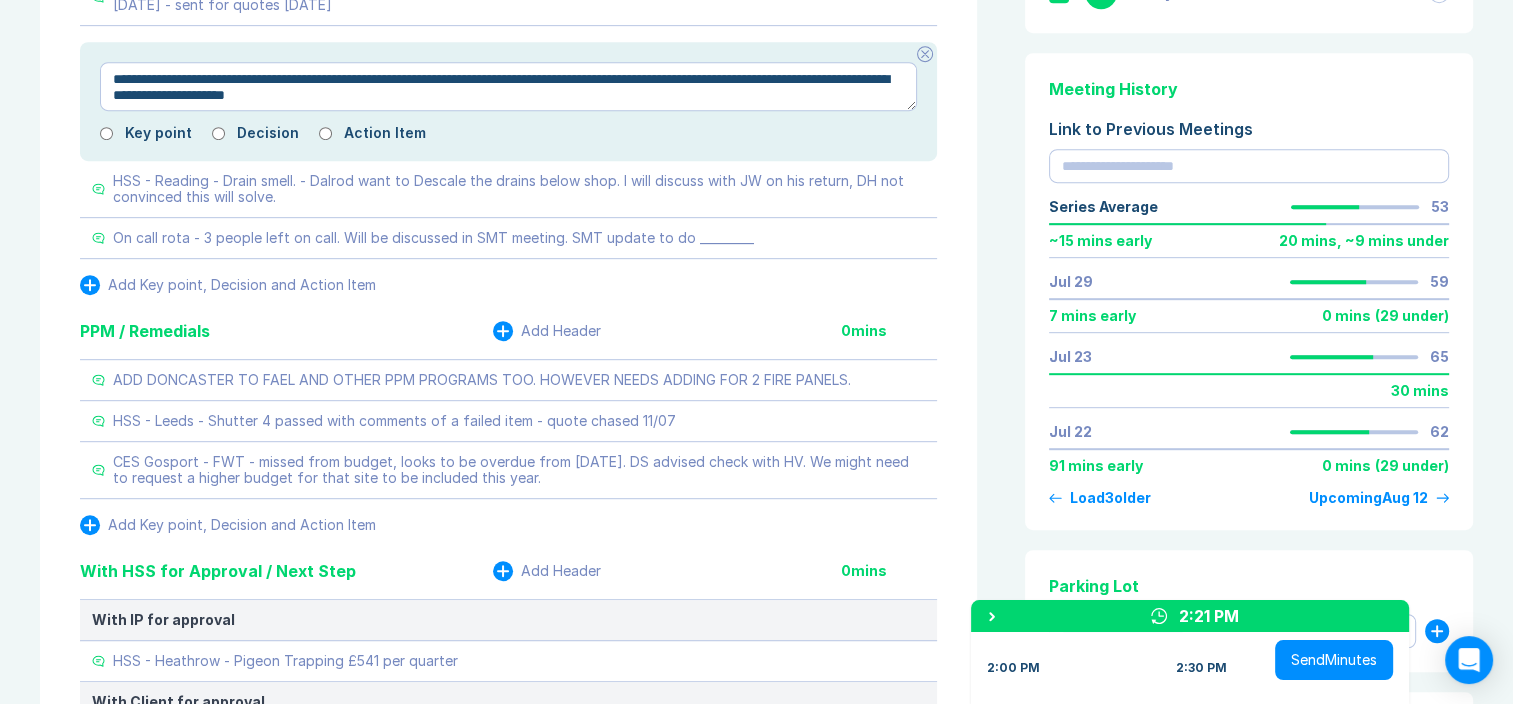 type on "*" 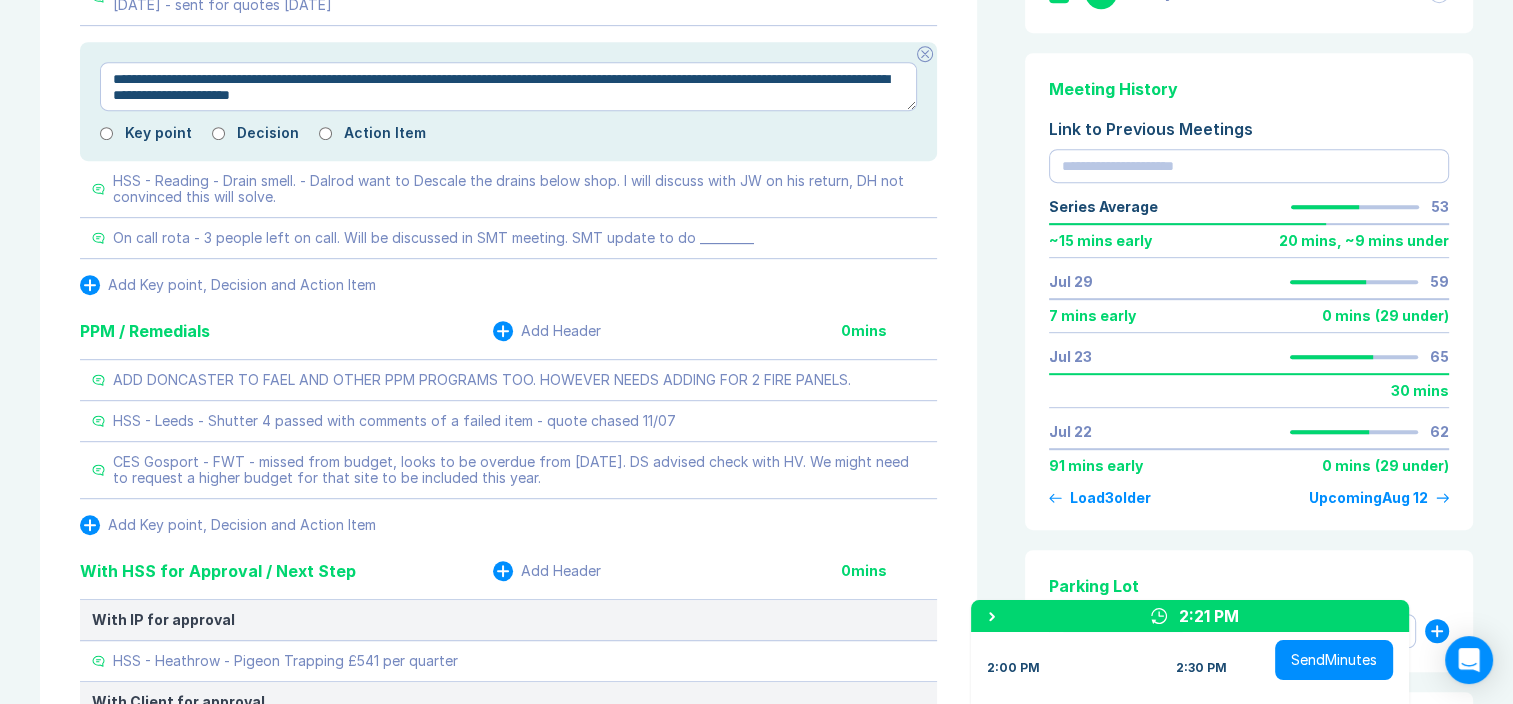 type on "*" 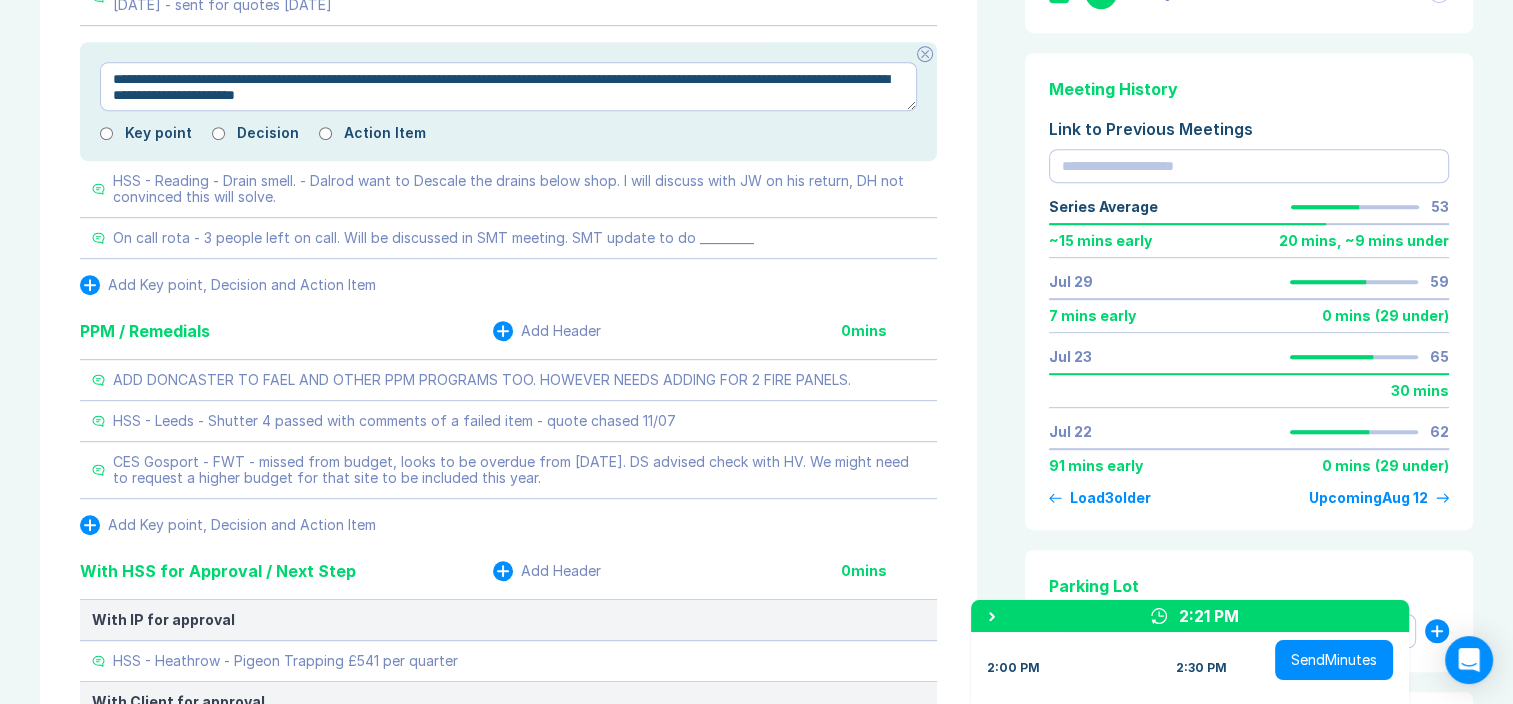 type on "*" 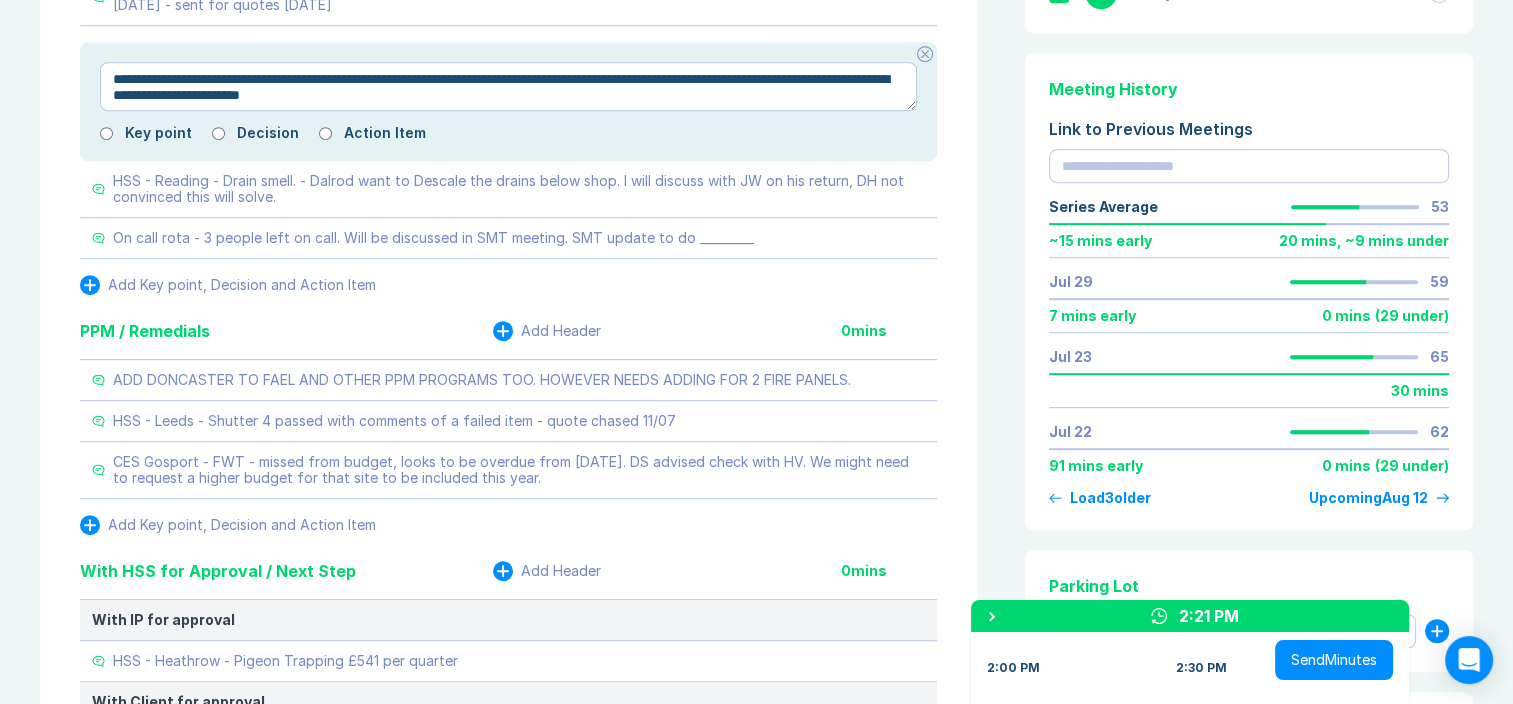 type on "*" 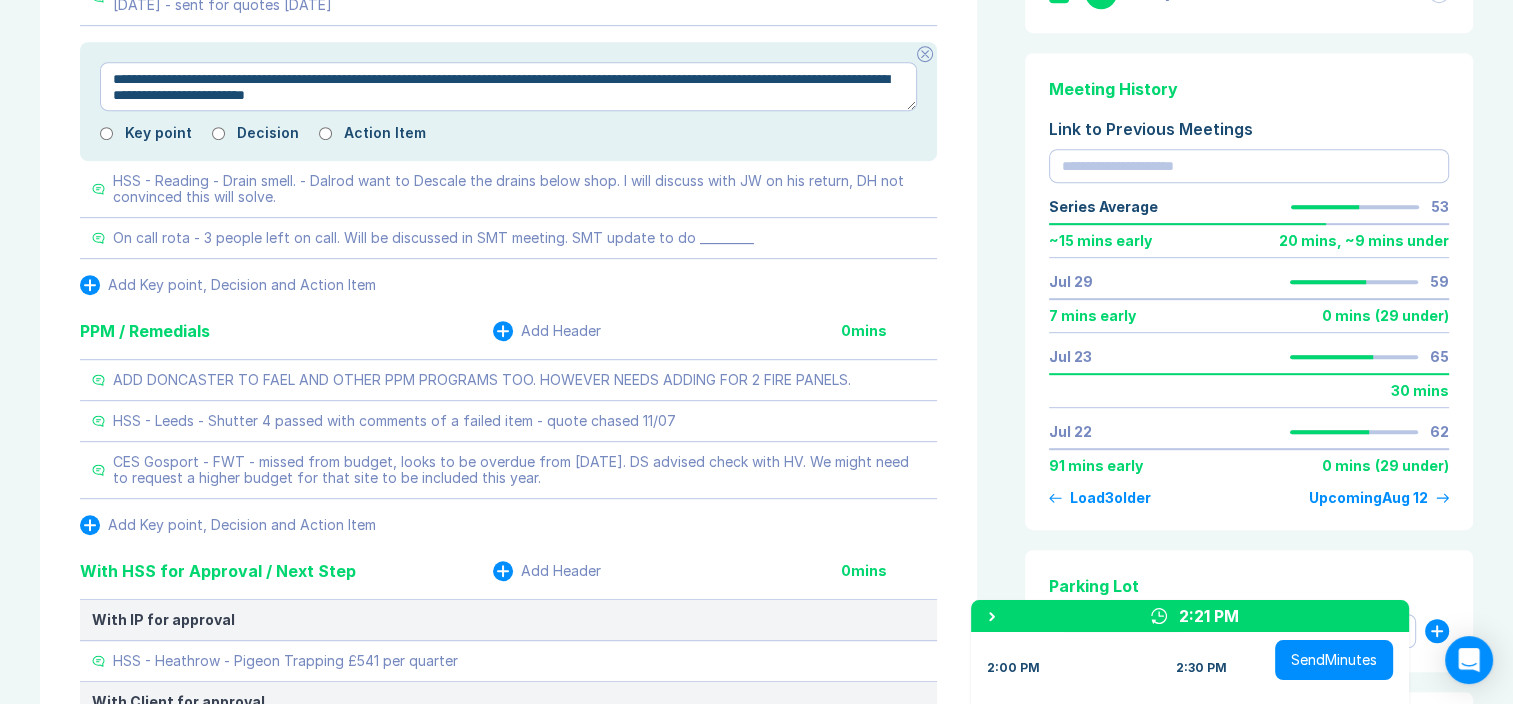 type on "*" 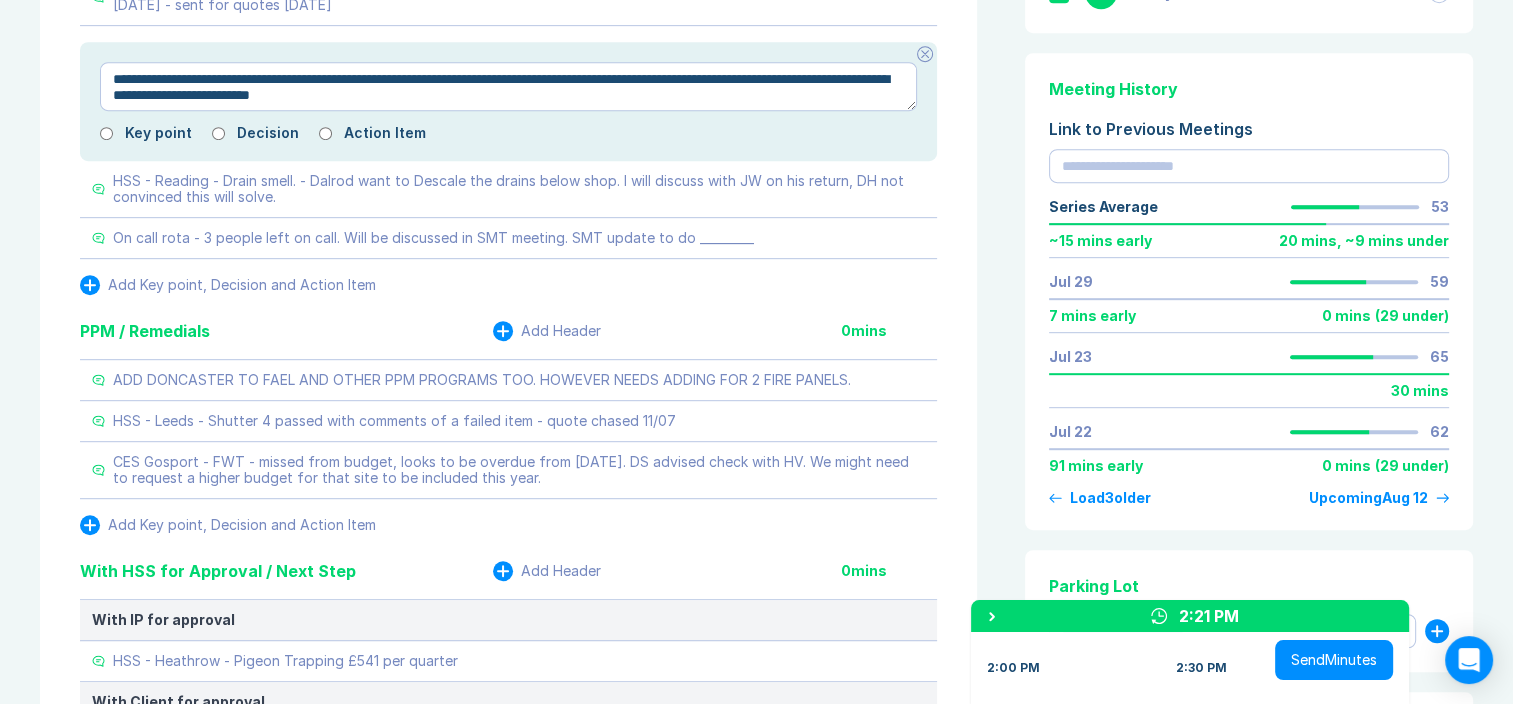 type on "*" 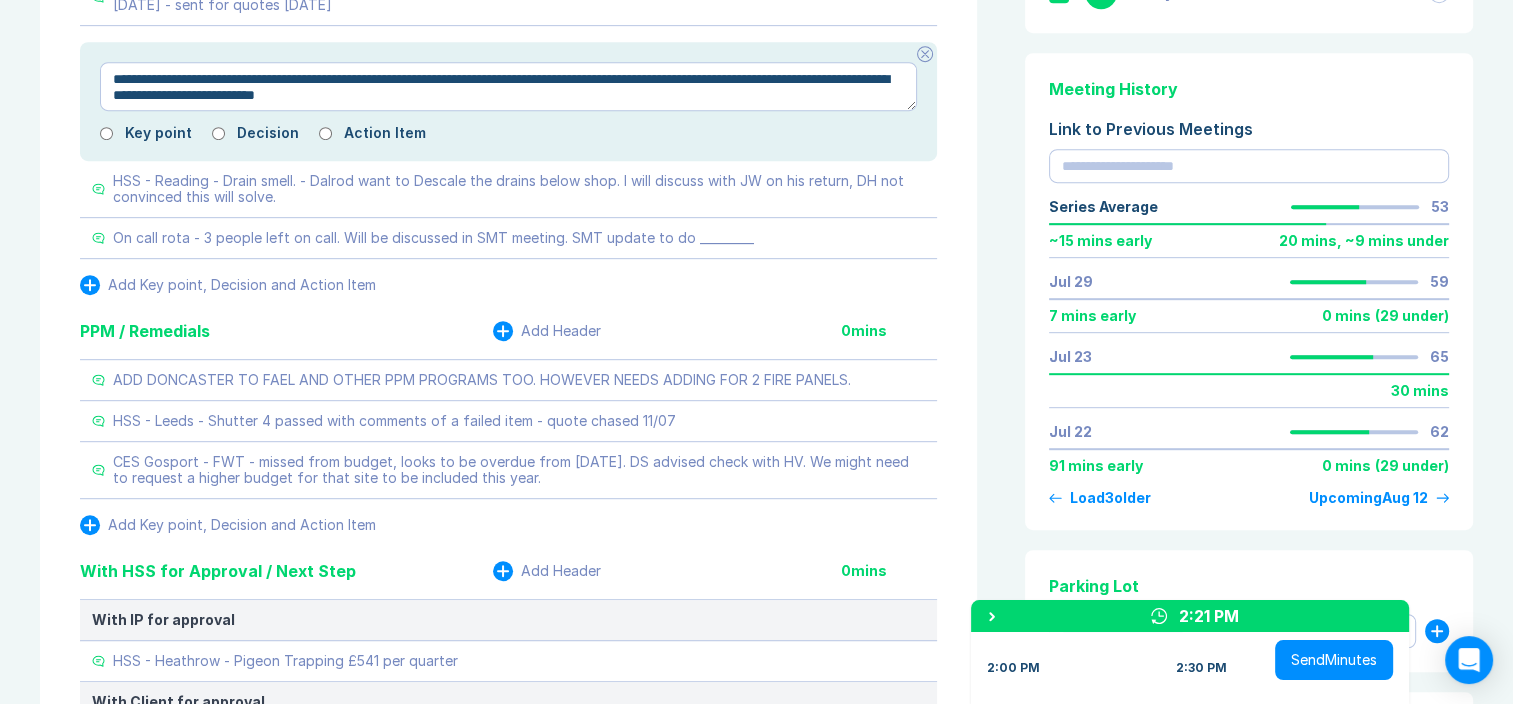 type on "*" 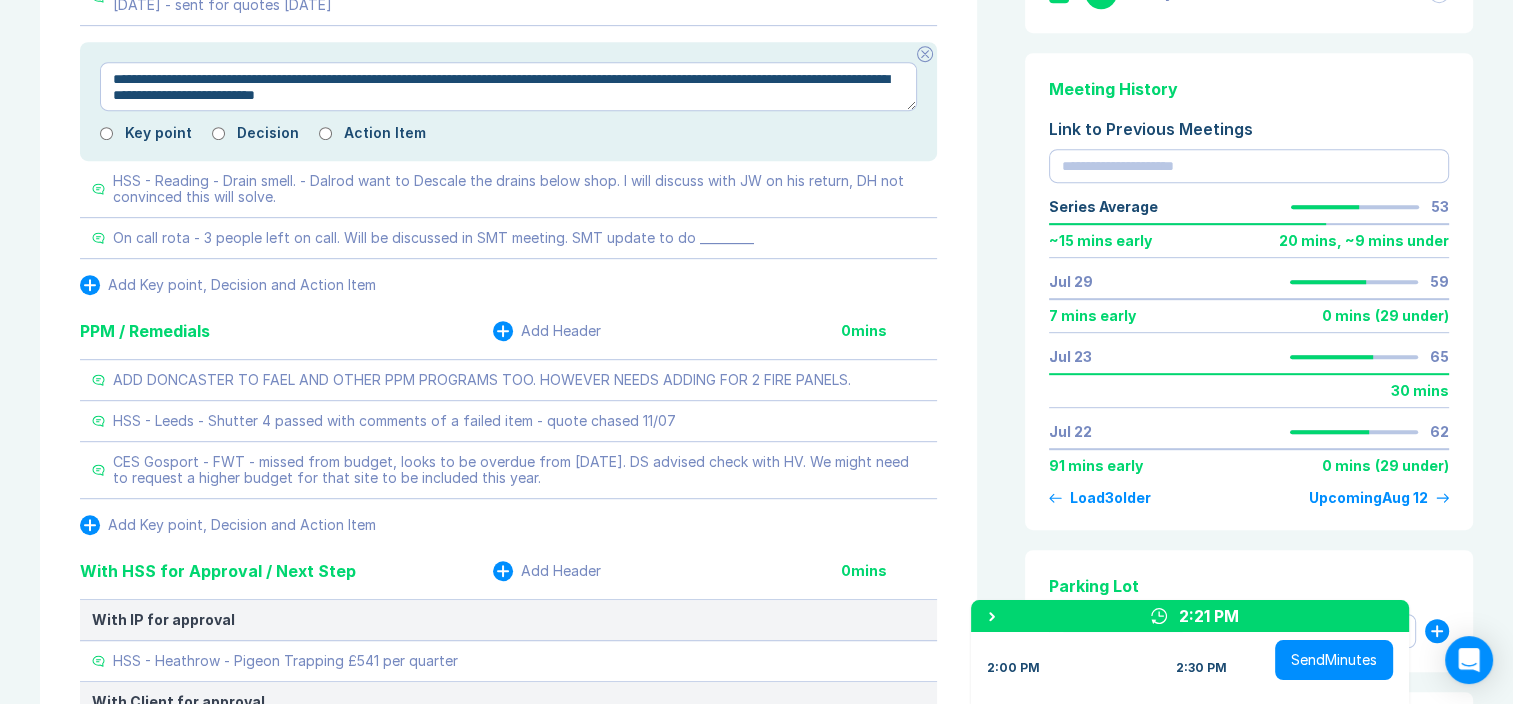 type on "**********" 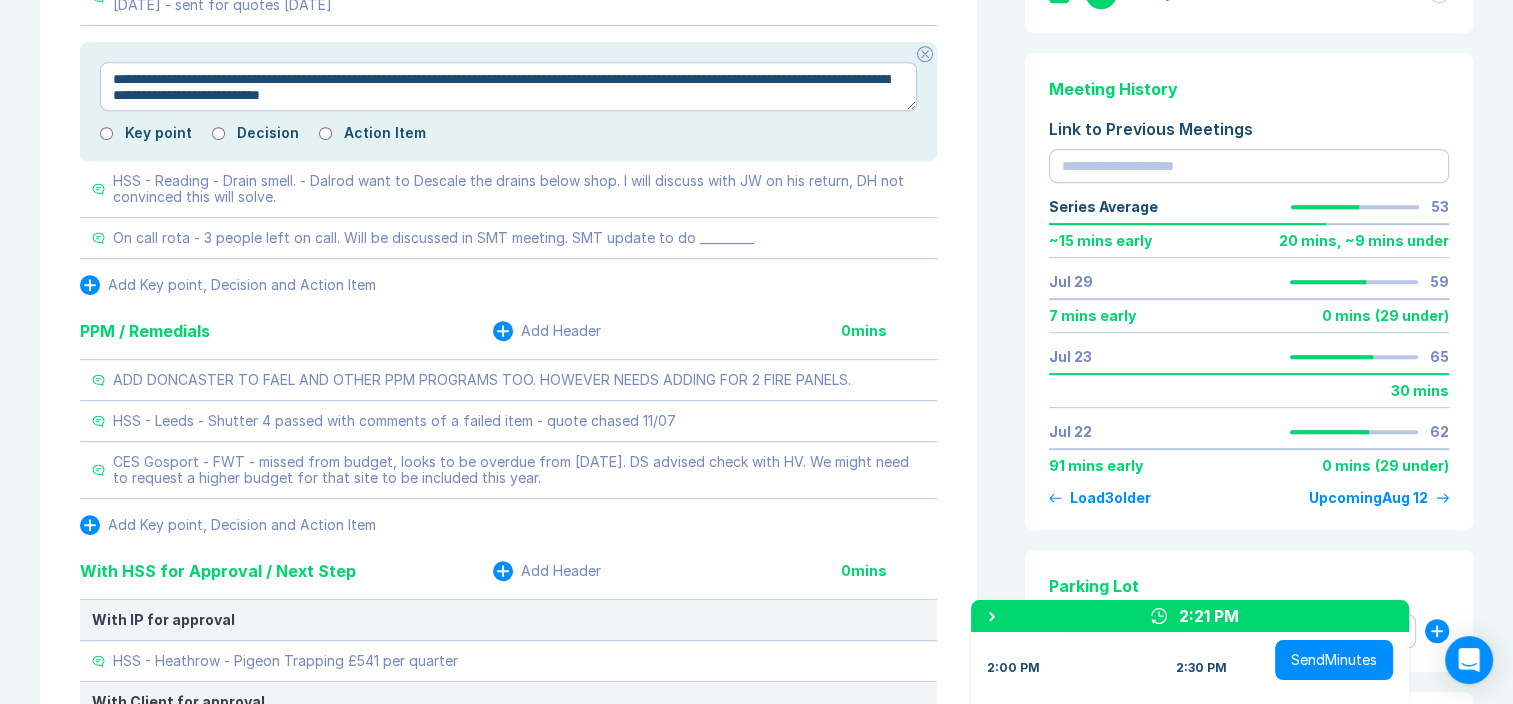 type on "*" 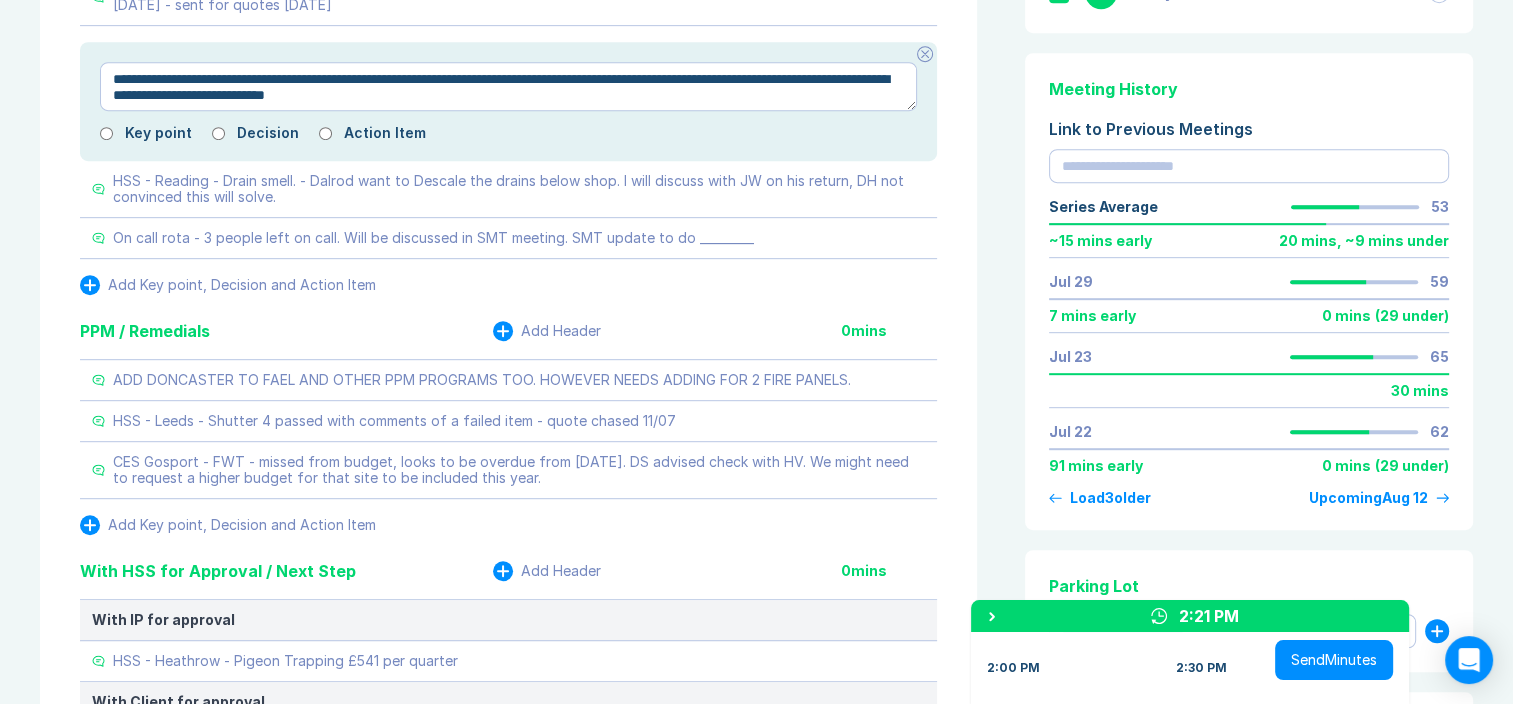 type on "*" 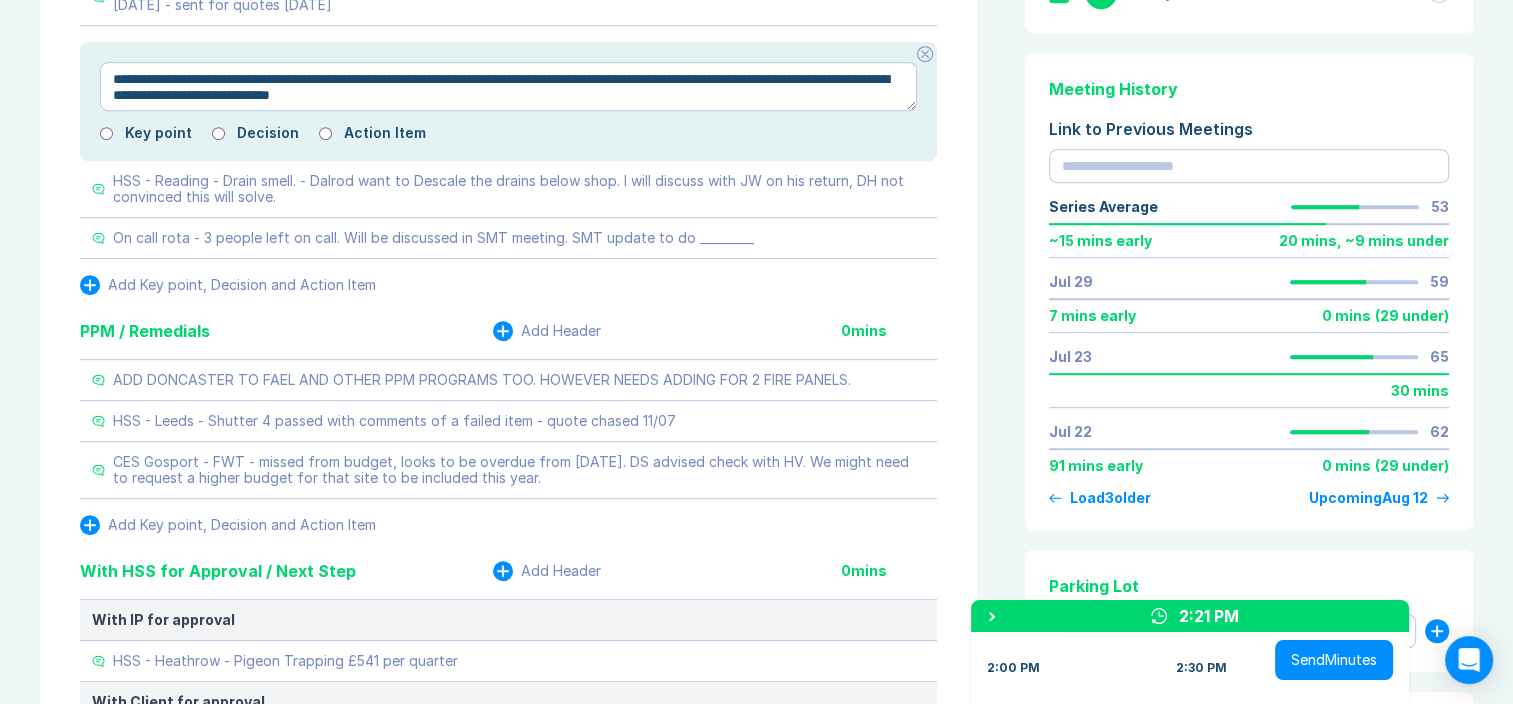 type on "*" 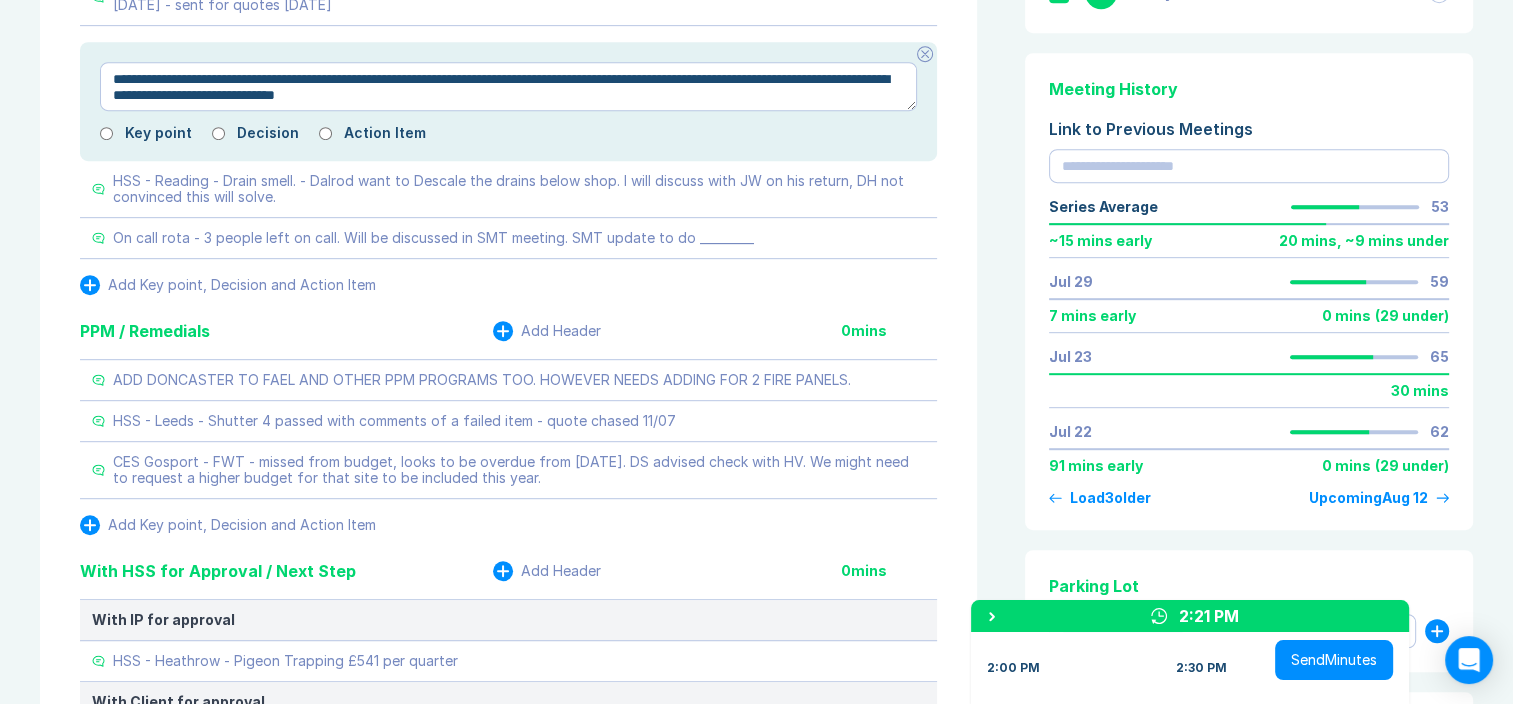 type on "*" 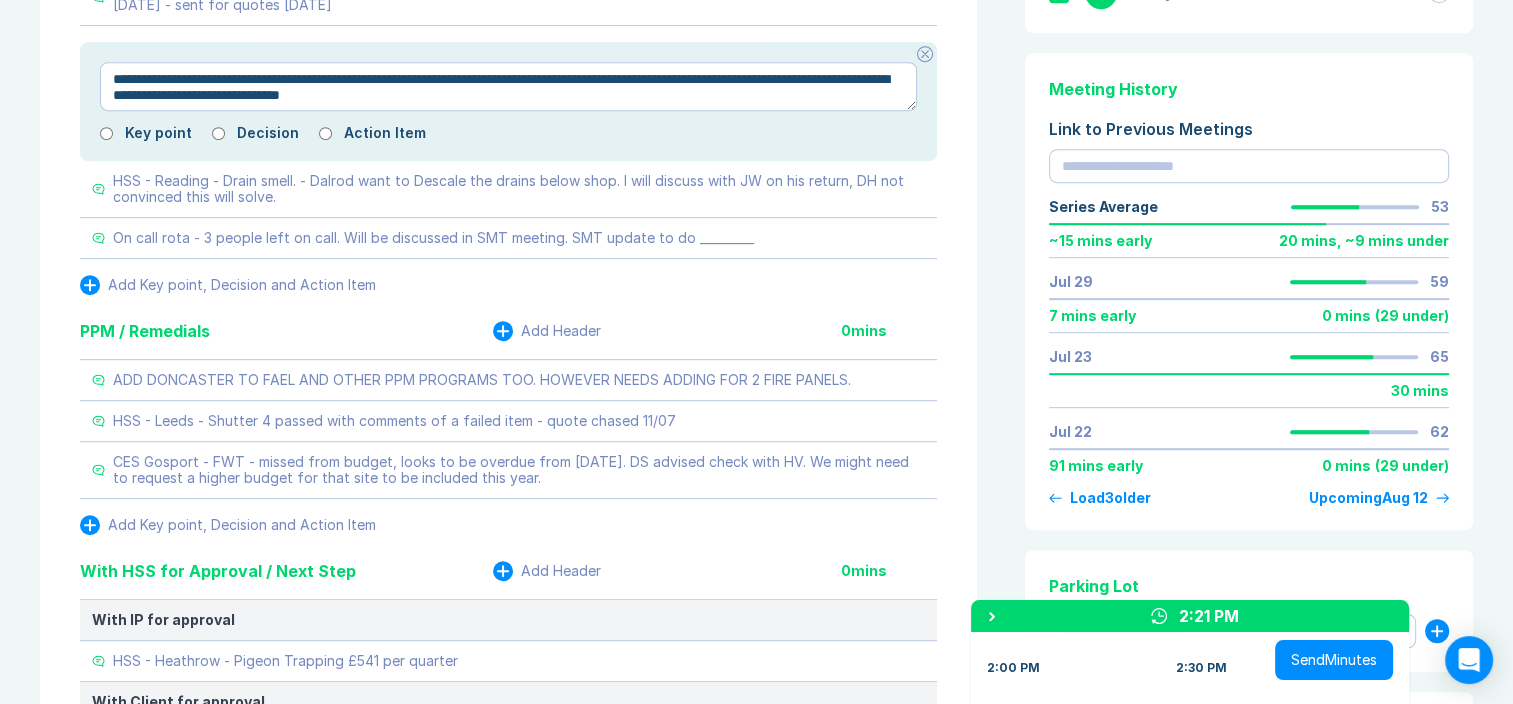 type on "*" 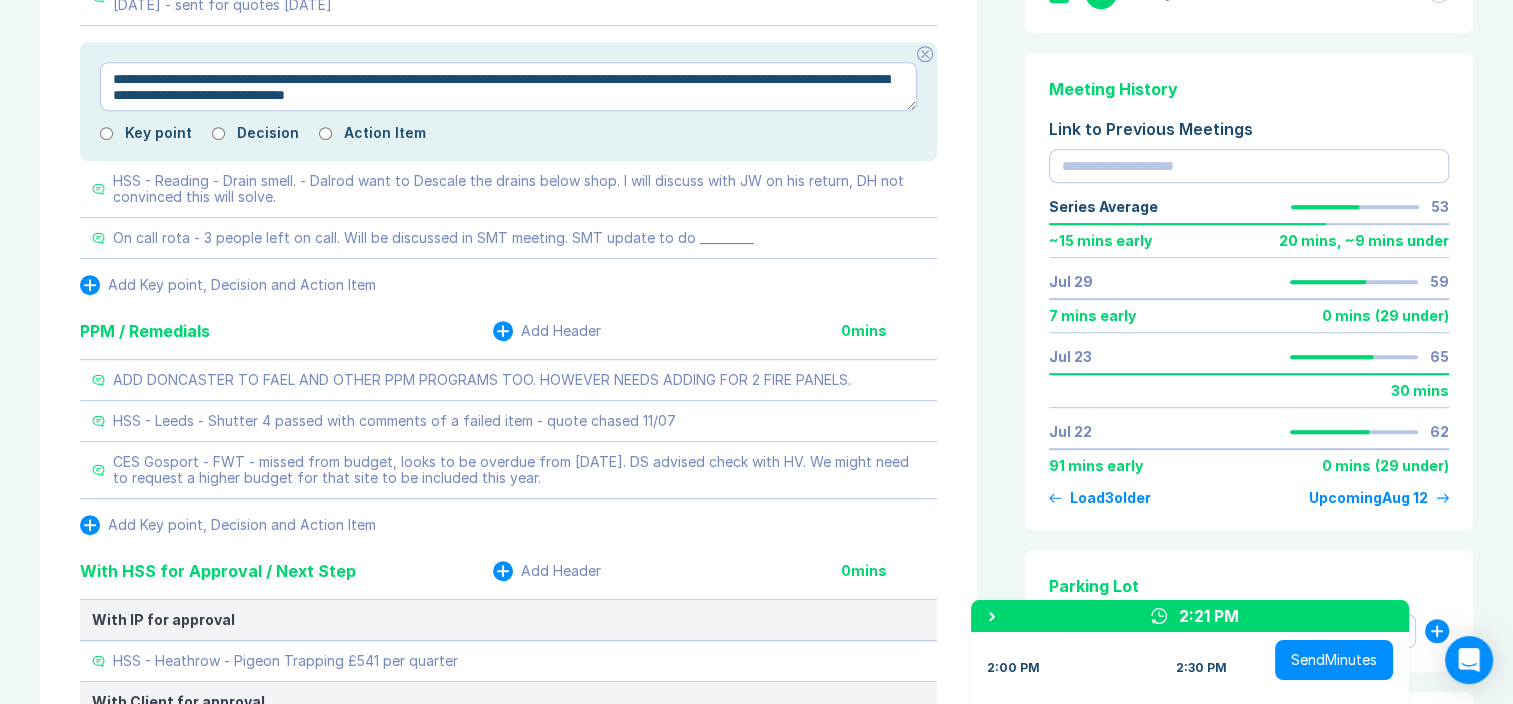 type on "*" 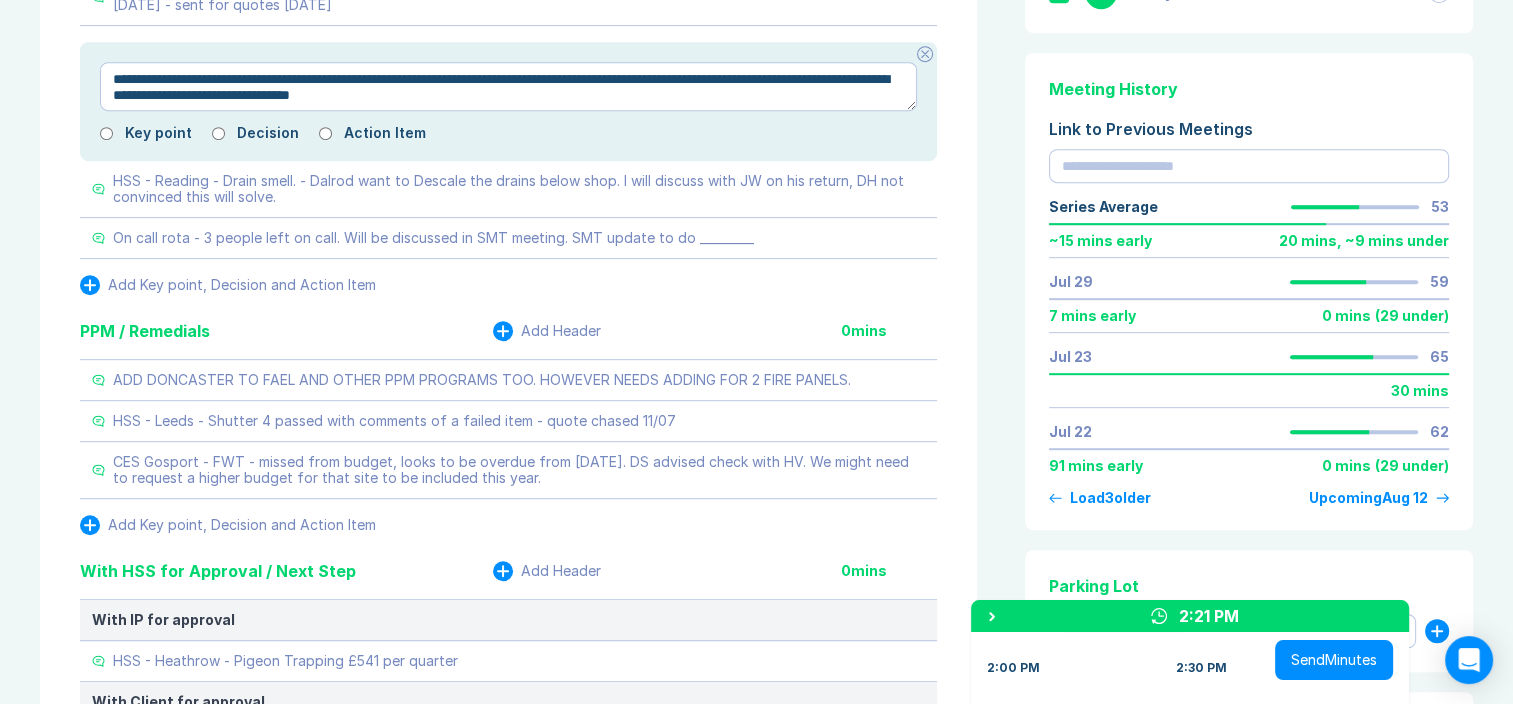 type on "*" 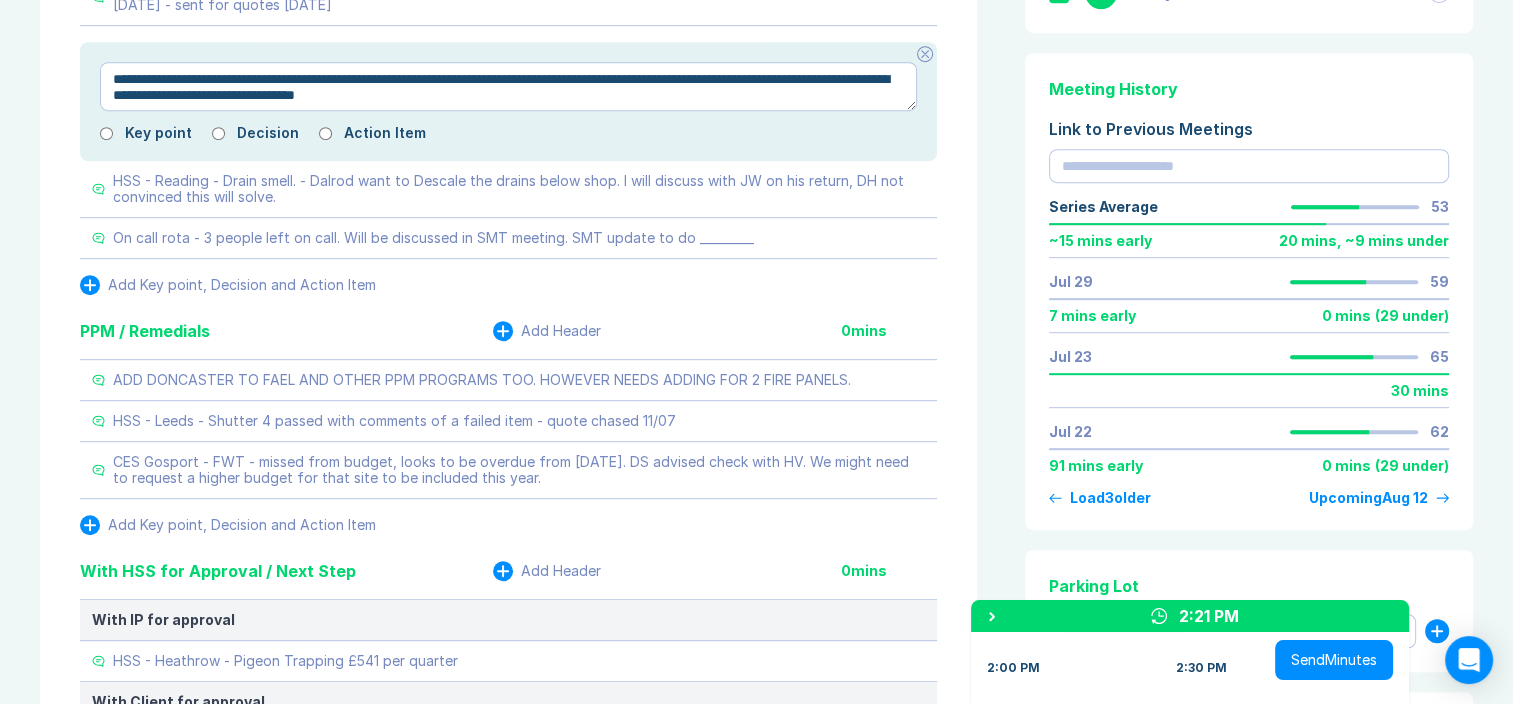 type on "*" 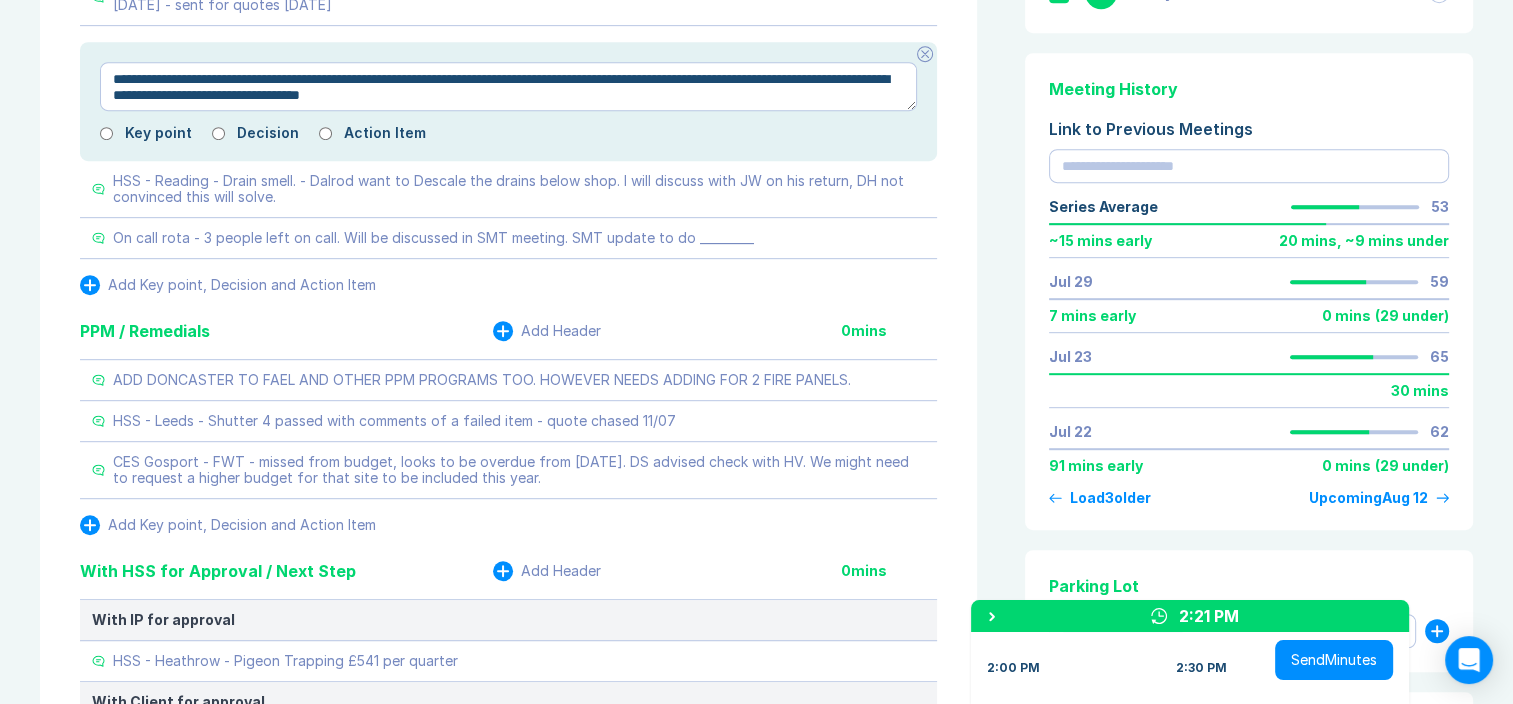 type on "*" 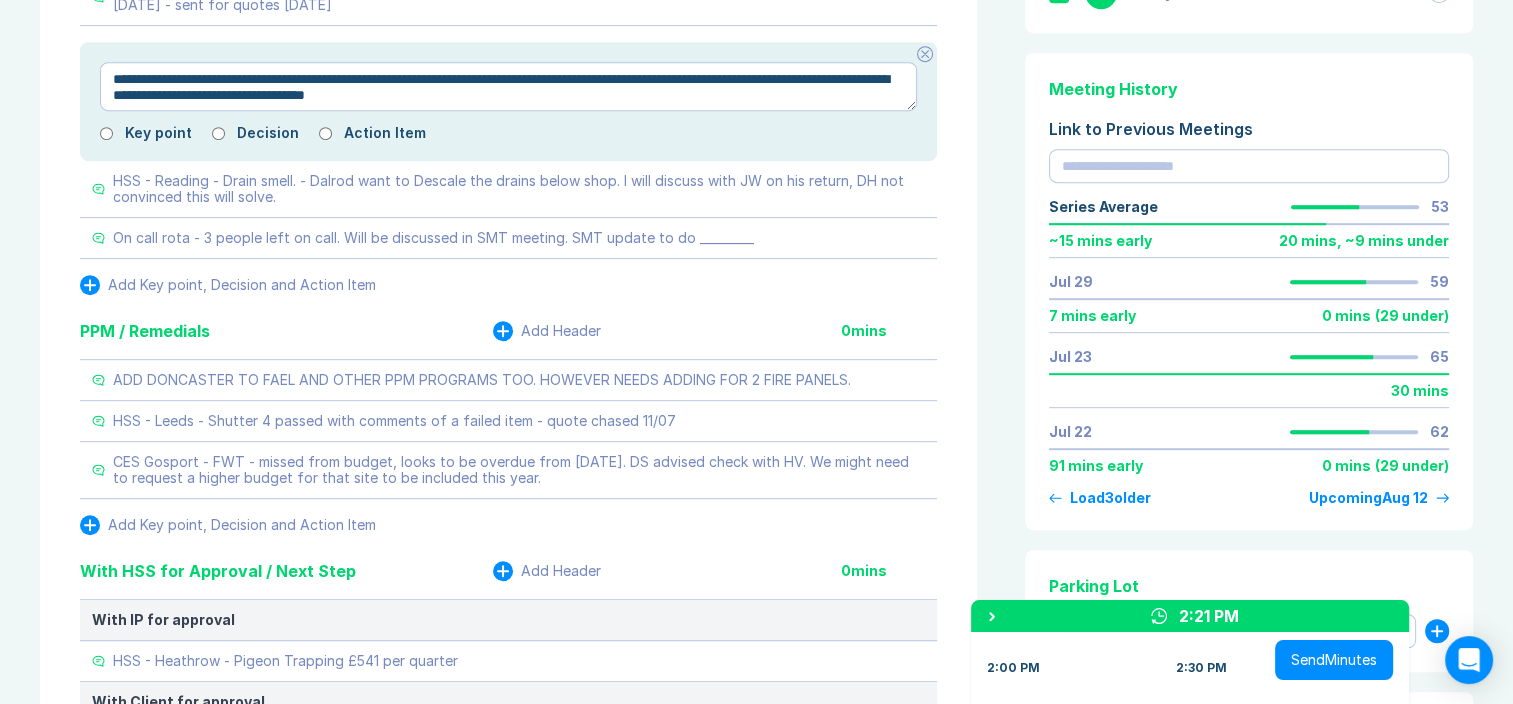 type on "*" 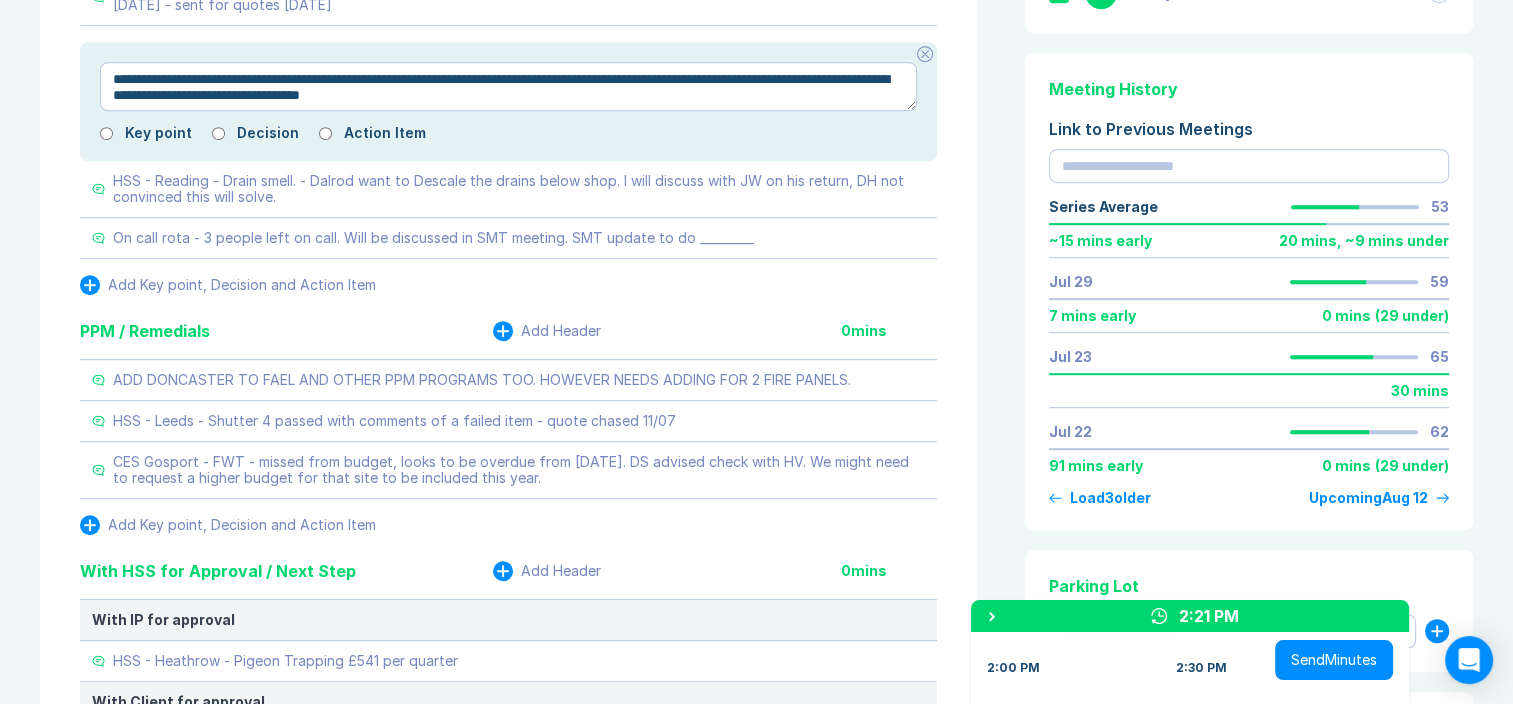 type on "*" 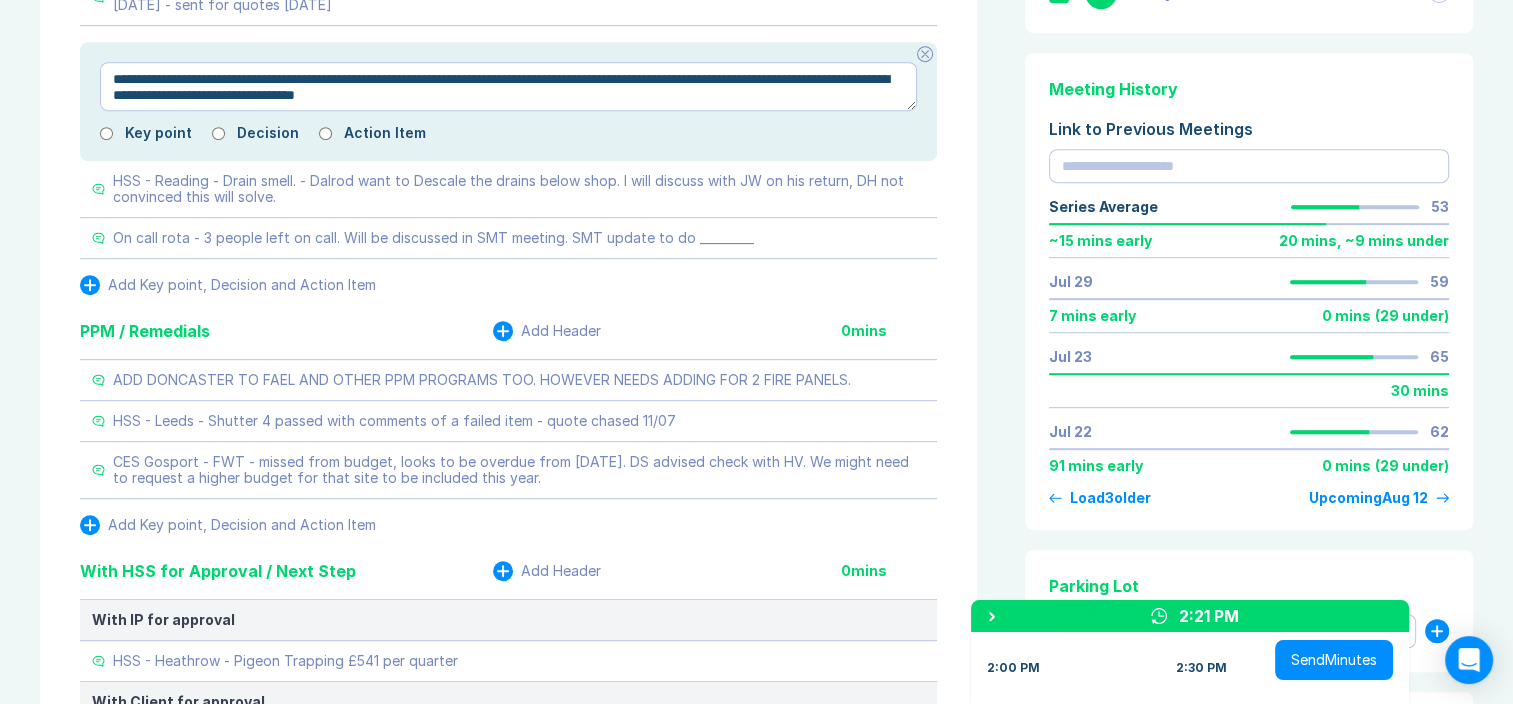 type on "*" 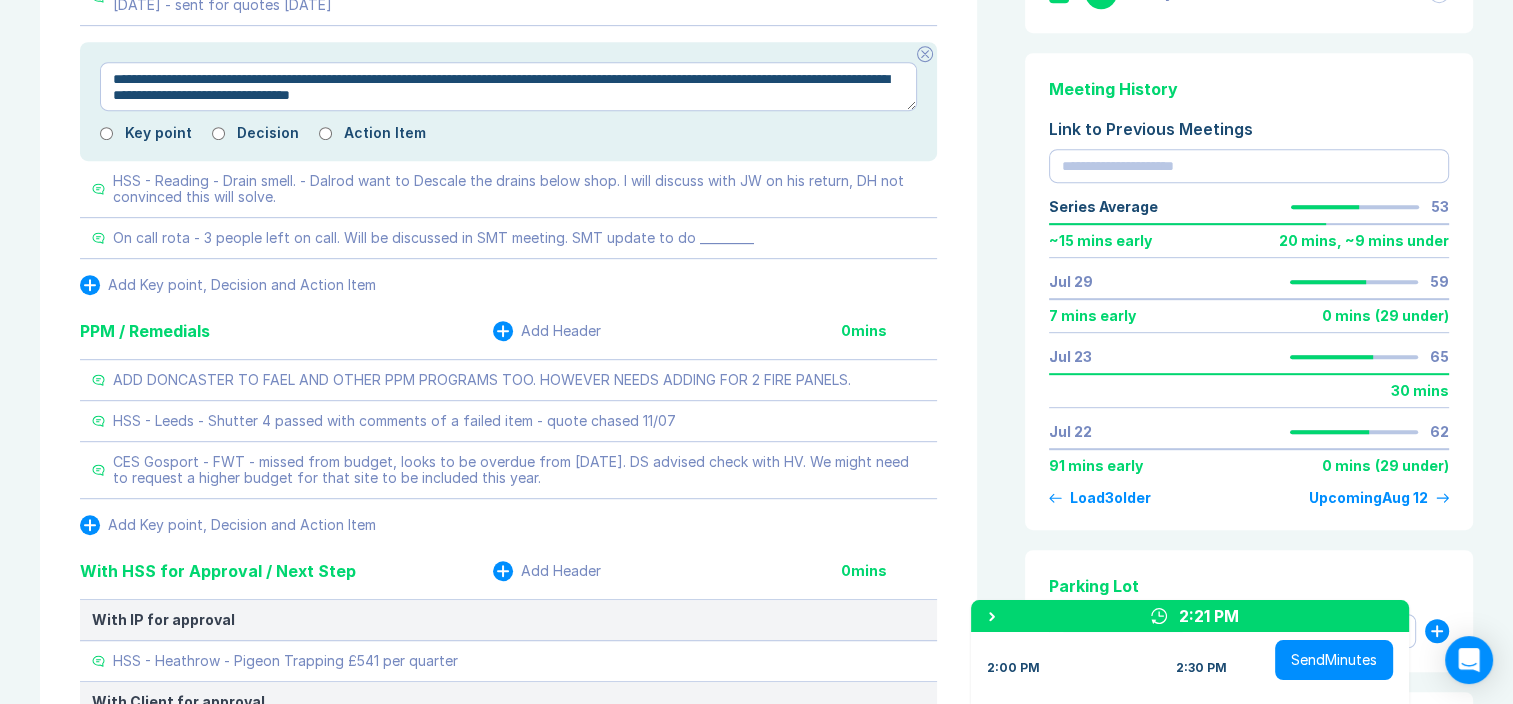 type on "*" 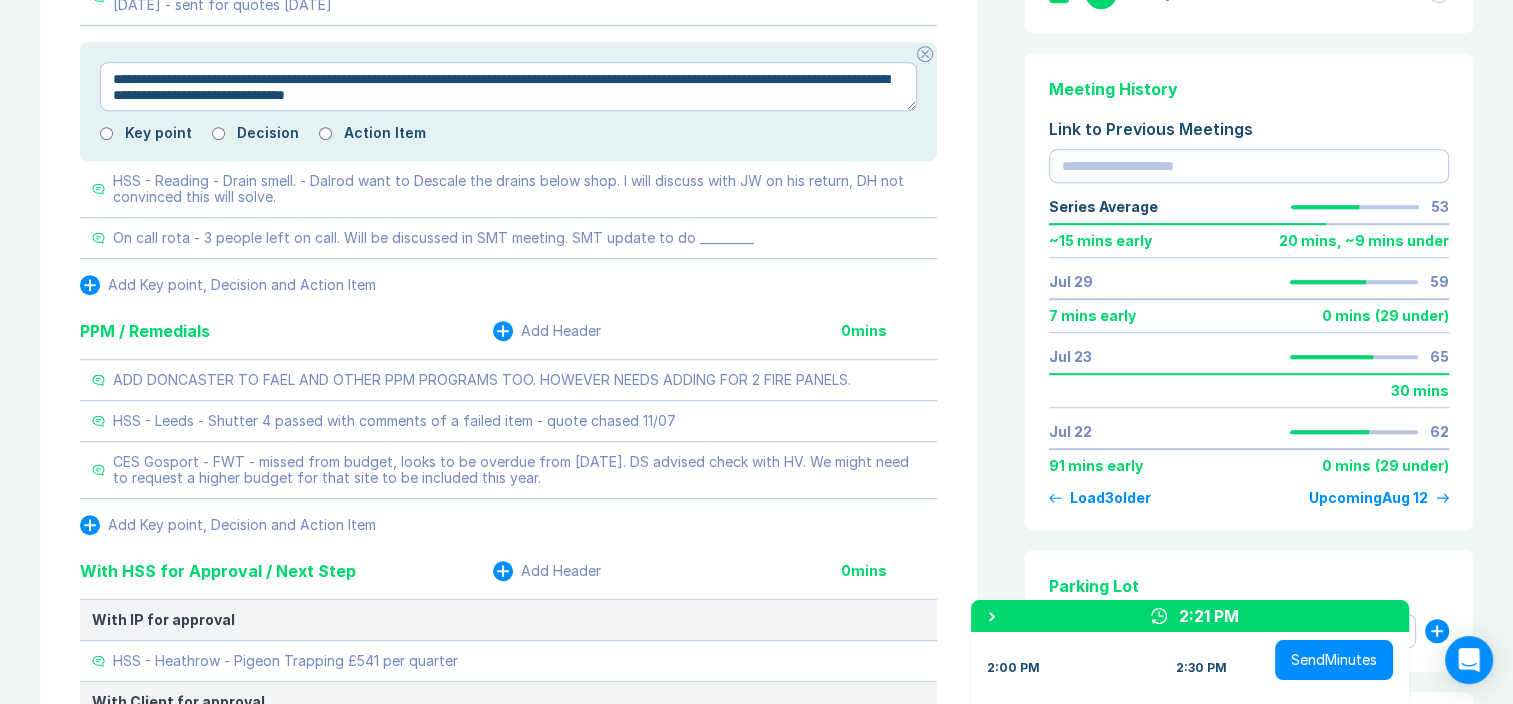 type on "*" 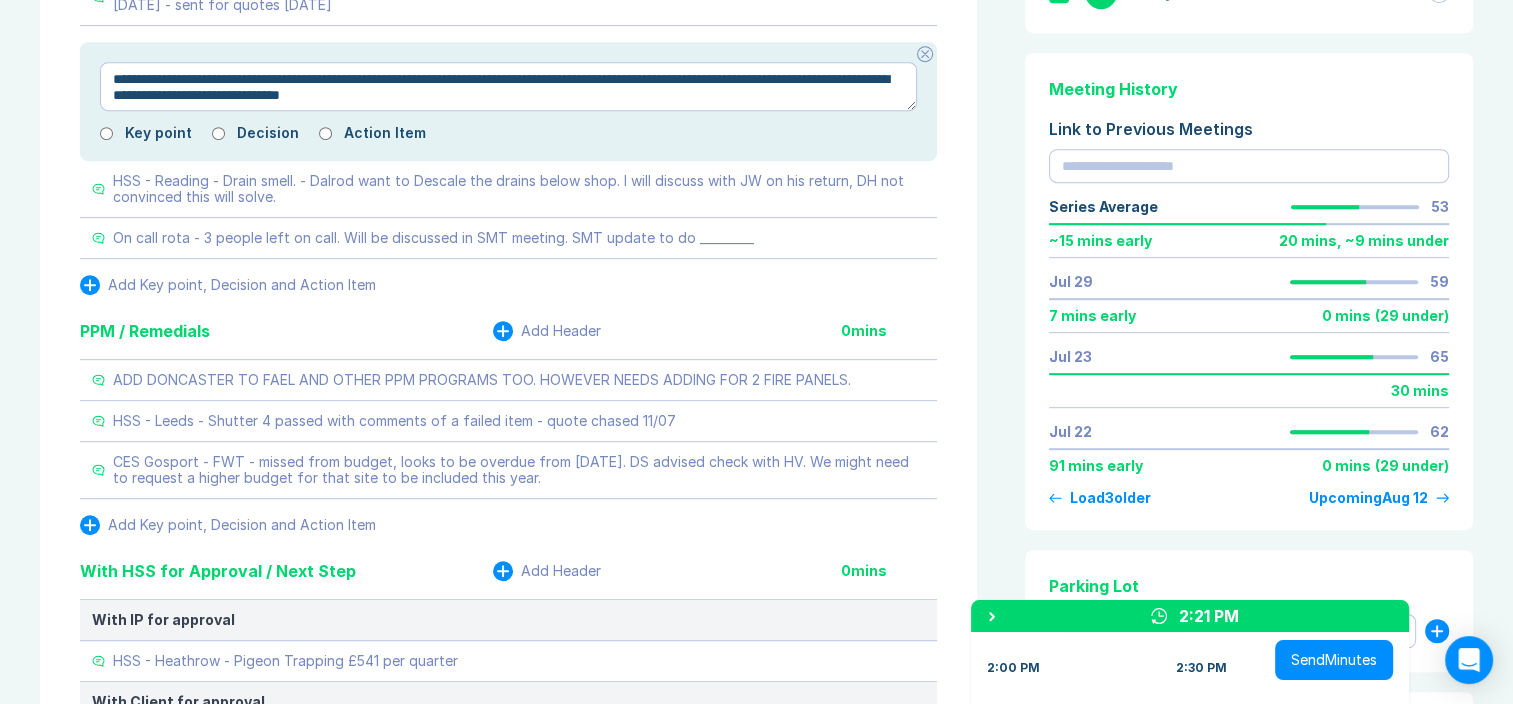 type on "*" 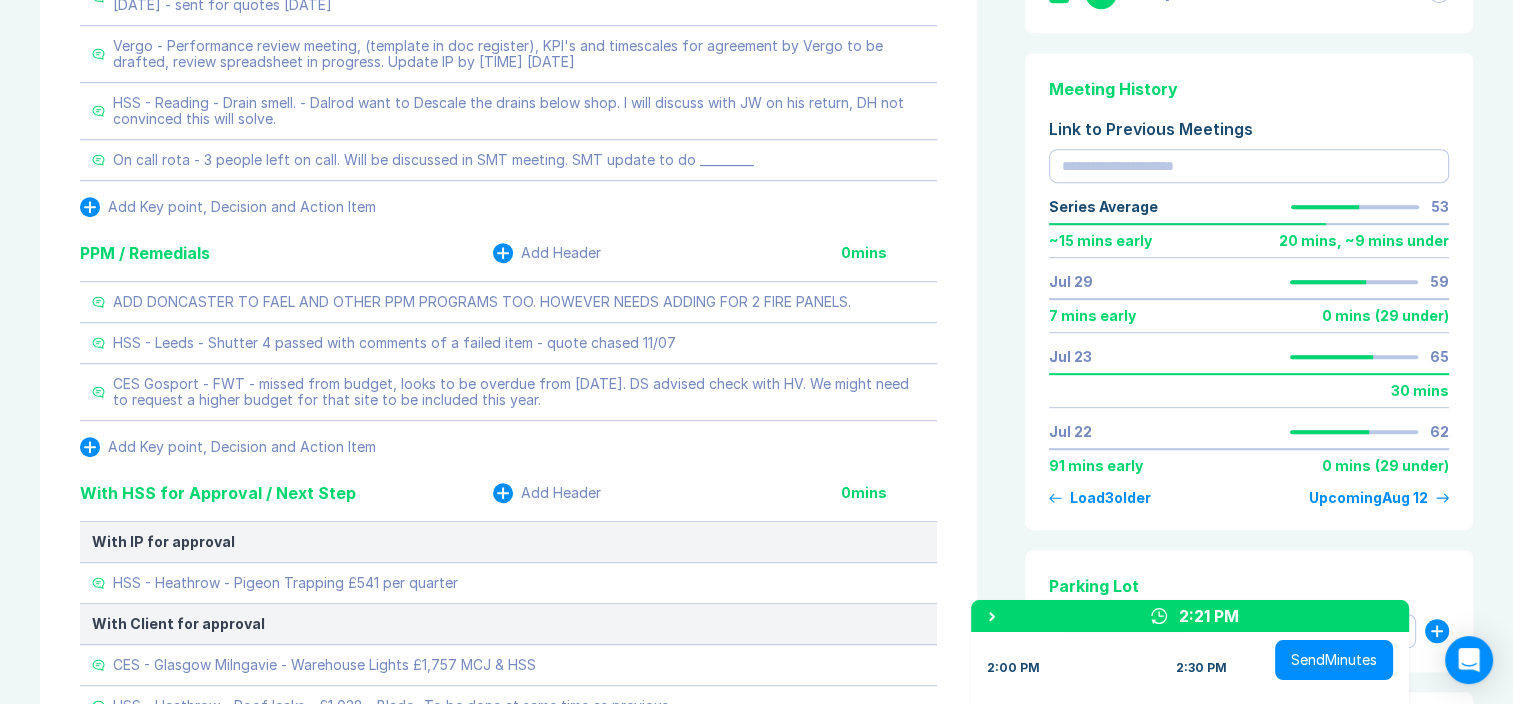 click on "Meeting Notes Edit Agenda Duplicate Notes New Matters Add Header [TIME] mins HSS - Crawley - Pigeon culling - cancel plan - Email request sent to confirm, no reply yet HSS - Mitcham - Pigeon culls alone and a one of clean to quote - MC amendment request. macwaste supplier - need onboarding form back asap. i didnt notice it wasnt completed. need to get order off now. Add Key point, Decision and Action Item On-Going Matters Add Header [TIME] mins Accio HSS - Solihull - Shutter [NUMBER] repairs continued - Further works needed [NUMBER] new sectional panels, cables and block work repairs. waiting on blockwork repair quotes HSS & Proservice - Shutter Tender. From January [YEAR] to March [YEAR]. Need to send off requests for this. HSS - Bristol - Pigeon Clean - Standalone Pigeon cull and area clear (Same location as January [YEAR]) Pics received from branch [DATE] - sent for quotes [DATE] HSS - Reading - Drain smell. - Dalrod want to Descale the drains below shop. I will discuss with JW on his return, DH not convinced this will solve. [TIME] [TIME] [TIME]" at bounding box center [756, 10292] 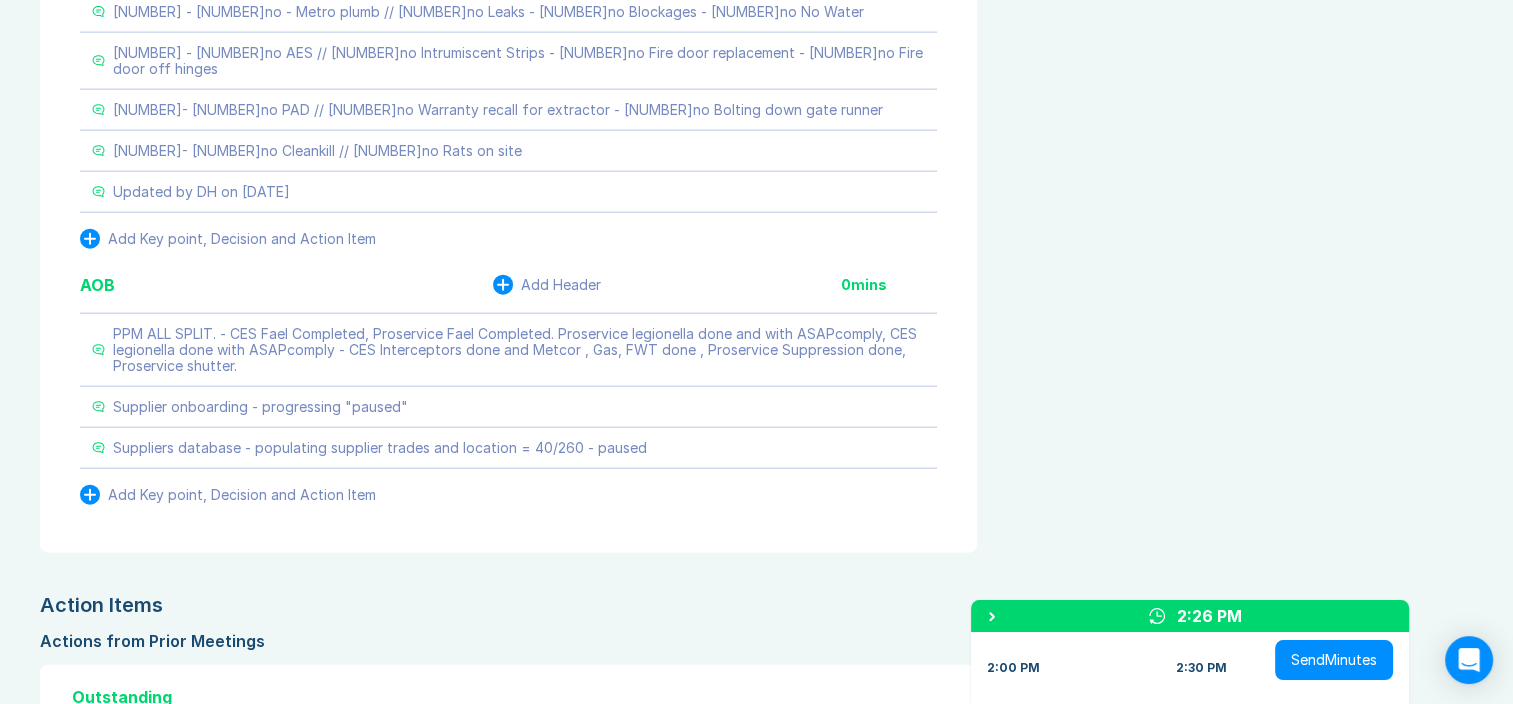 scroll, scrollTop: 4700, scrollLeft: 0, axis: vertical 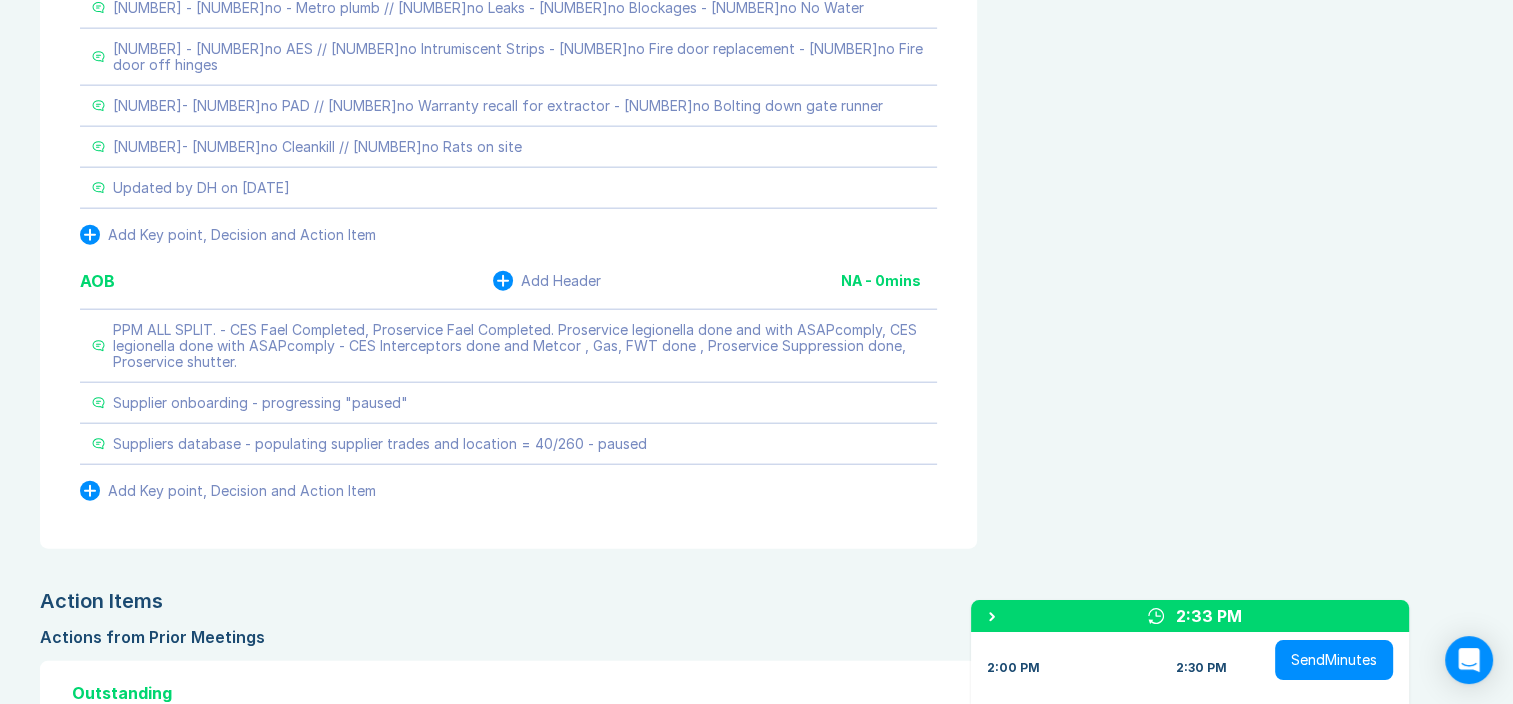 click on "View Invite Export Meeting Minutes Meeting Goals
To pick up a draggable item, press the space bar.
While dragging, use the arrow keys to move the item.
Press space again to drop the item in its new position, or press escape to cancel.
Attendance Uncheck all Attendee email G [PERSON] Organizer [PERCENT] D [PERSON] [PERCENT] I [PERSON] [PERCENT] J [PERSON] [PERCENT] Meeting History Link to Previous Meetings Series Average 53 ~ 15 mins early 20 mins , ~ 9 mins under [DATE] 59 7 mins early 0 mins ( 29 under ) [DATE] 65 30 mins [DATE] 62 91 mins early 0 mins ( 29 under ) Load  3  older Upcoming  [DATE] Parking Lot Documents & Images  Upload File(s) 4MB max per file Drag file(s) to upload" at bounding box center [1245, 6612] 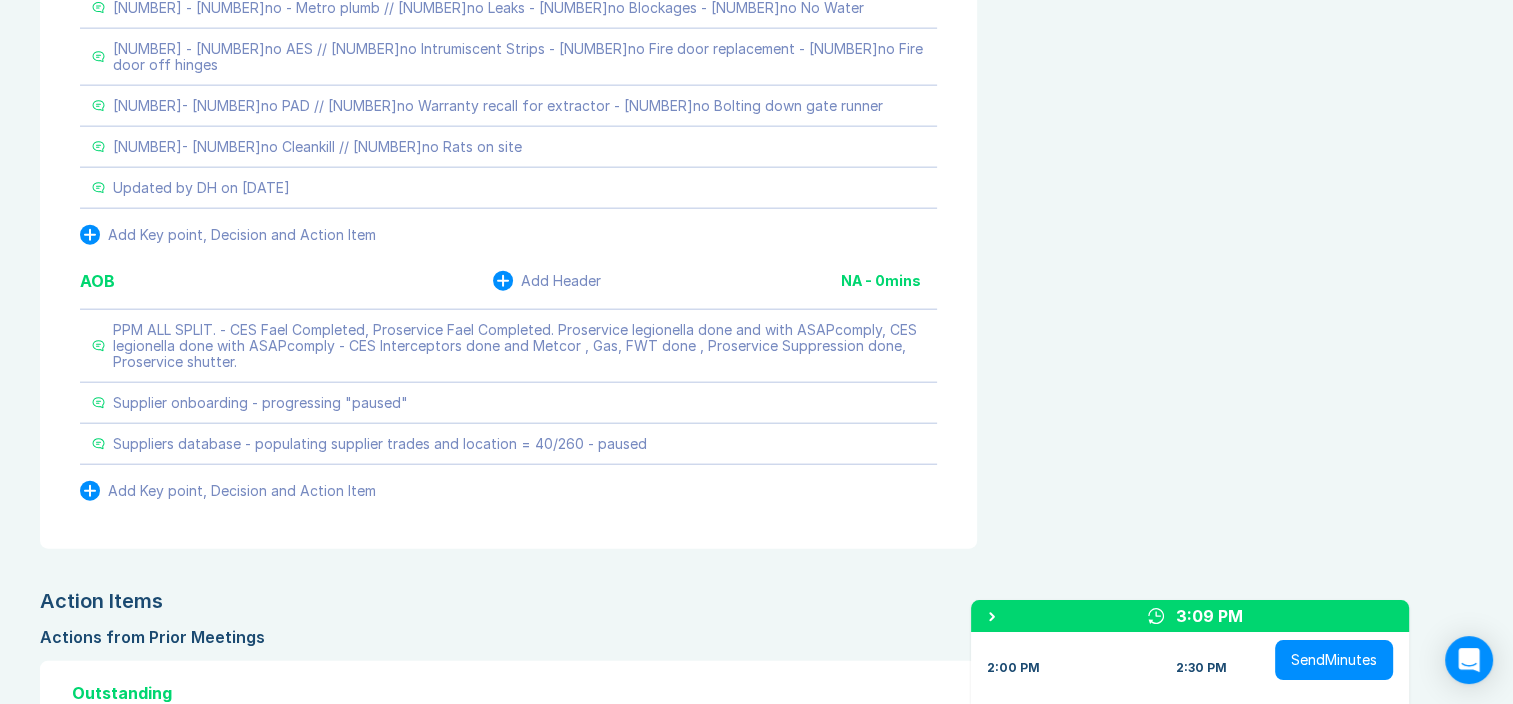 type on "*" 